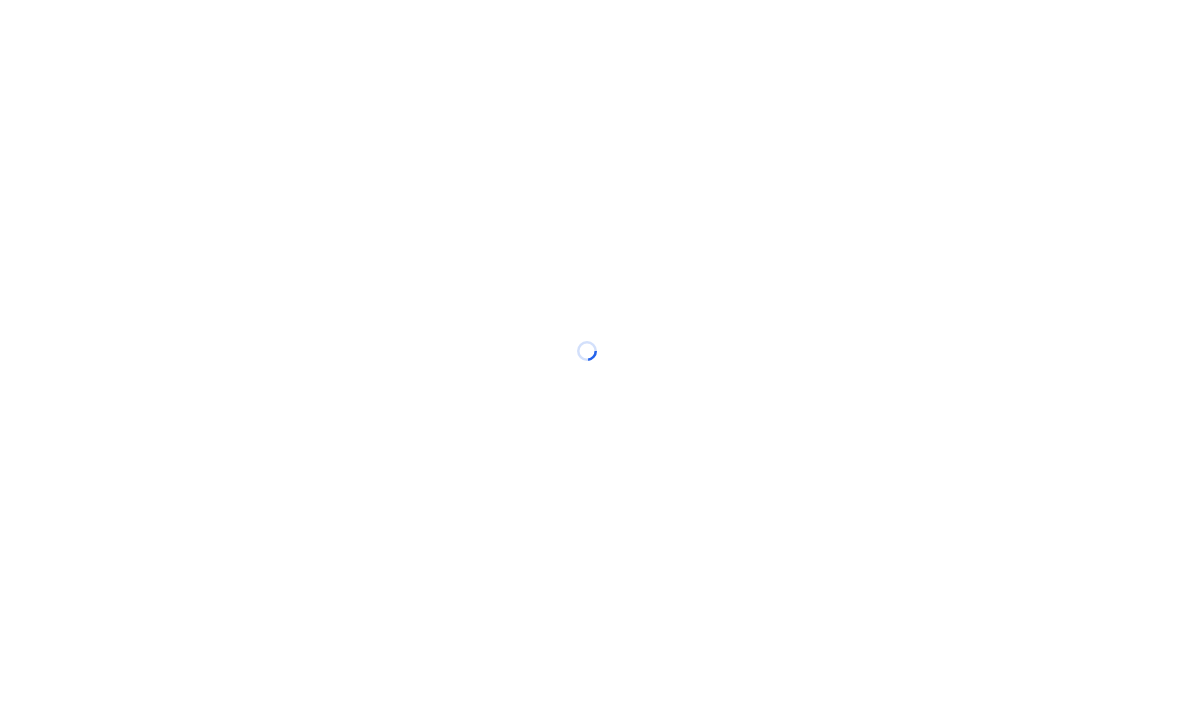 scroll, scrollTop: 1, scrollLeft: 0, axis: vertical 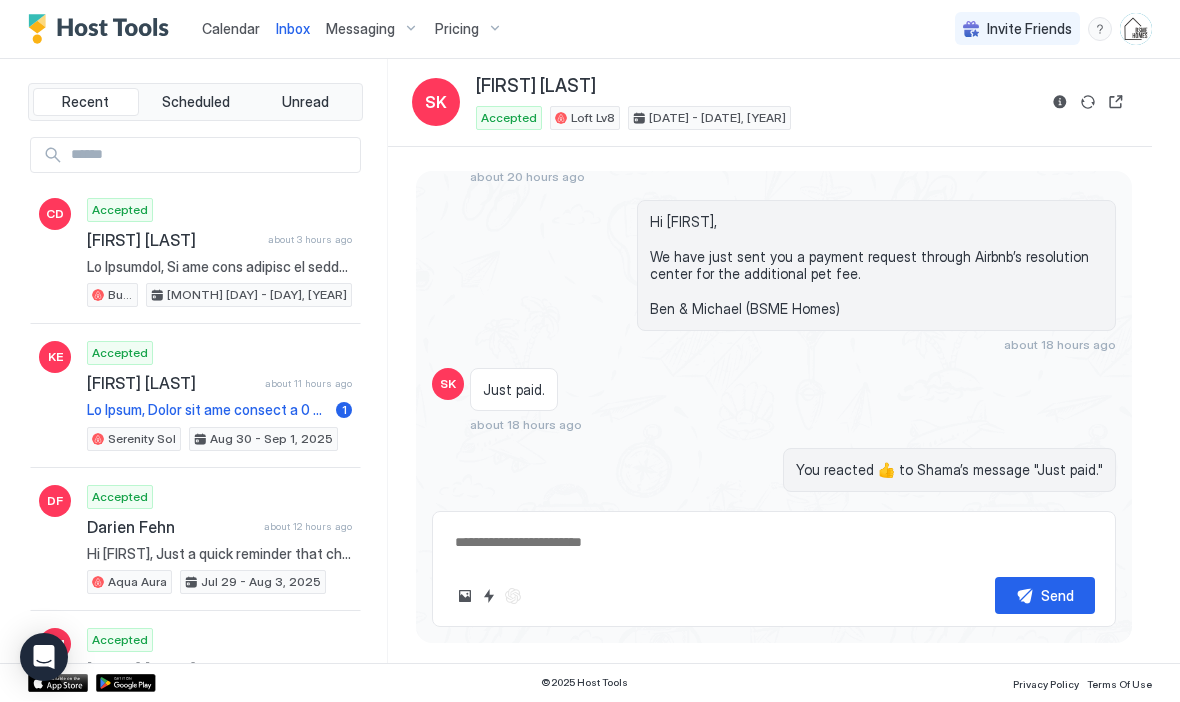 click on "Calendar" at bounding box center (231, 29) 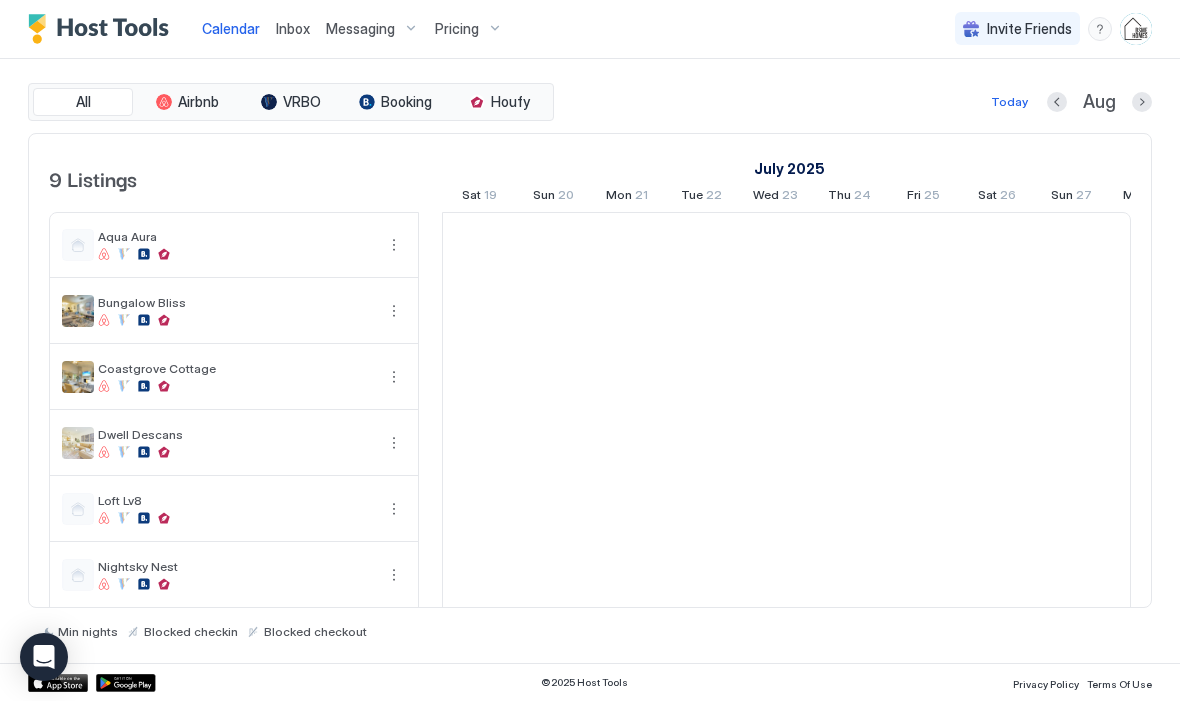 scroll, scrollTop: 0, scrollLeft: 1111, axis: horizontal 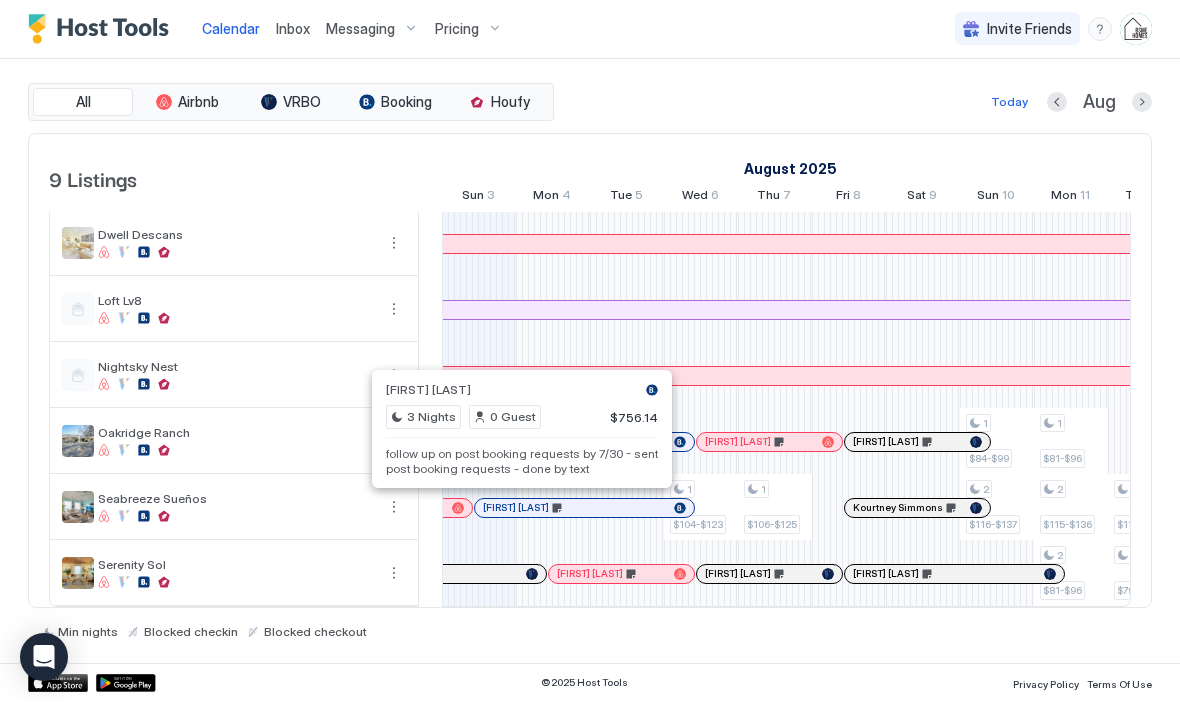 click on "follow up on post booking requests by 7/30 - sent
post booking requests - done by text" at bounding box center [522, 462] 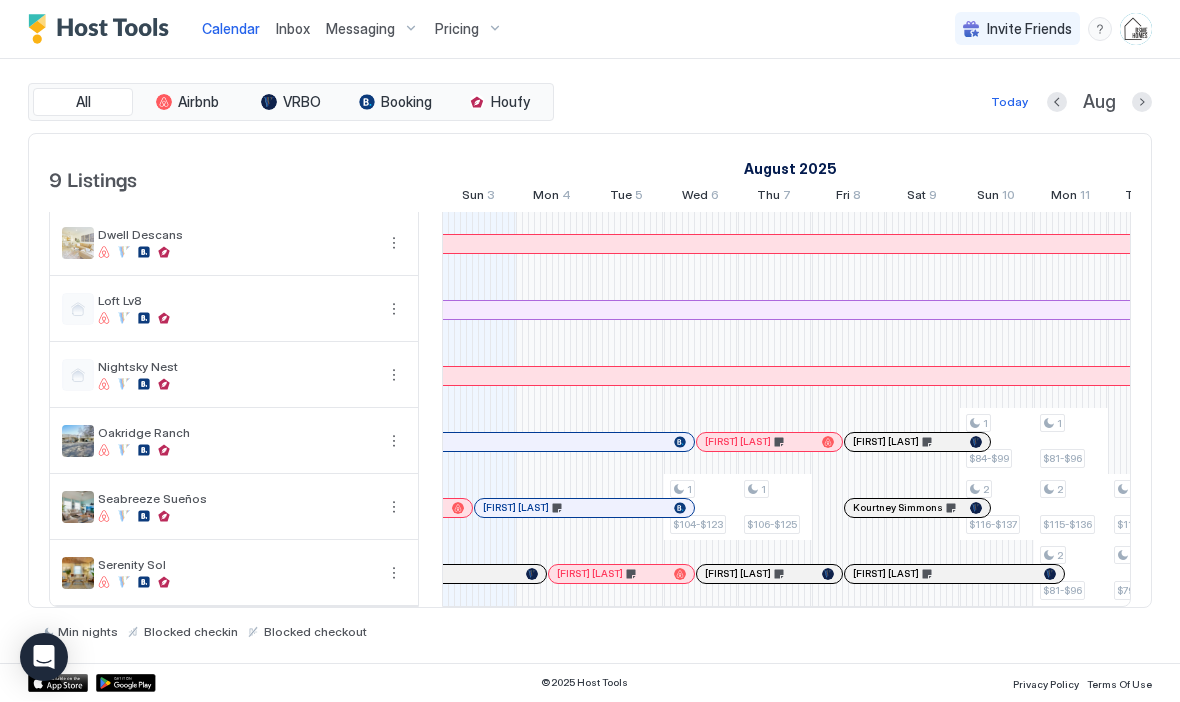 click at bounding box center [511, 509] 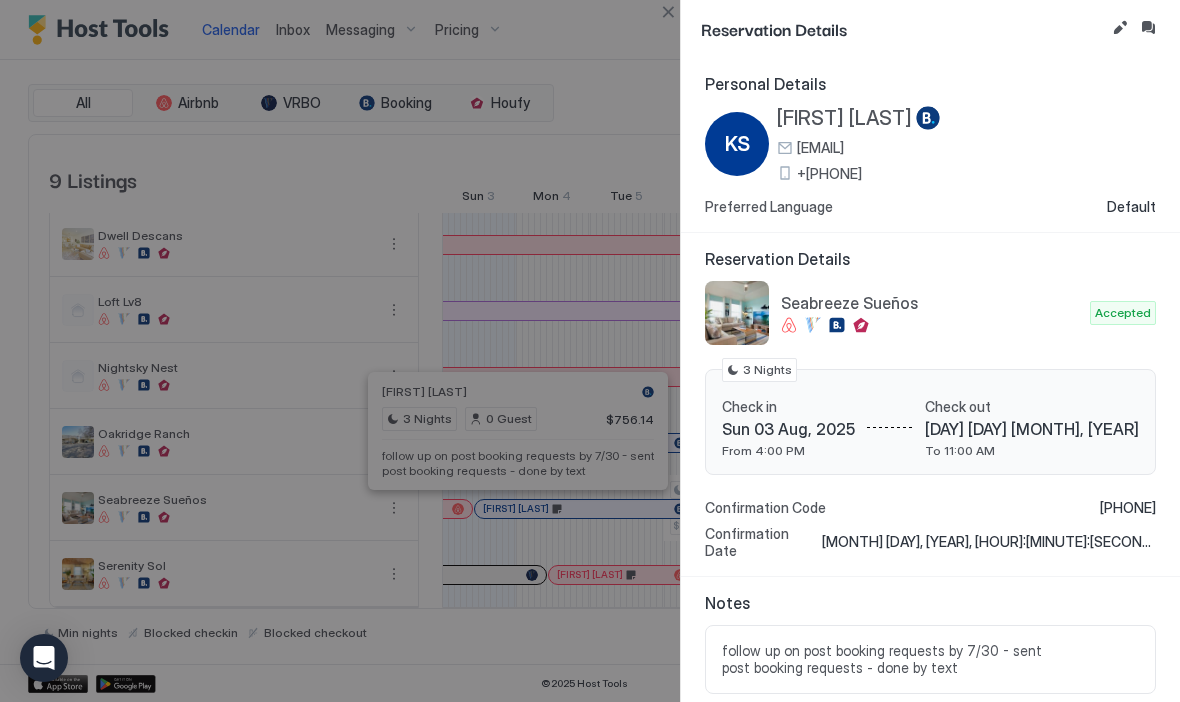click at bounding box center (1148, 28) 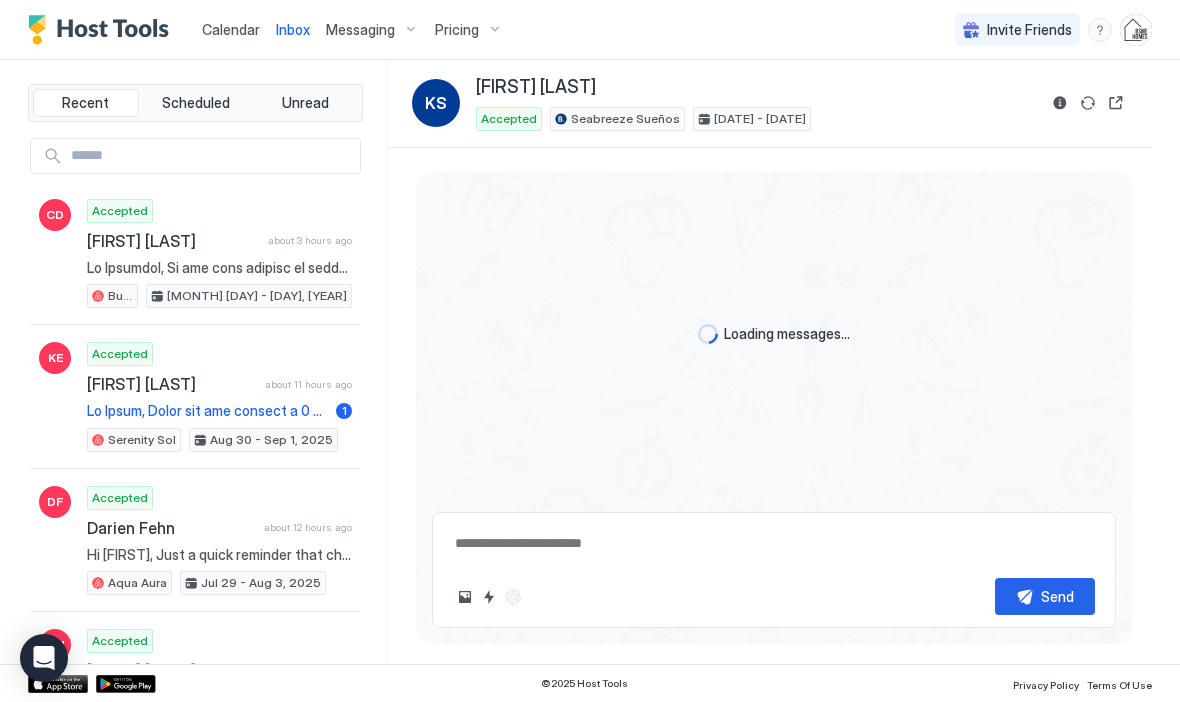 scroll, scrollTop: 3572, scrollLeft: 0, axis: vertical 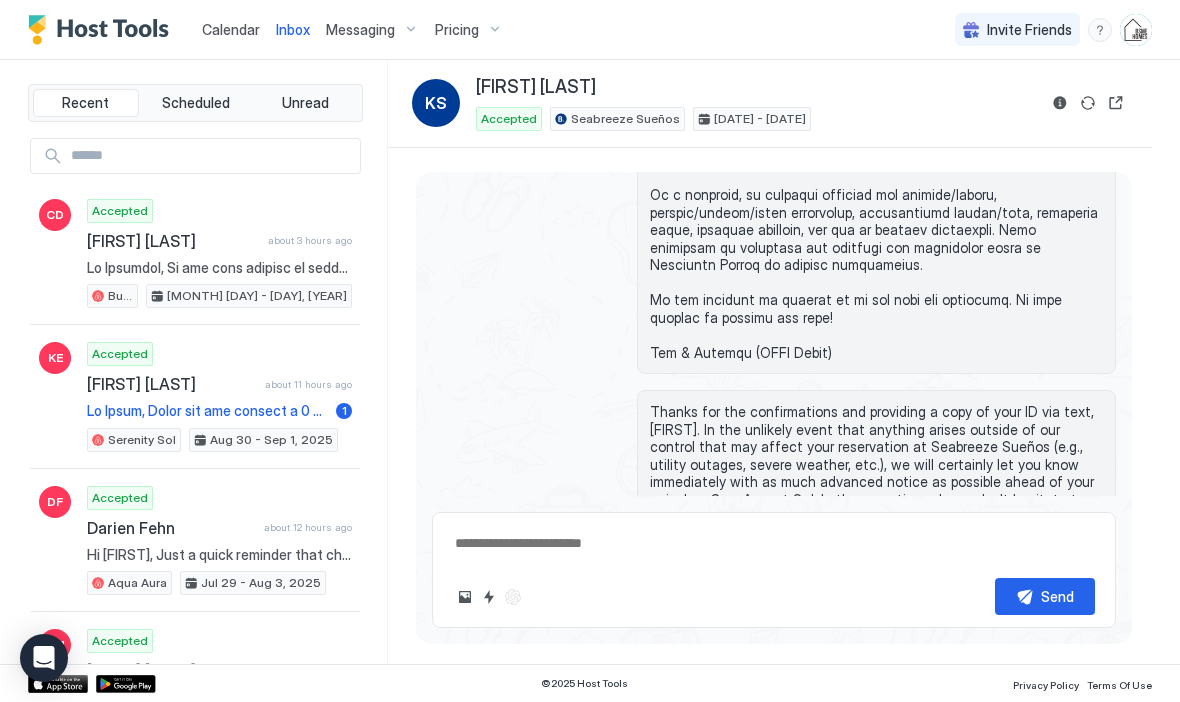 click at bounding box center [465, 597] 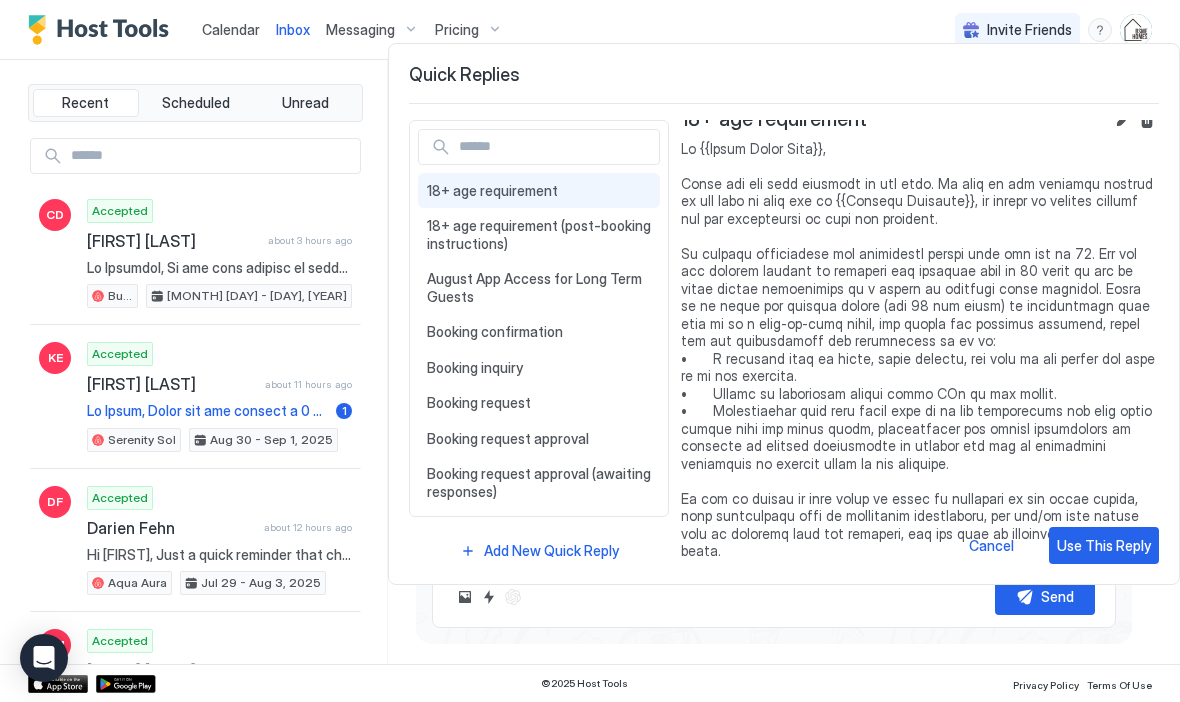 click on "Quick Replies 18+ age requirement 18+ age requirement (post-booking instructions) [MONTH] App Access for Long Term Guests Hi {{Guest First Name}},
As our guest staying at {{Listing Nickname}} for a longer duration, we wanted to offer you an alternative and perhaps more convenient method in accessing our home. Specifically, rather than your personal entry code on the keypad, you can instead use your smartphone as a virtual key!
Momentarily, you will receive a text message with a link to download the August App at https://support.august.com/august-app-faq-ByfHHIYlB. When you download and initially open the August App, you will have three options to log-in. Please choose the “I RECEIVED AN INVITE” option. Selecting this adds {{Listing Nickname}}’s smart lock to your August App virtual keychain. Once you have set this up, you may use the August App instead of or in addition to the keypad.
Feel free to let us know if you have any questions or encounter any issues.
{{Host Signature}} Booking confirmation" at bounding box center (784, 314) 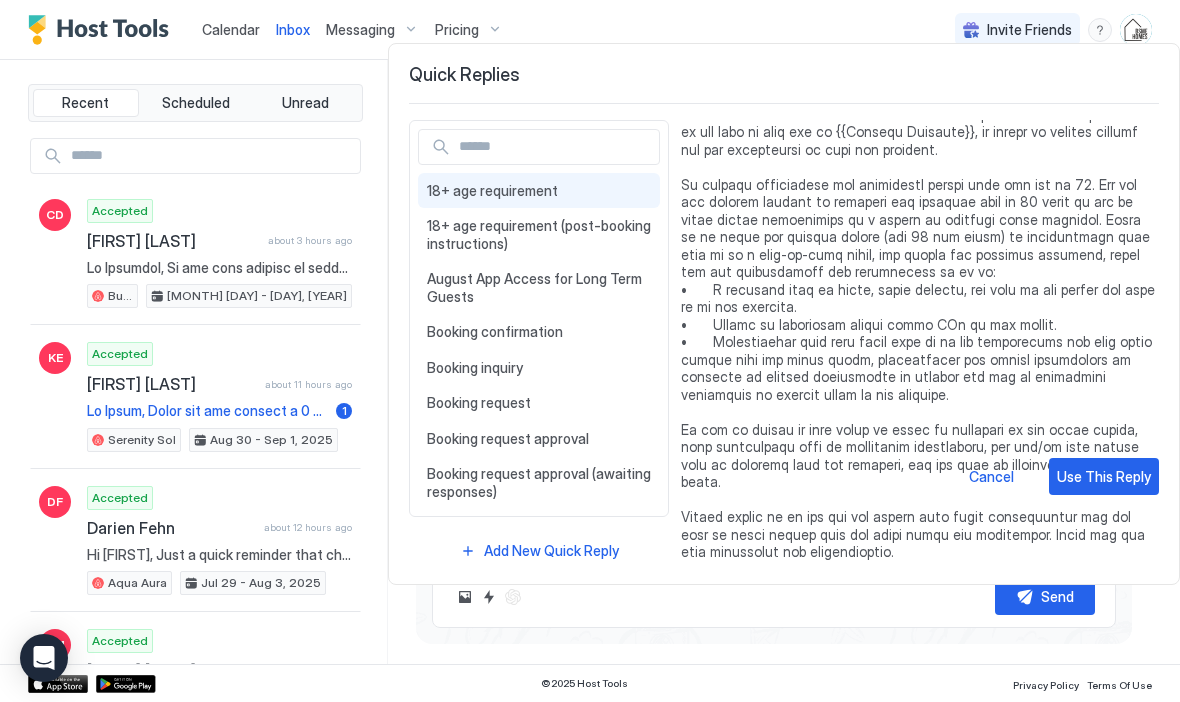 scroll, scrollTop: 68, scrollLeft: 0, axis: vertical 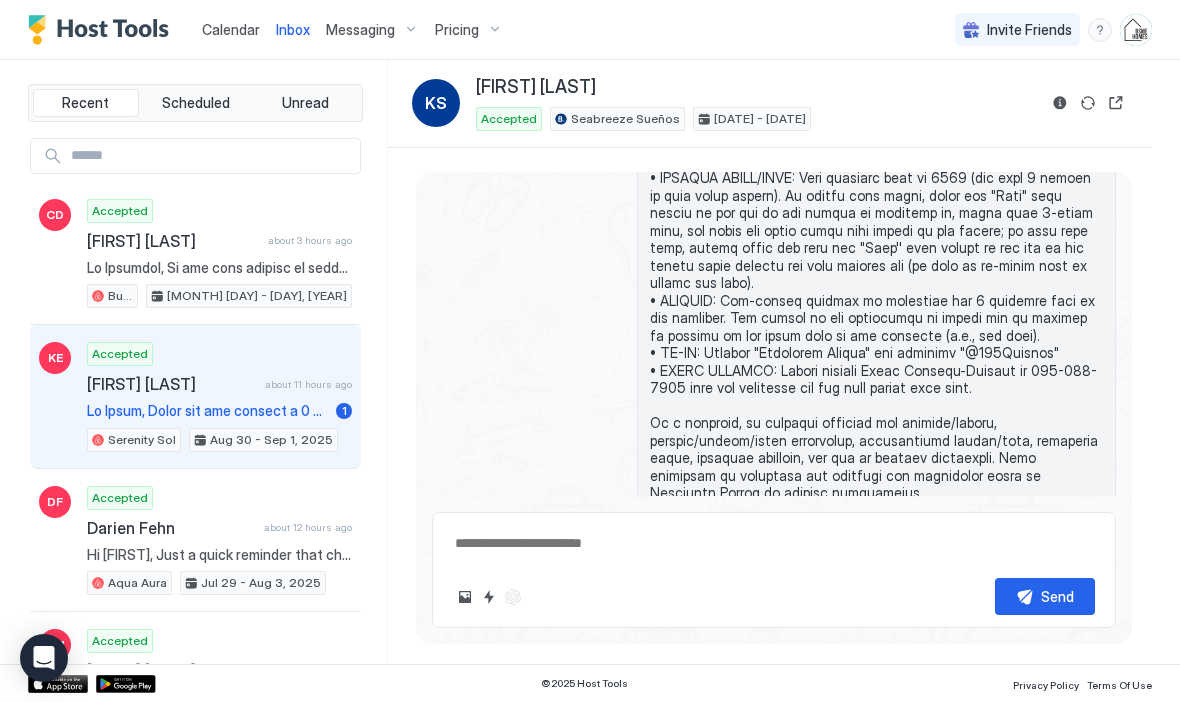click on "[FIRST] [LAST]" at bounding box center [172, 384] 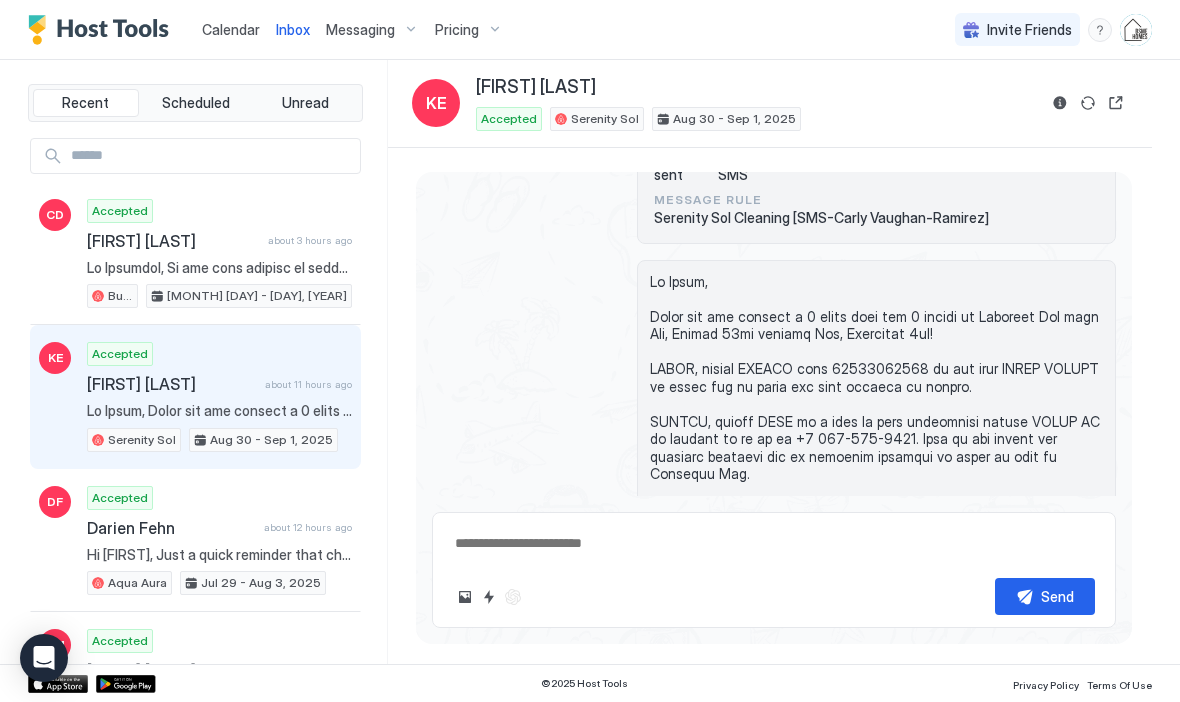 scroll, scrollTop: 814, scrollLeft: 0, axis: vertical 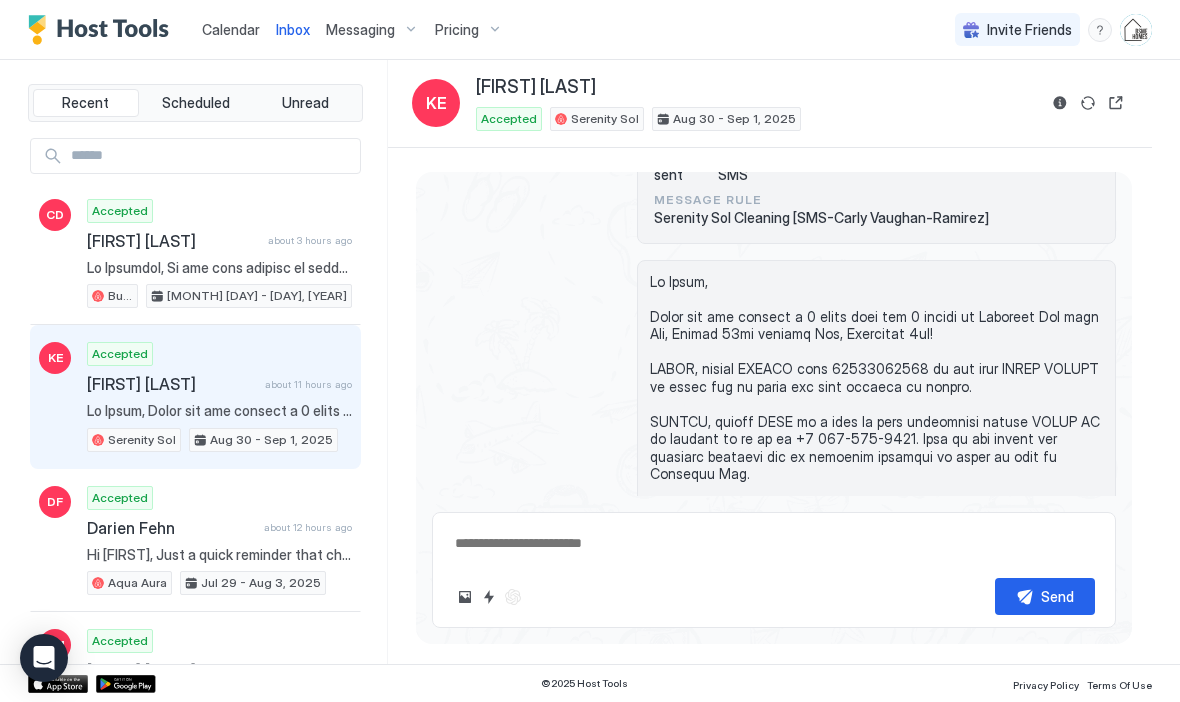 click on "Calendar" at bounding box center [231, 29] 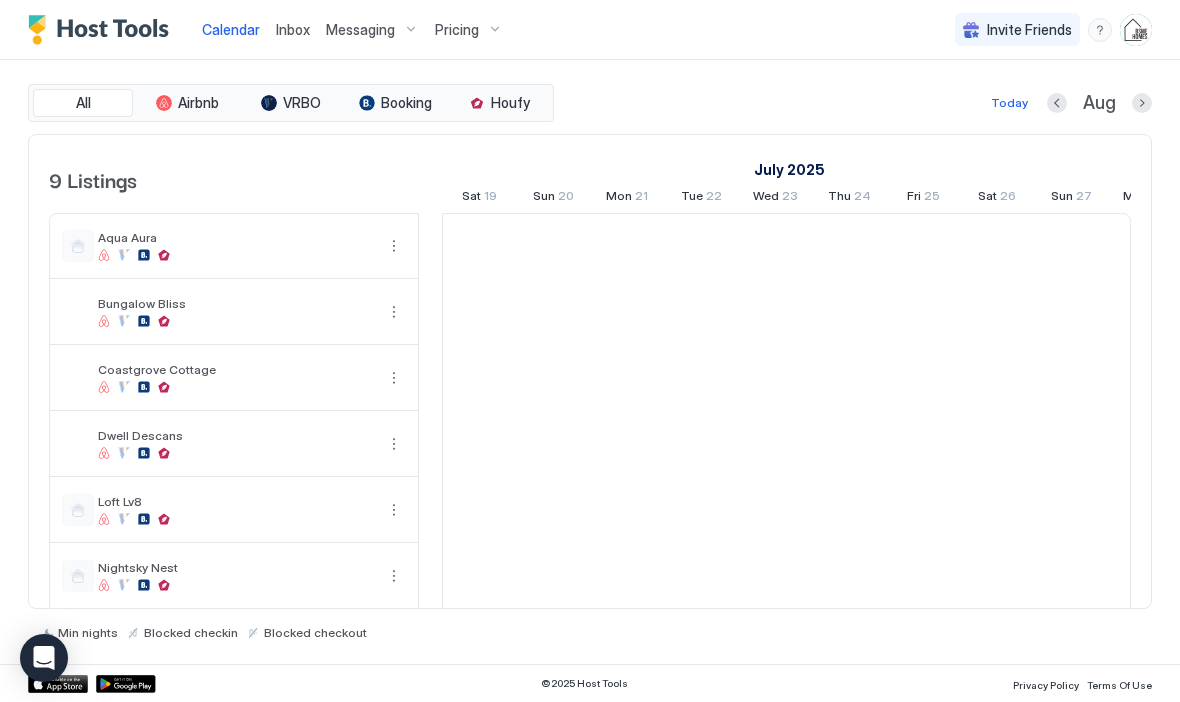scroll, scrollTop: 0, scrollLeft: 1111, axis: horizontal 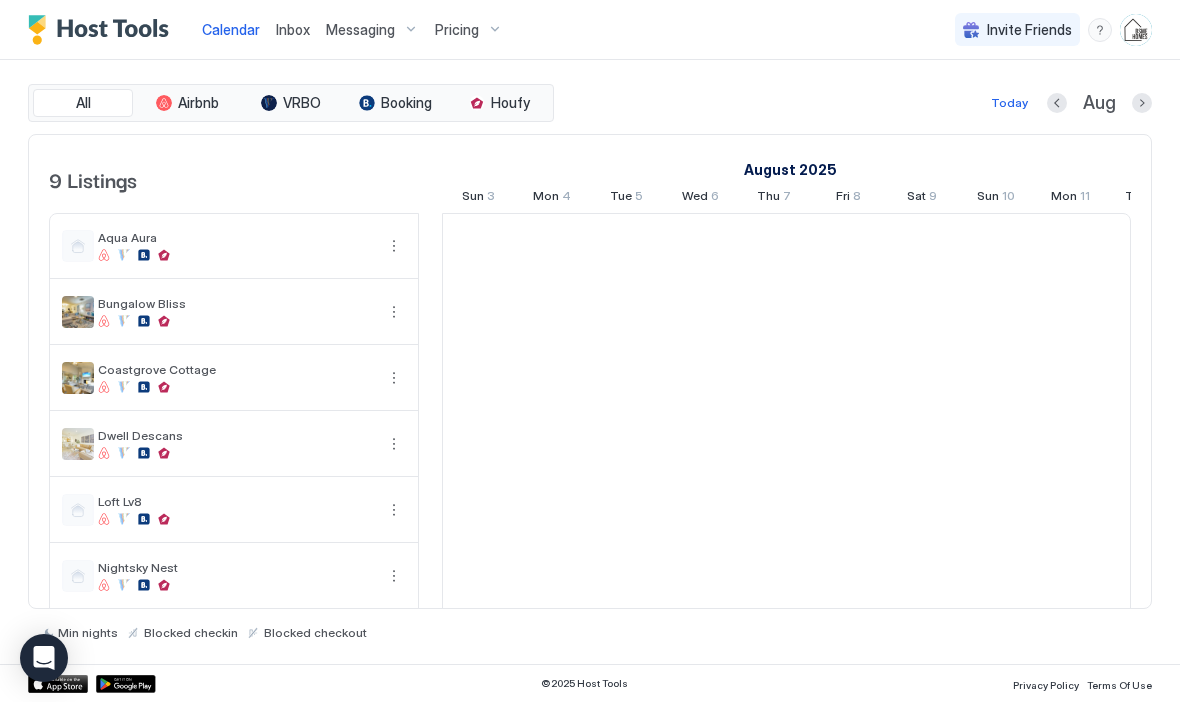click on "Inbox" at bounding box center (293, 29) 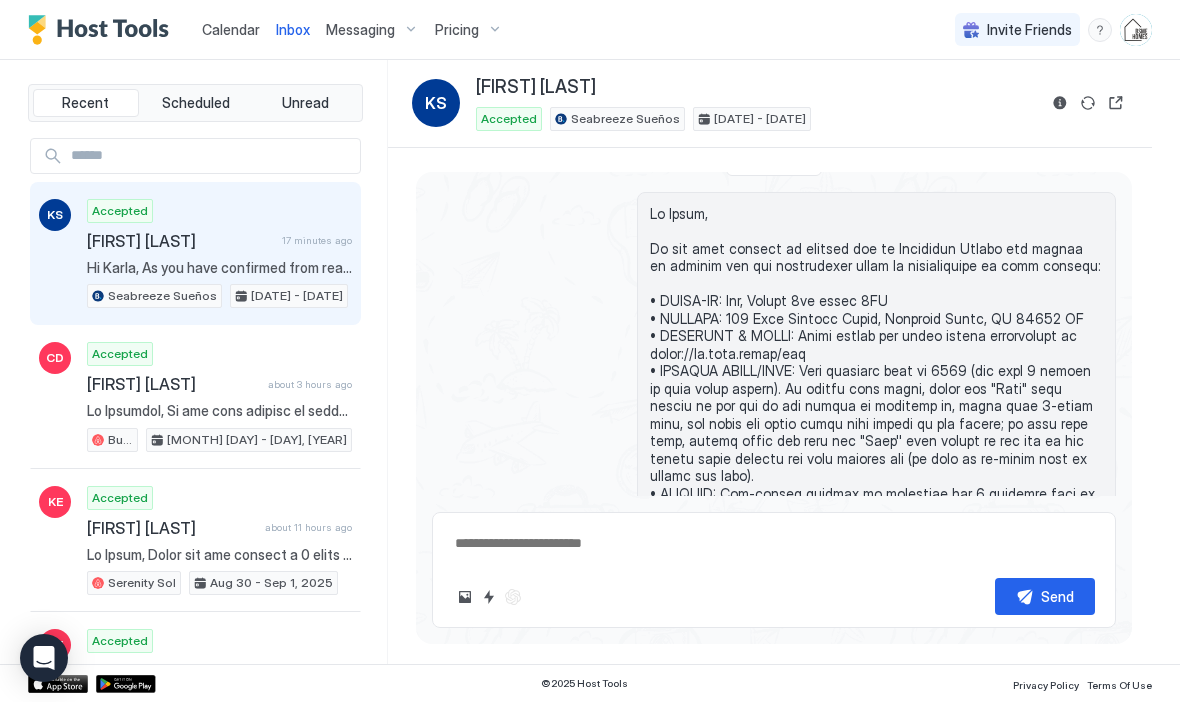 scroll, scrollTop: 3959, scrollLeft: 0, axis: vertical 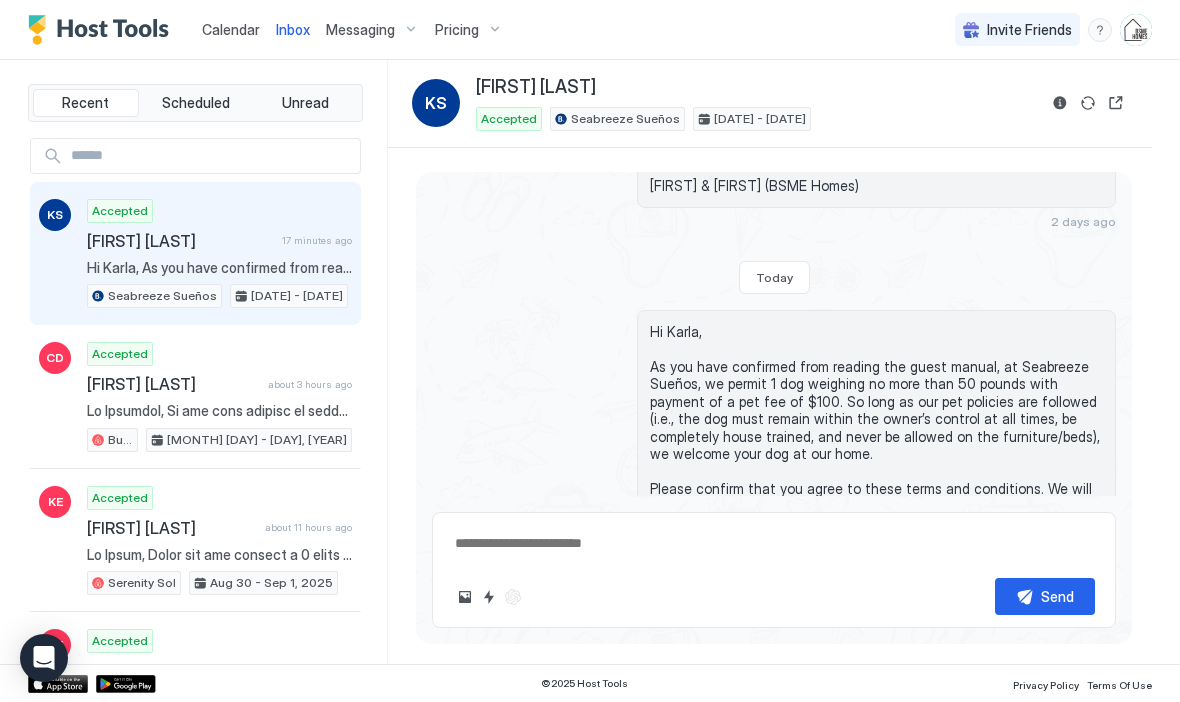 click on "Accepted [FIRST] [LAST] 17 minutes ago Hi [FIRST],
As you have confirmed from reading the guest manual, at Seabreeze Sueños, we permit 1 dog weighing no more than 50 pounds with payment of a pet fee of $100. So long as our pet policies are followed (i.e., the dog must remain within the owner’s control at all times, be completely house trained, and never be allowed on the furniture/beds), we welcome your dog at our home.
Please confirm that you agree to these terms and conditions. We will then send you our Zelle/Venmo information so that you can pay the pet fee. This will be required before we welcome you to our home today.
[FIRST] & [FIRST] (BSME Homes) Seabreeze Sueños Aug 3 - 6, 2025" at bounding box center [219, 254] 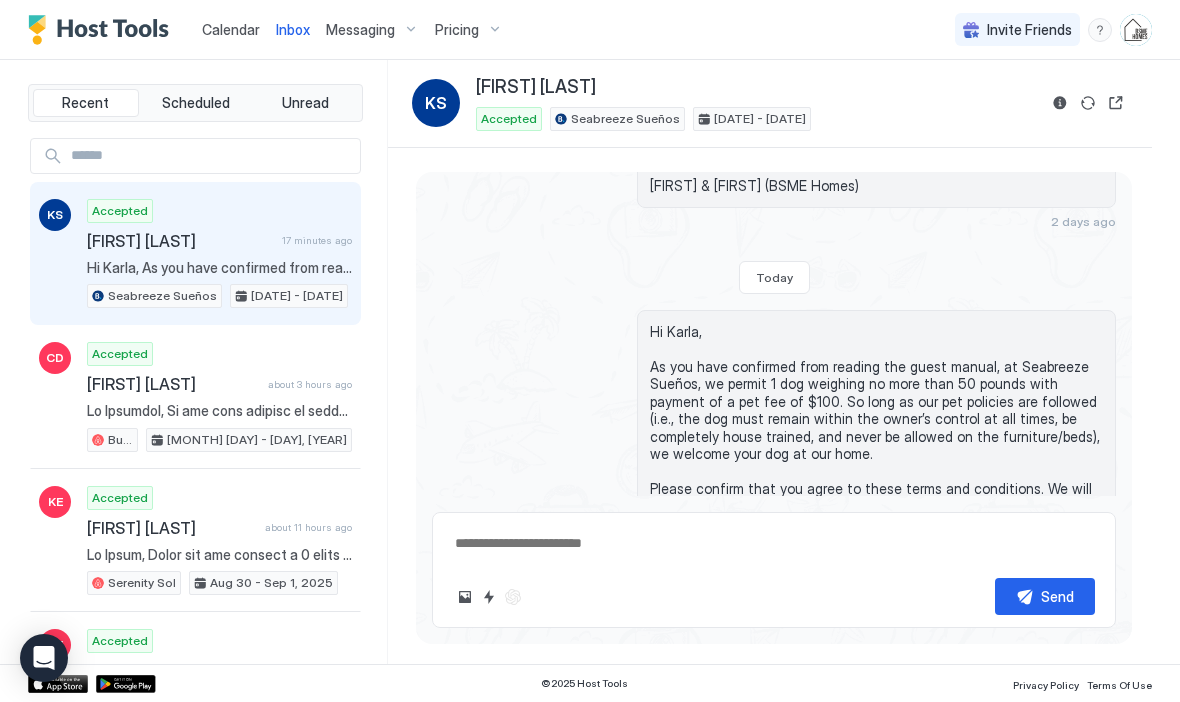 click at bounding box center (774, 543) 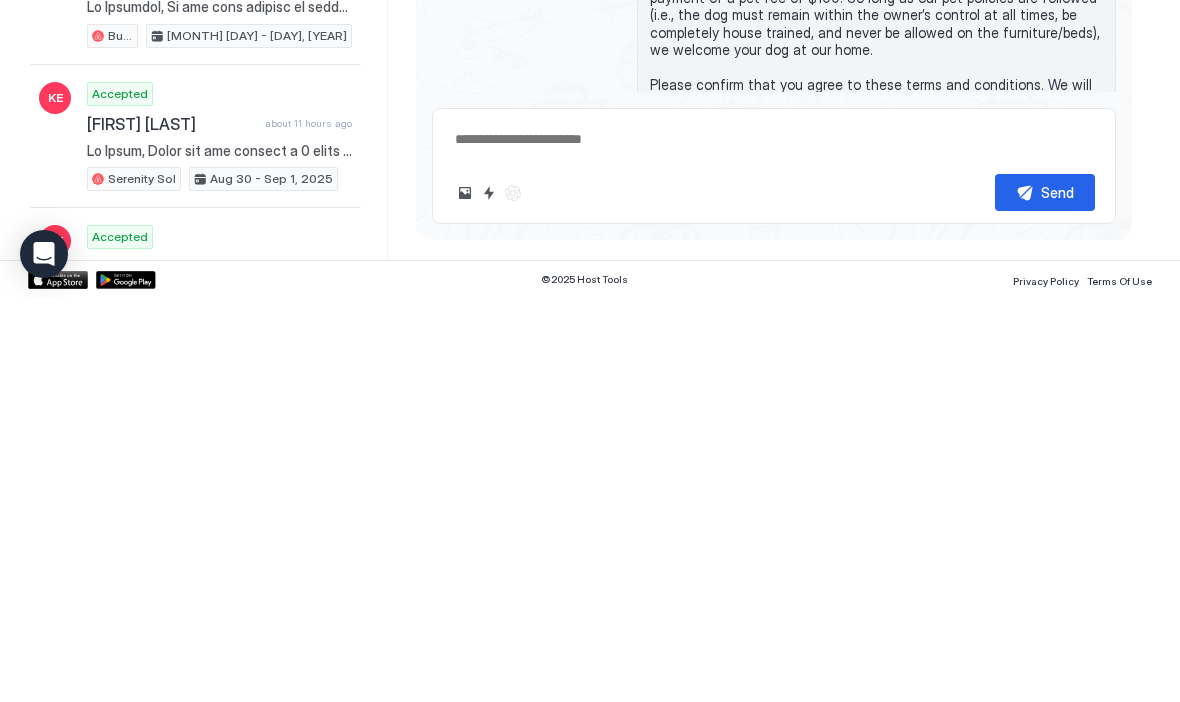 paste on "**********" 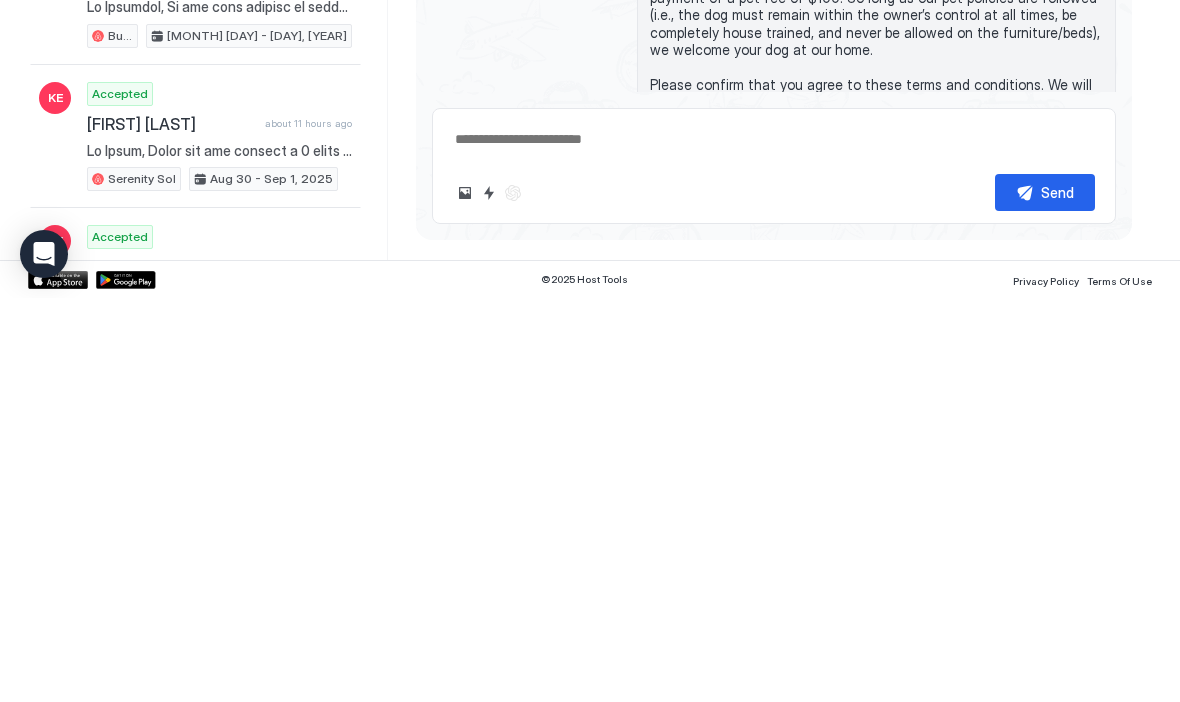 type on "*" 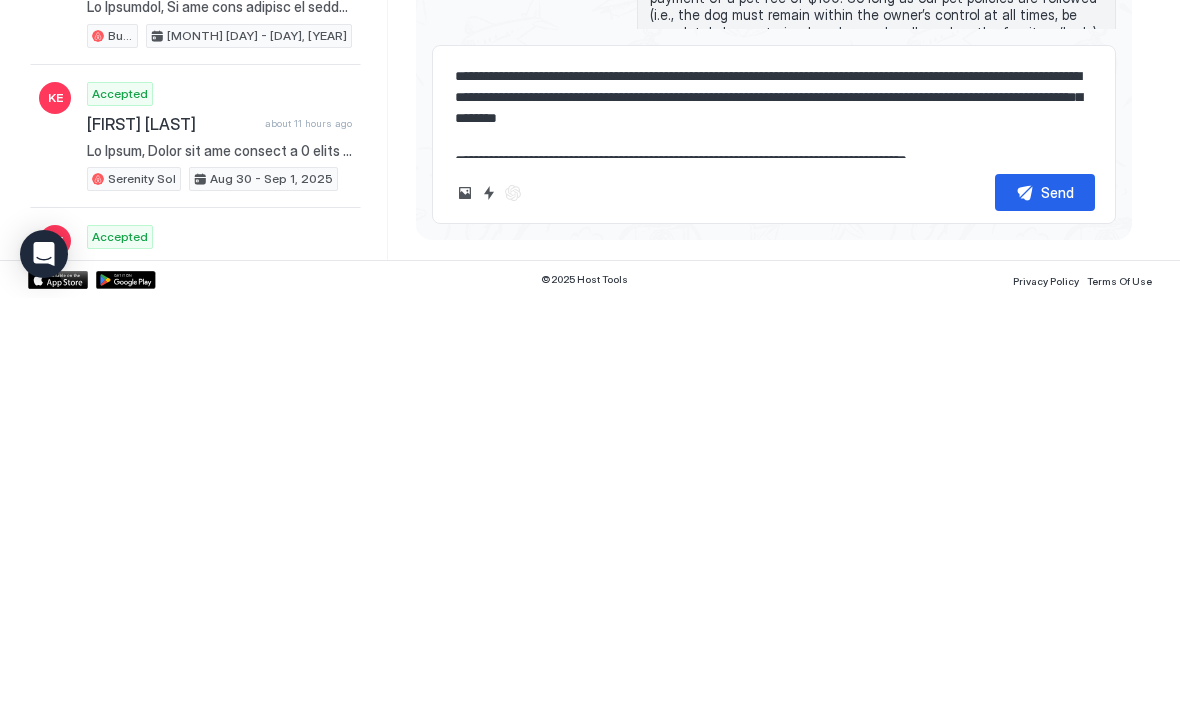 scroll, scrollTop: 0, scrollLeft: 0, axis: both 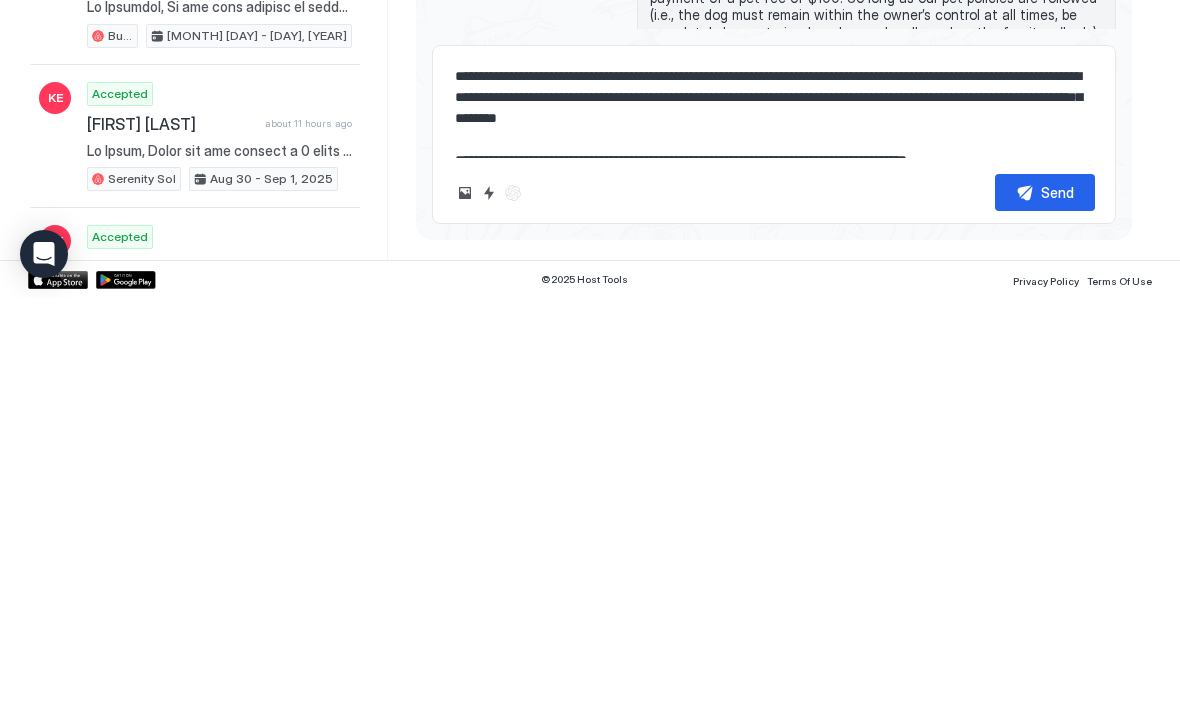 click on "**********" at bounding box center [774, 512] 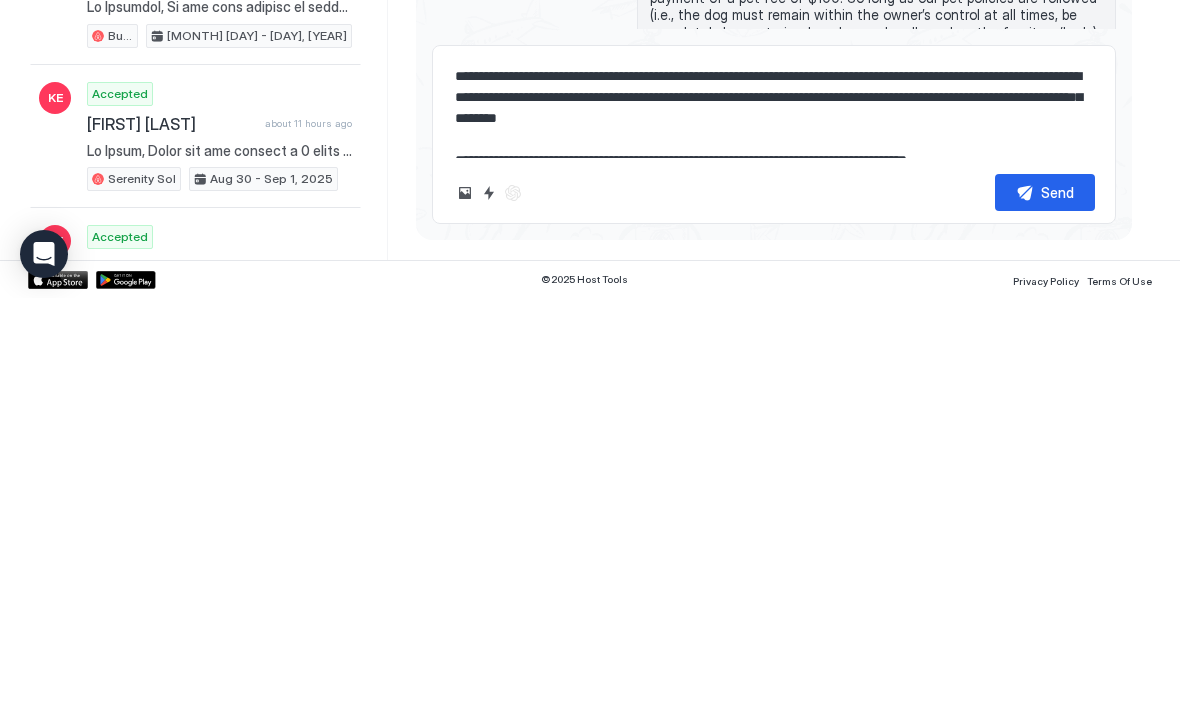 type on "**********" 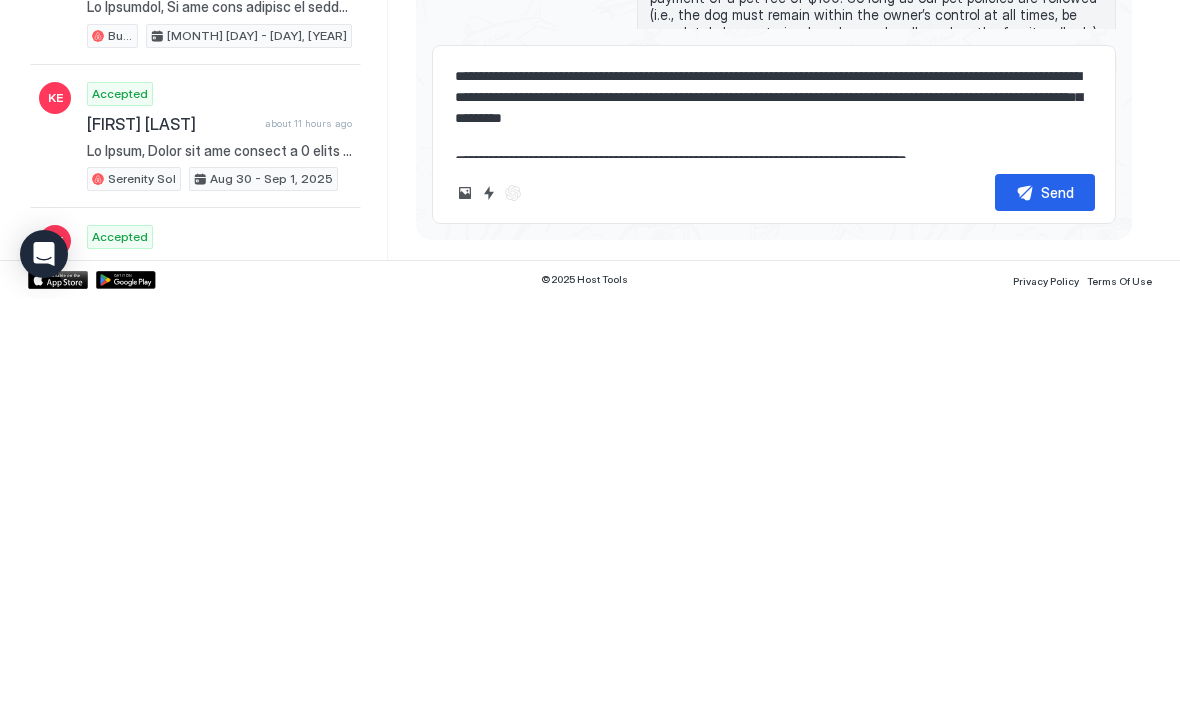 type on "*" 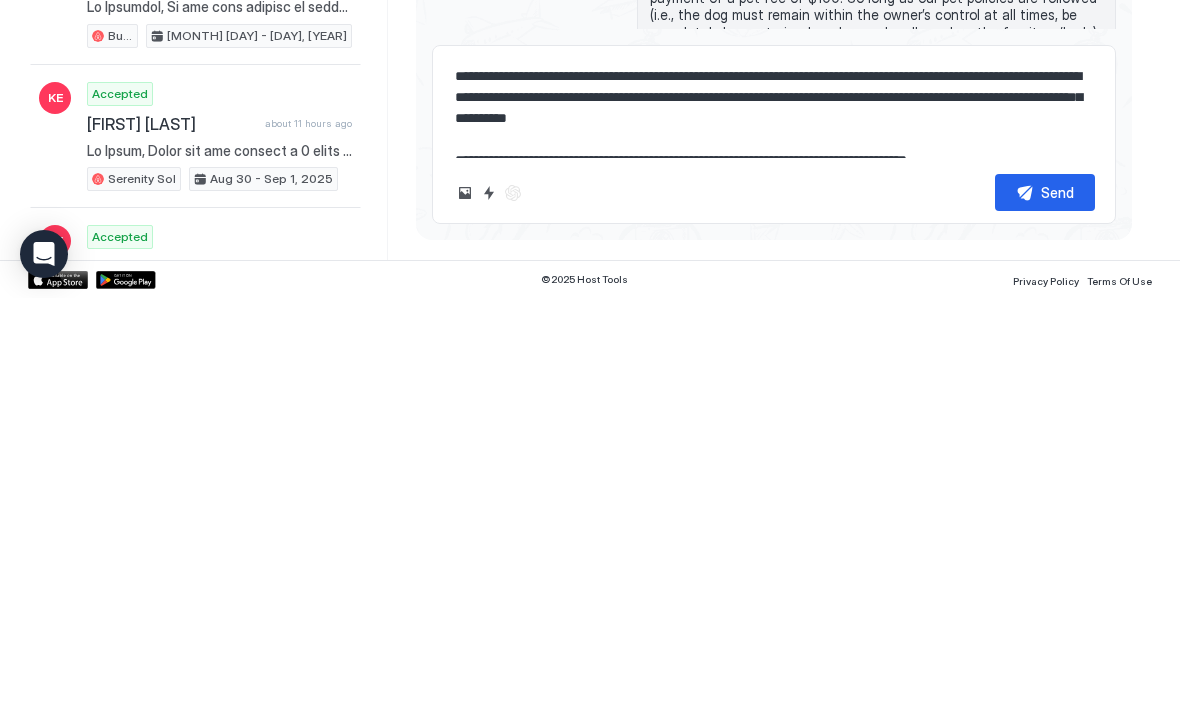 type on "*" 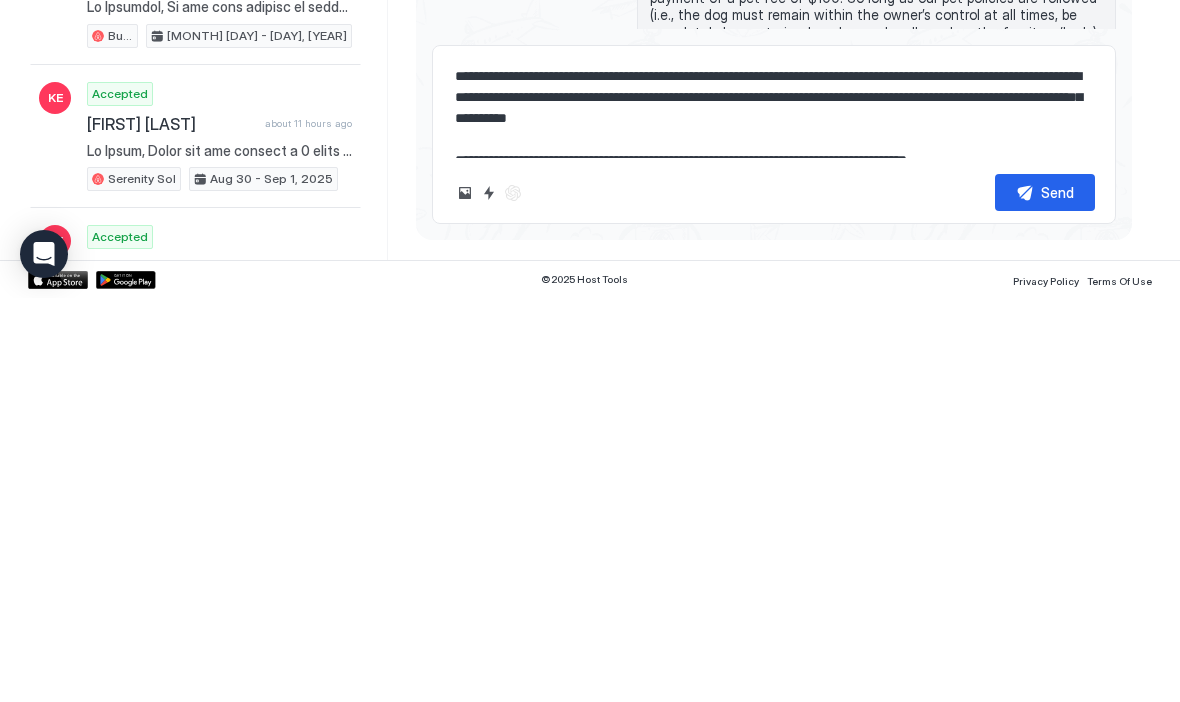 type on "**********" 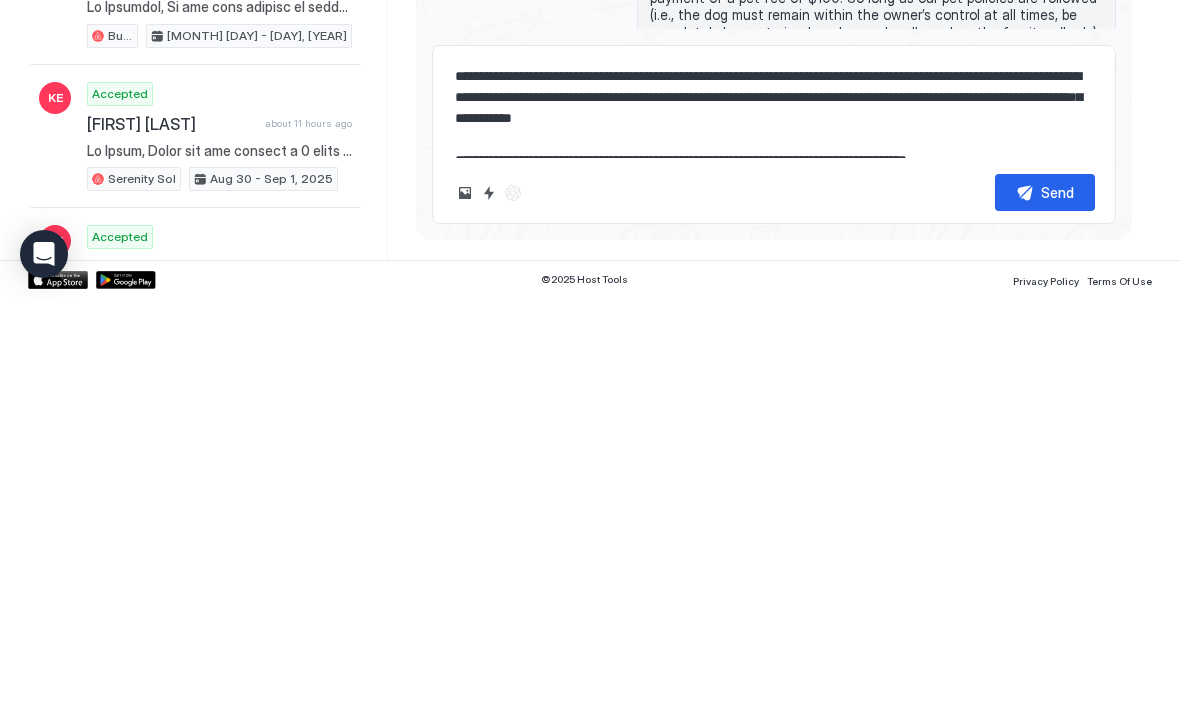 type on "*" 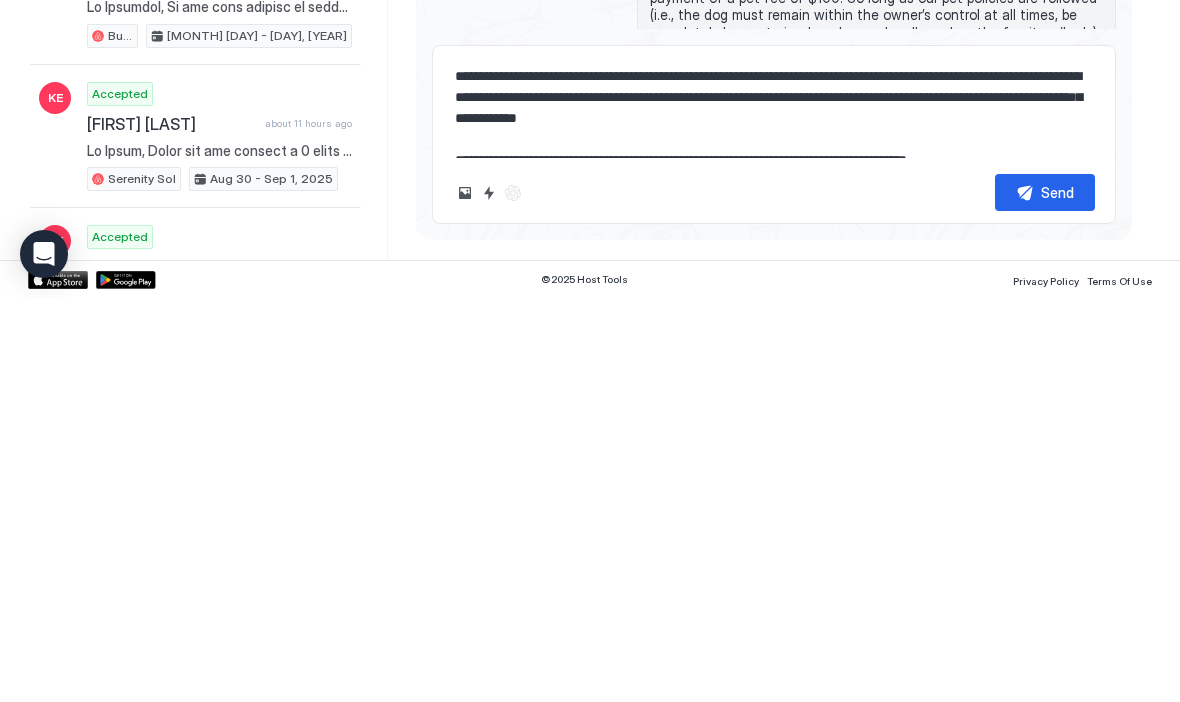 type on "*" 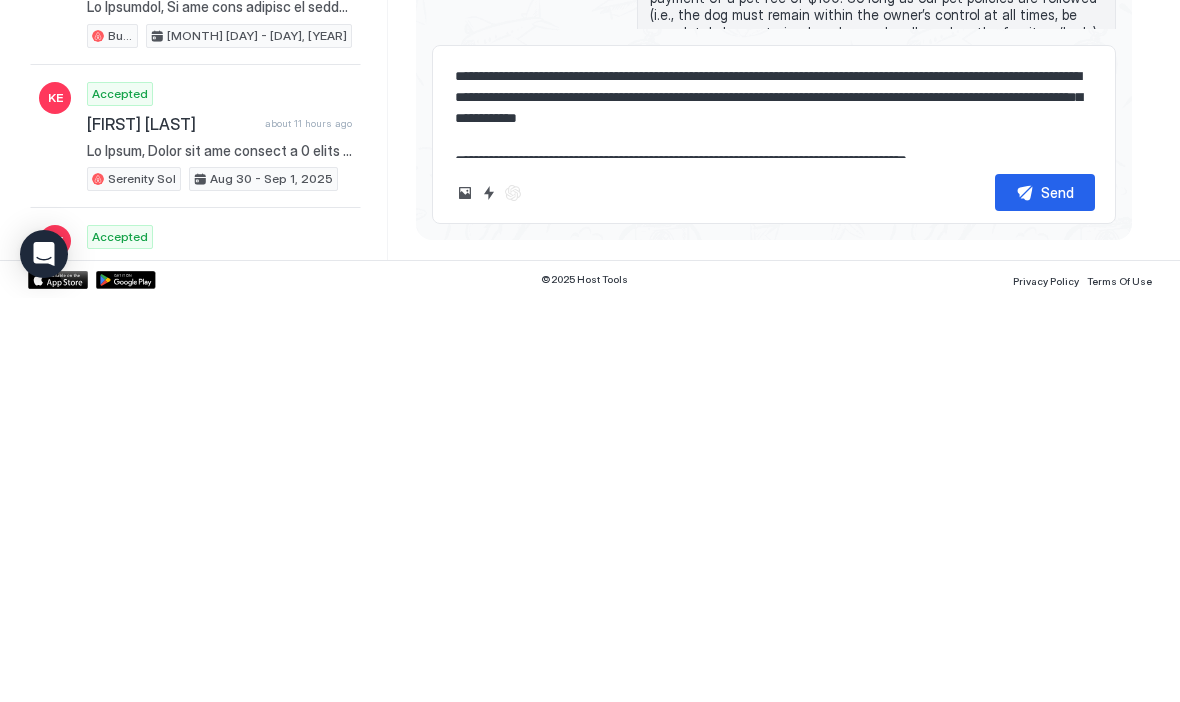type on "**********" 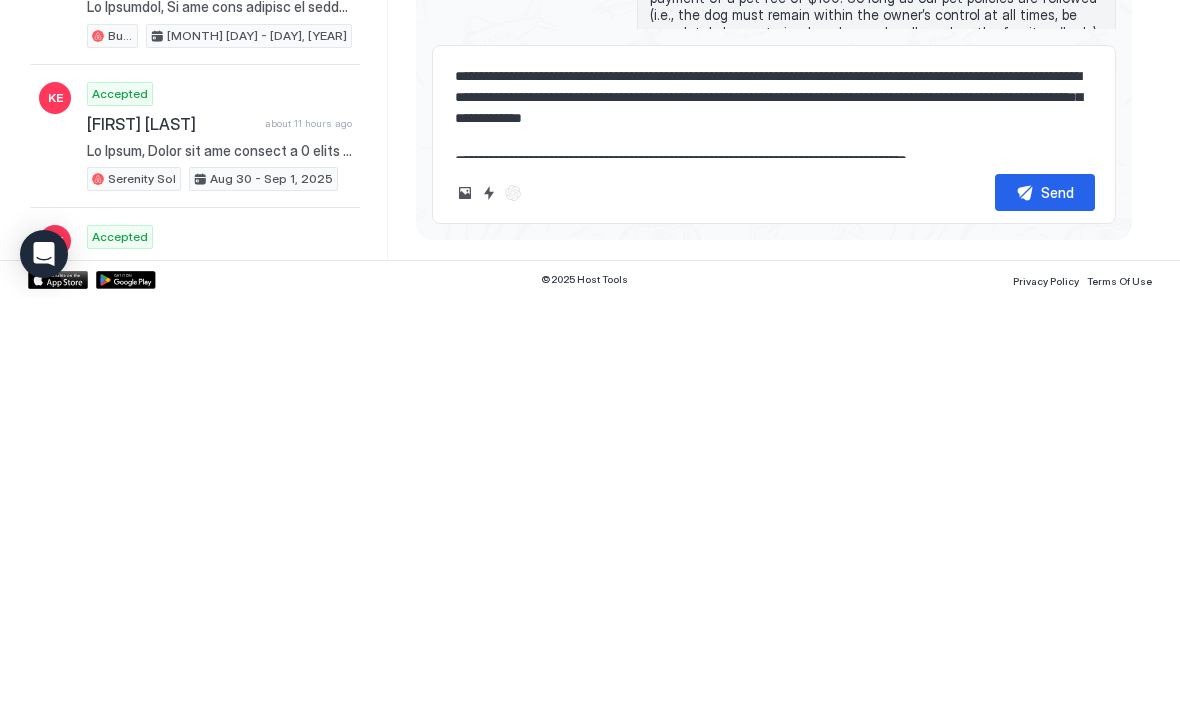 type on "*" 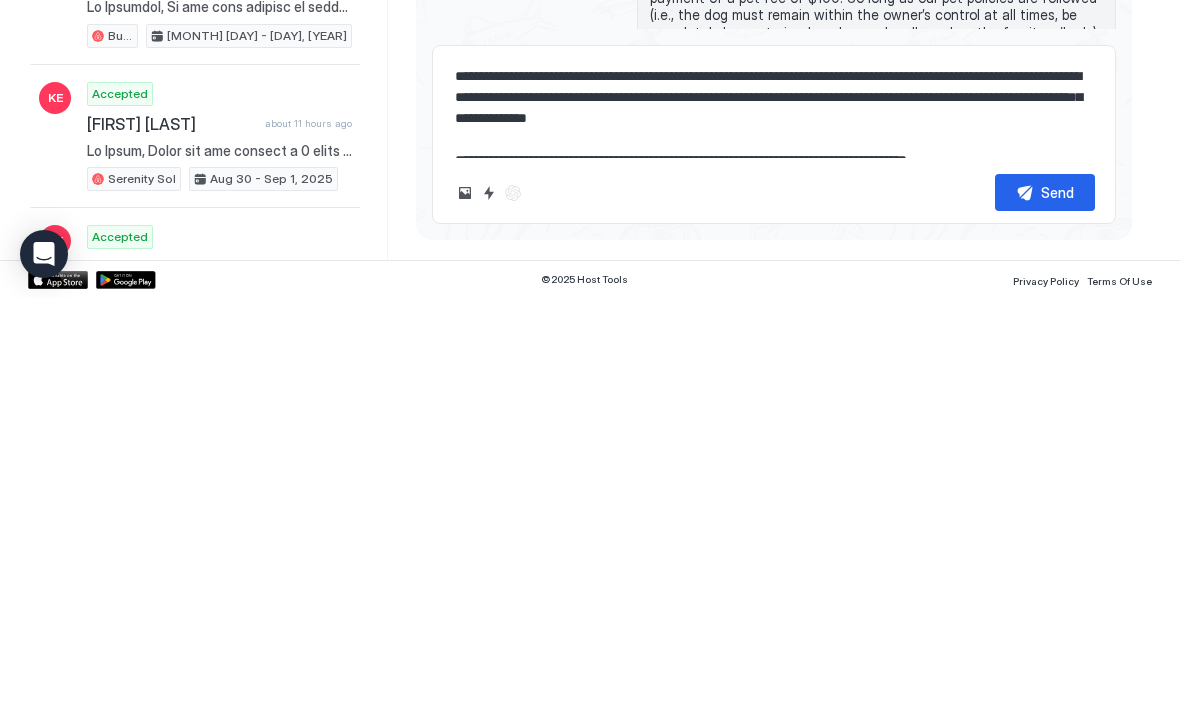 type on "*" 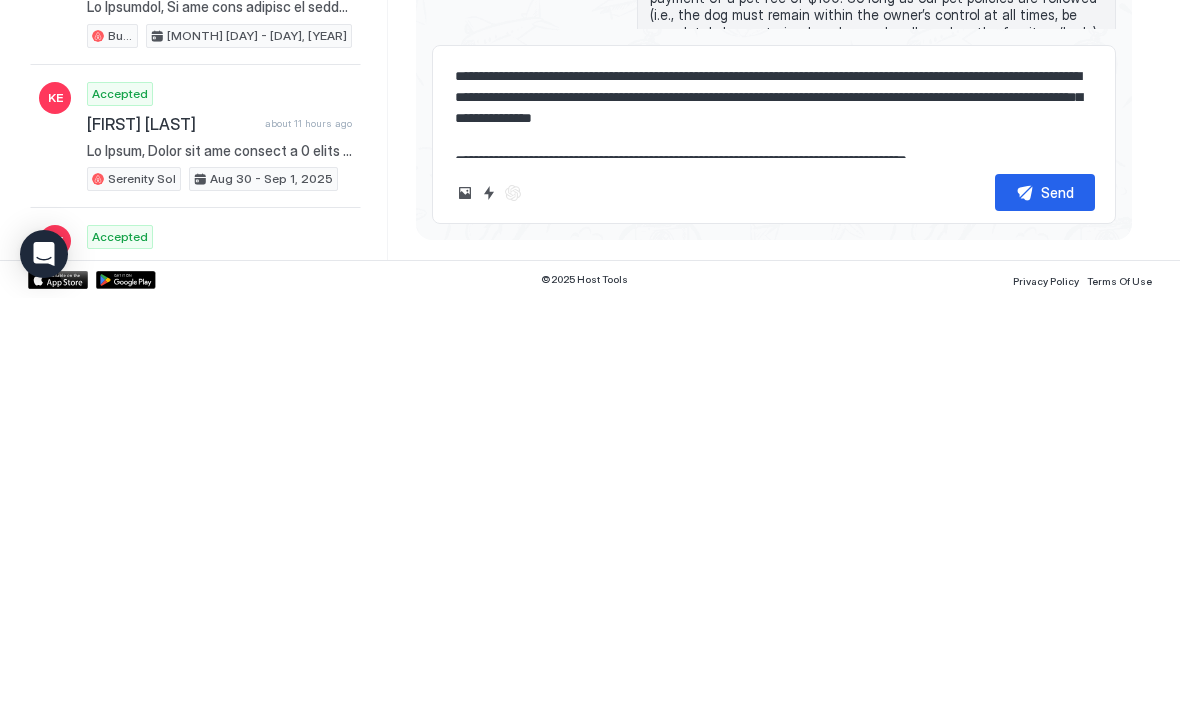 type on "**********" 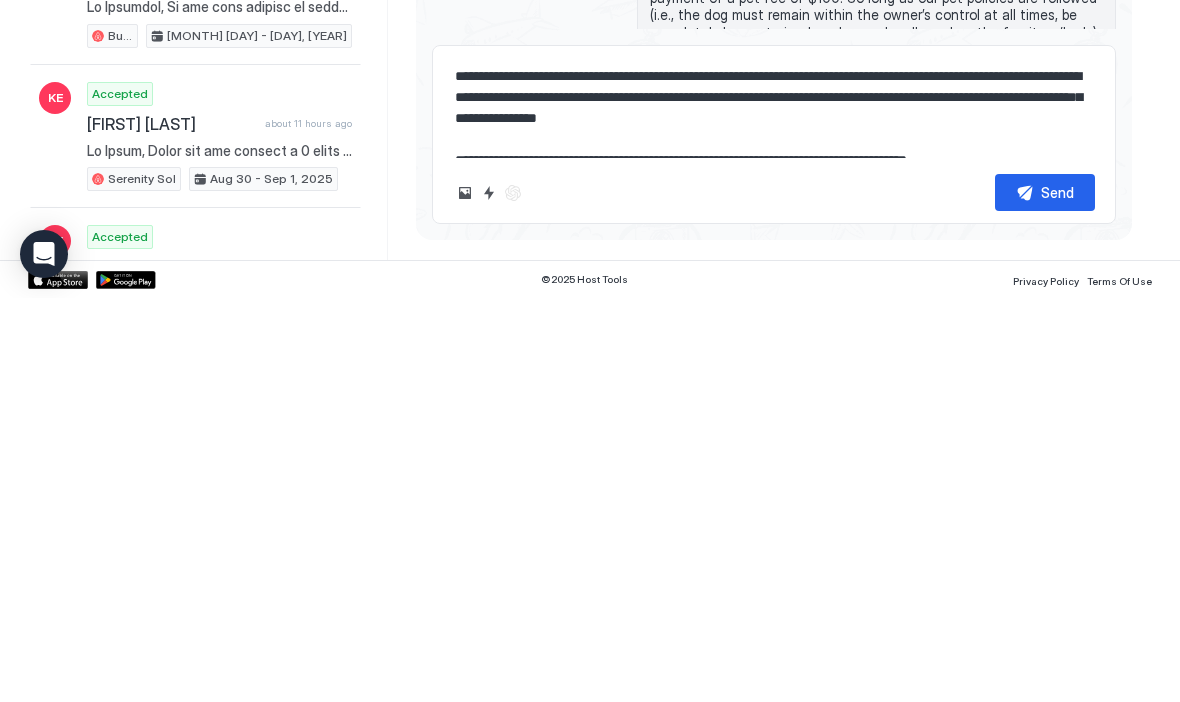 type on "*" 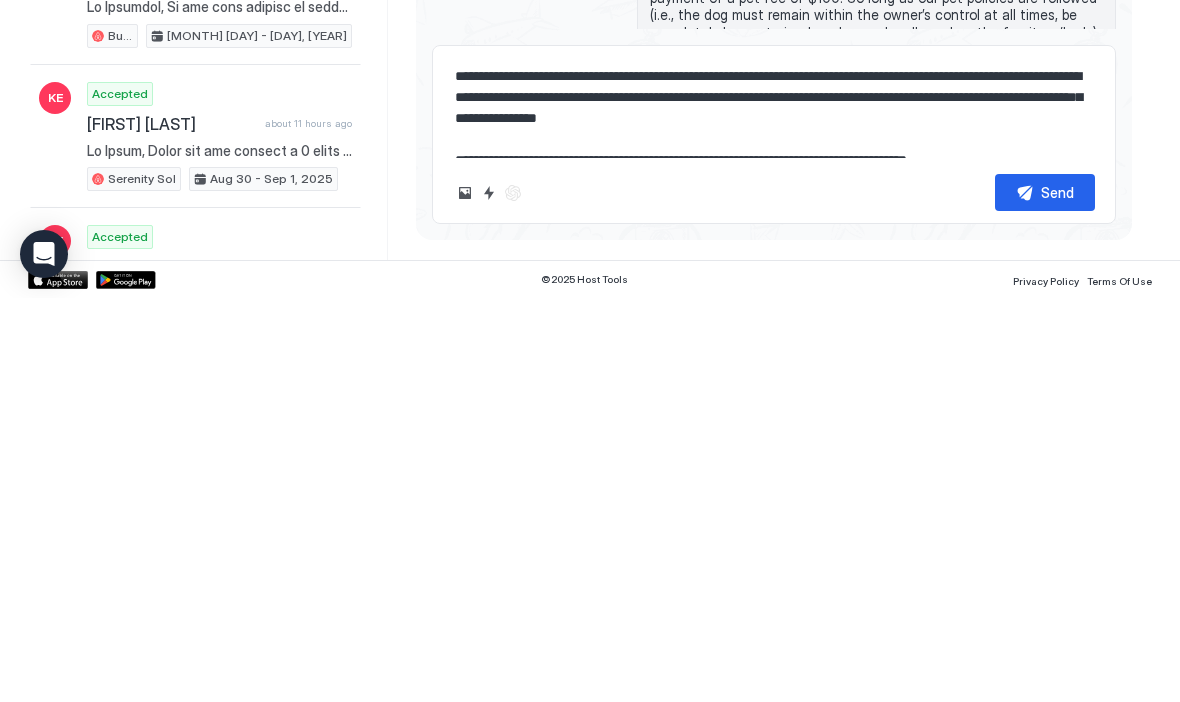 type on "**********" 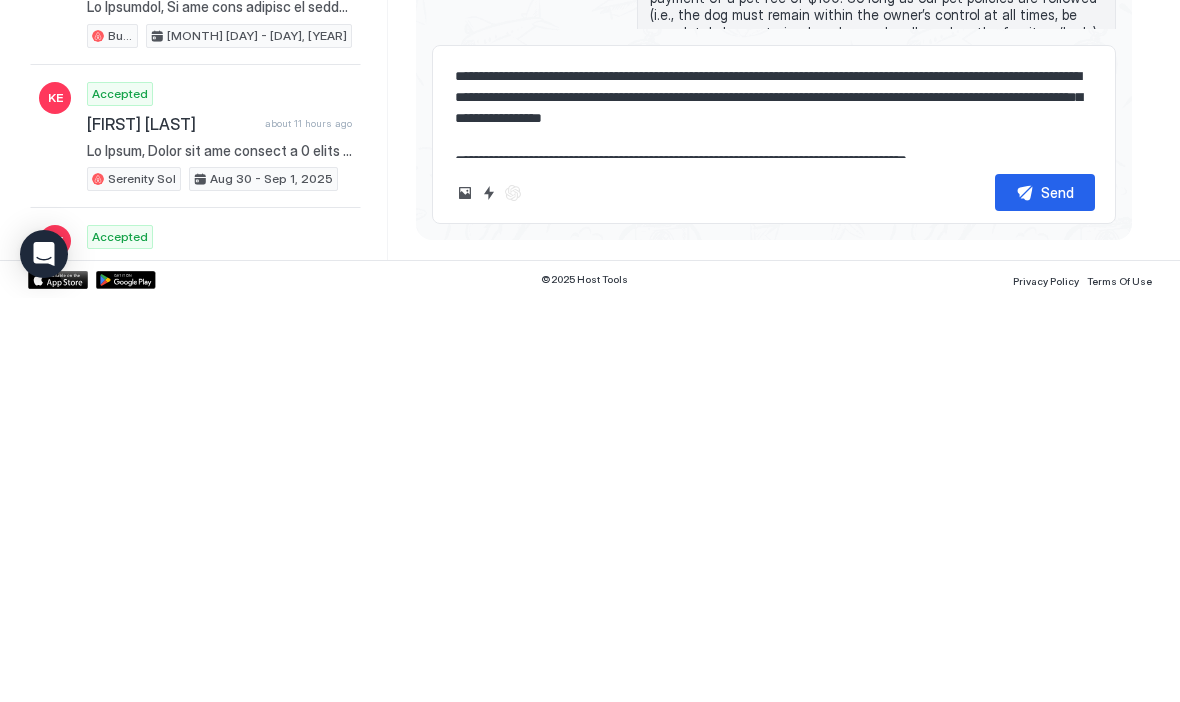 type on "*" 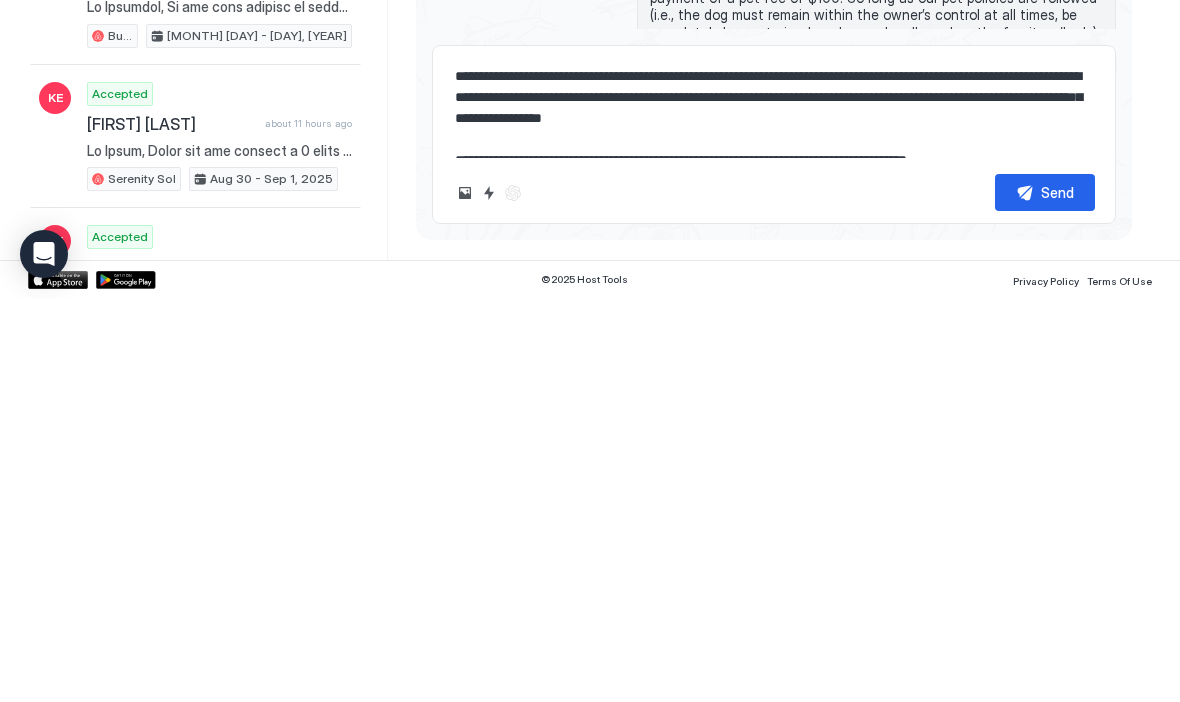 type on "**********" 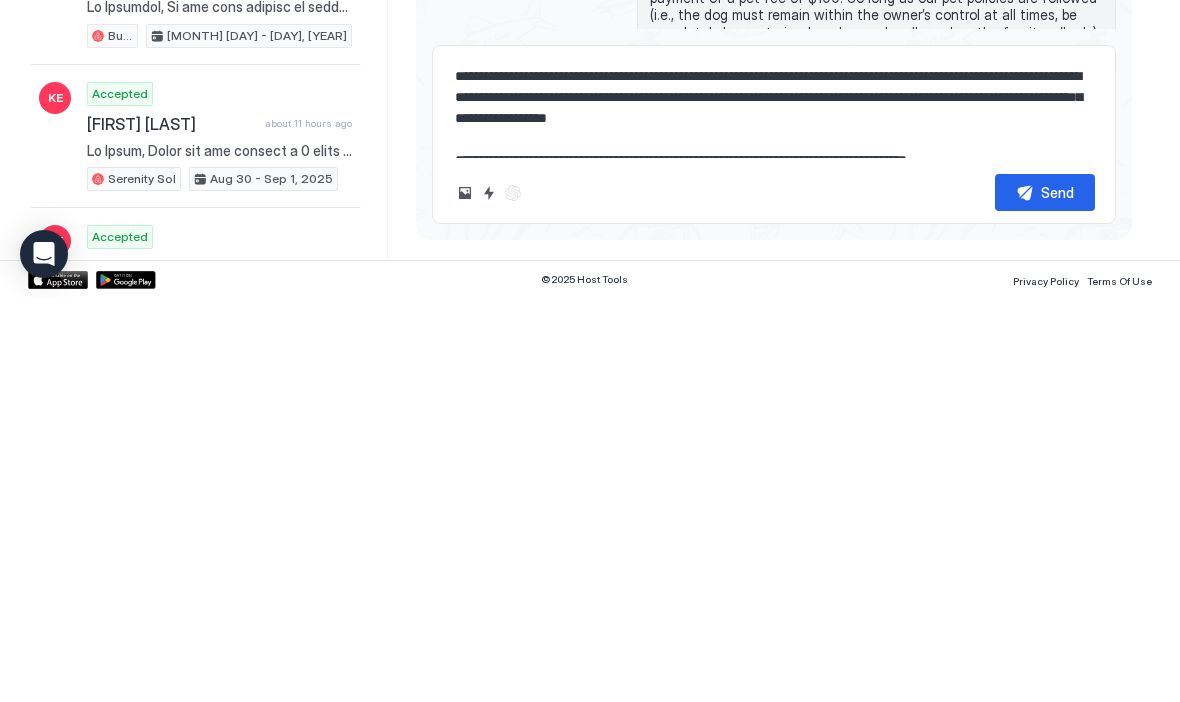 type on "*" 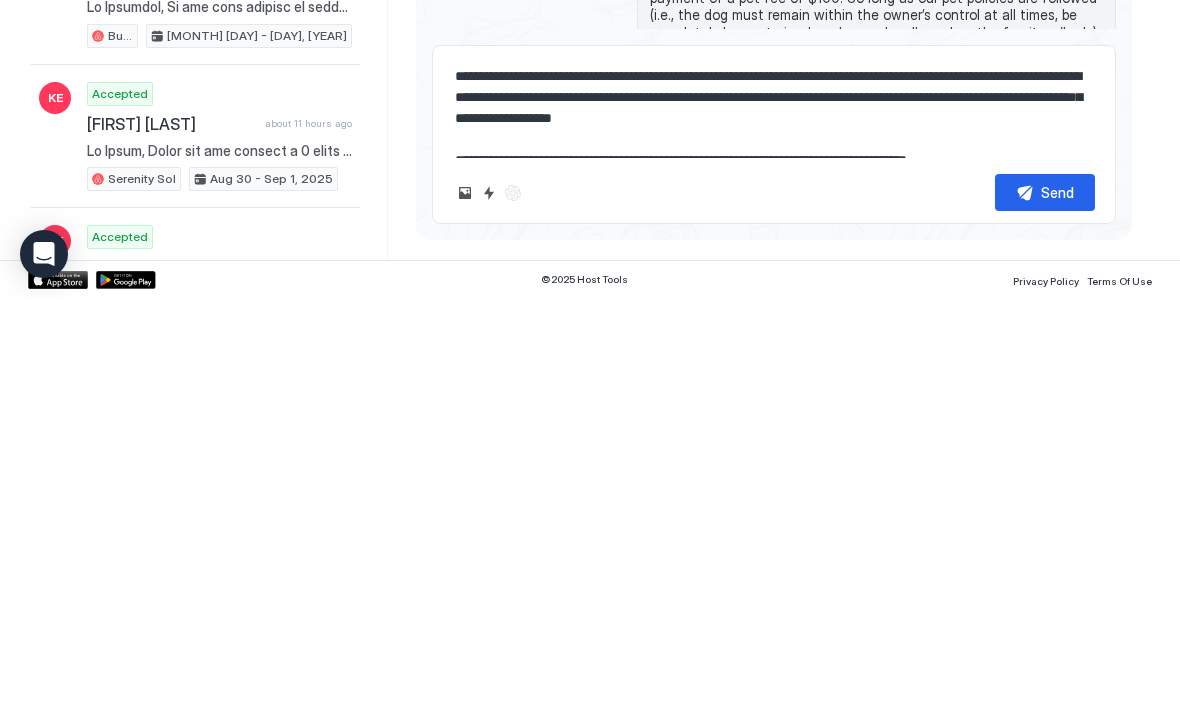 type on "**********" 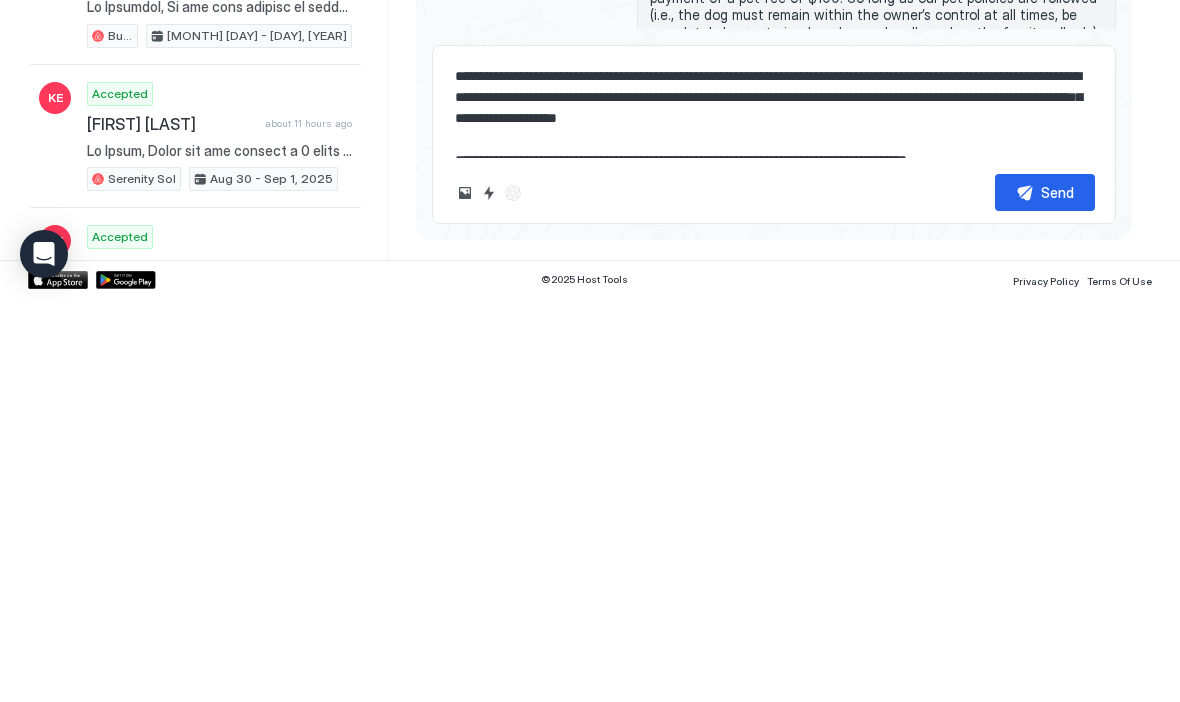 type on "*" 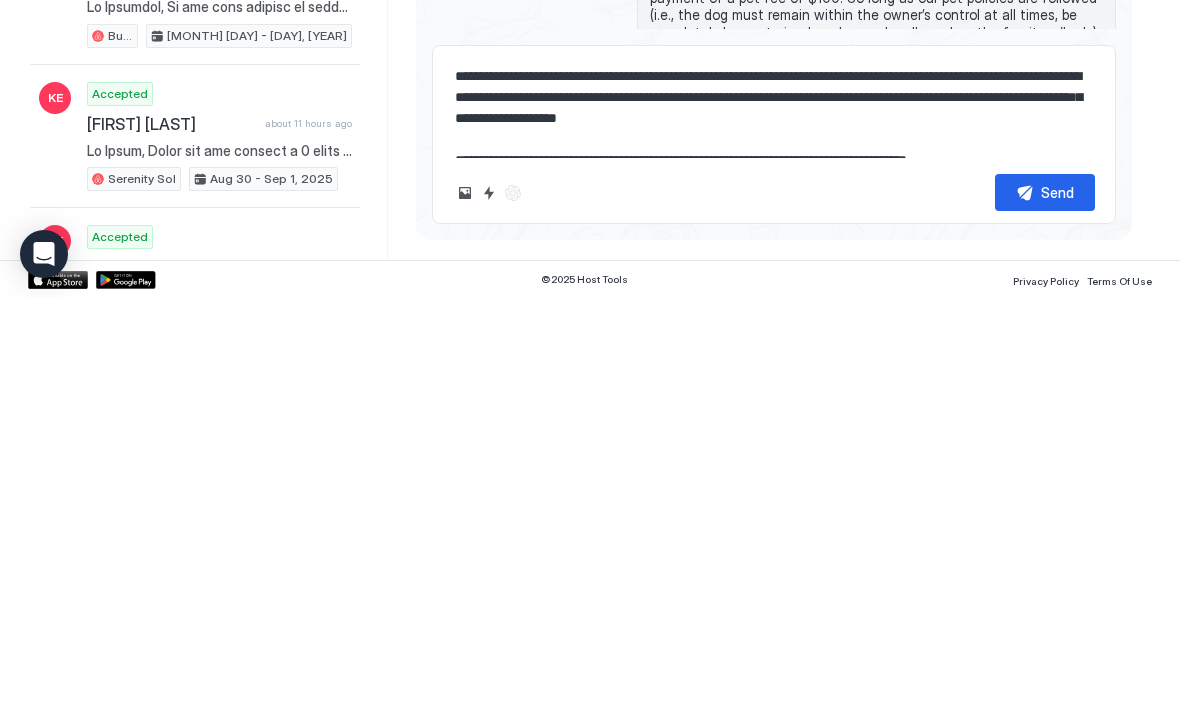 type on "**********" 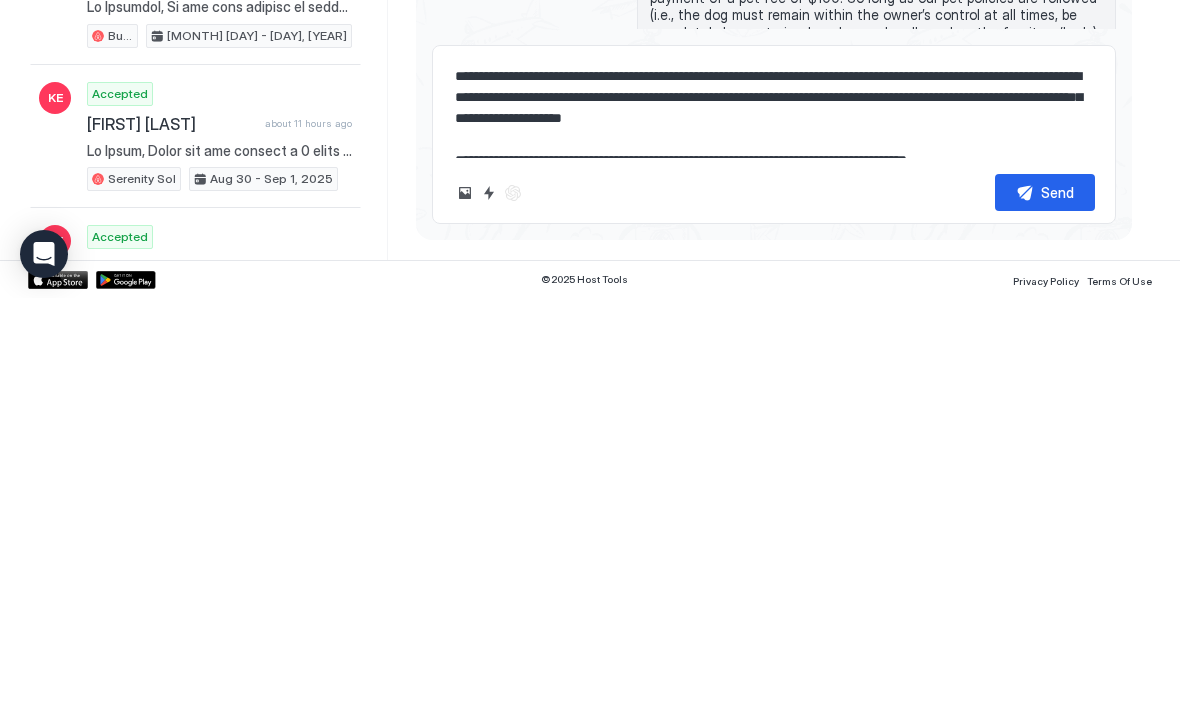 type on "*" 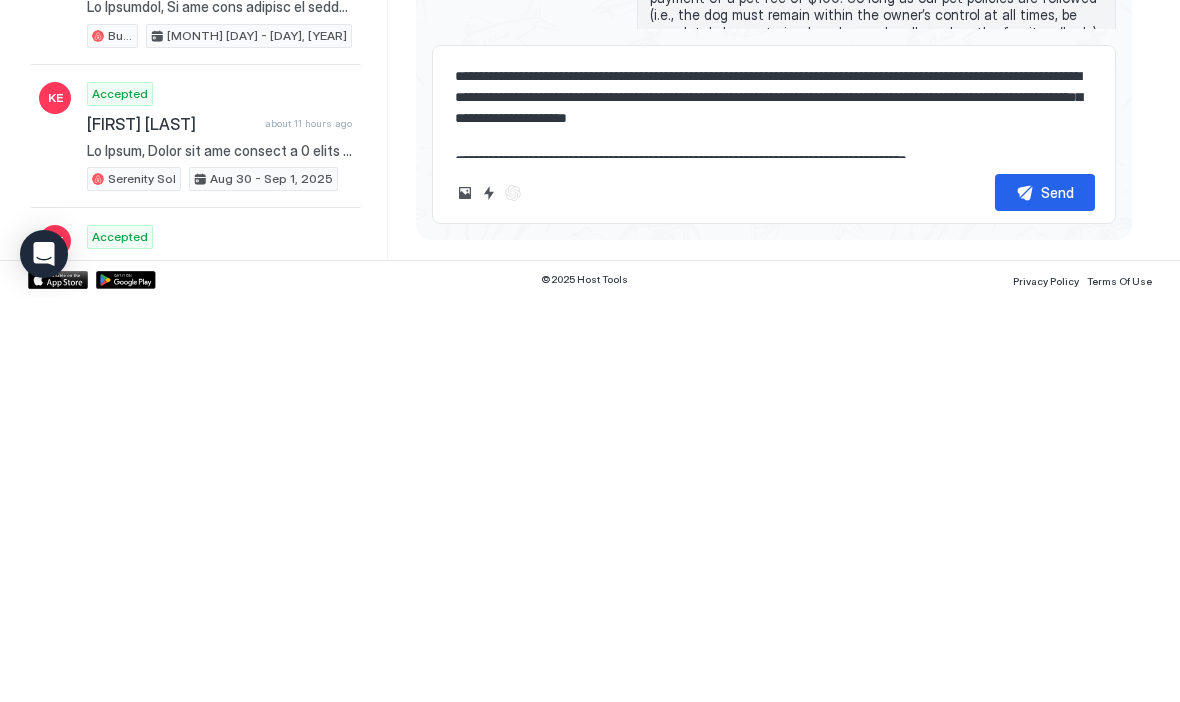 type on "*" 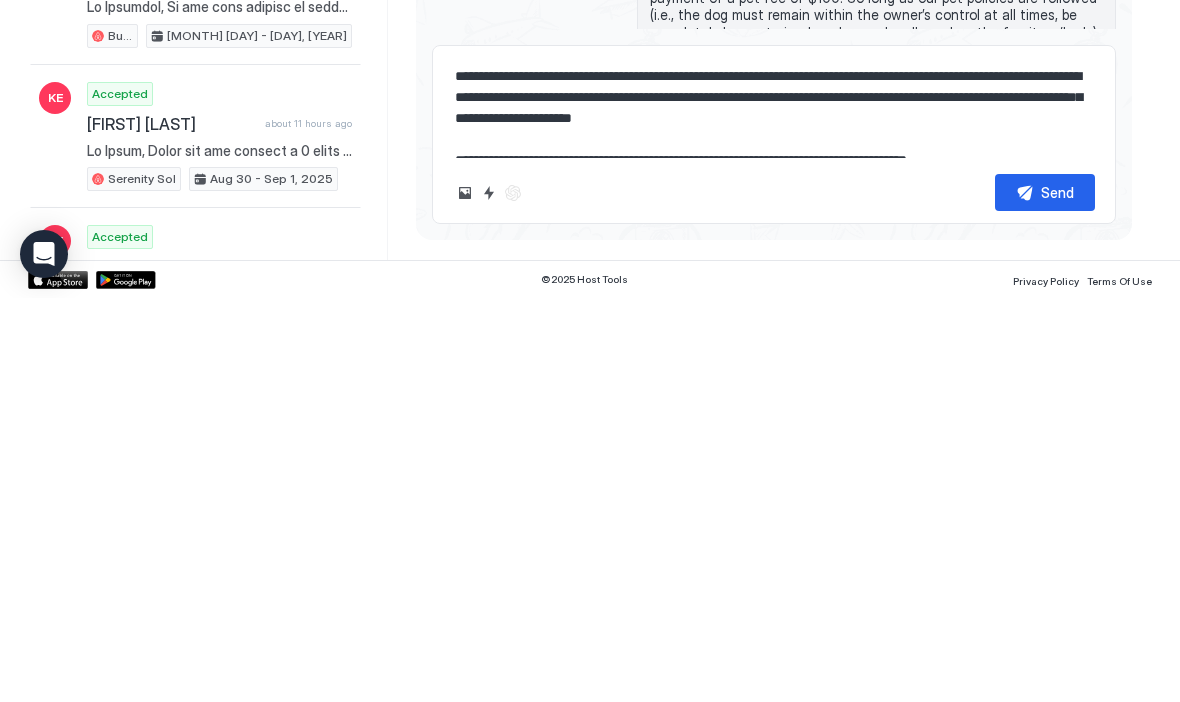 type on "*" 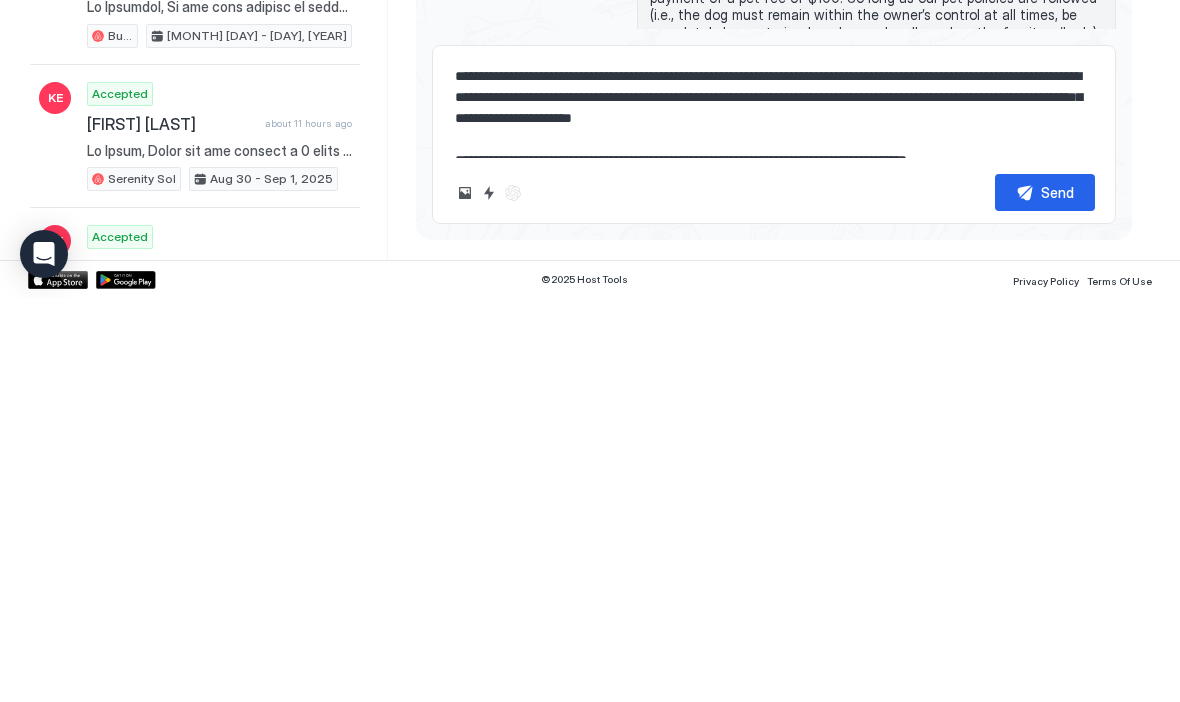 type on "**********" 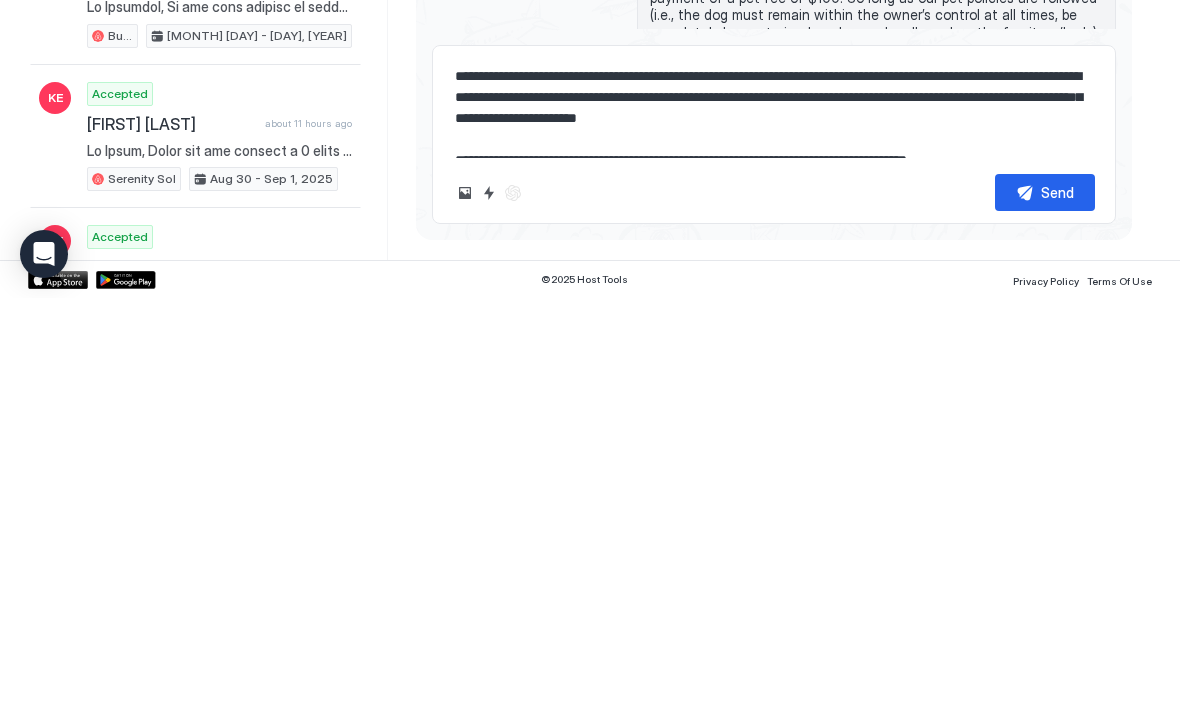 type on "*" 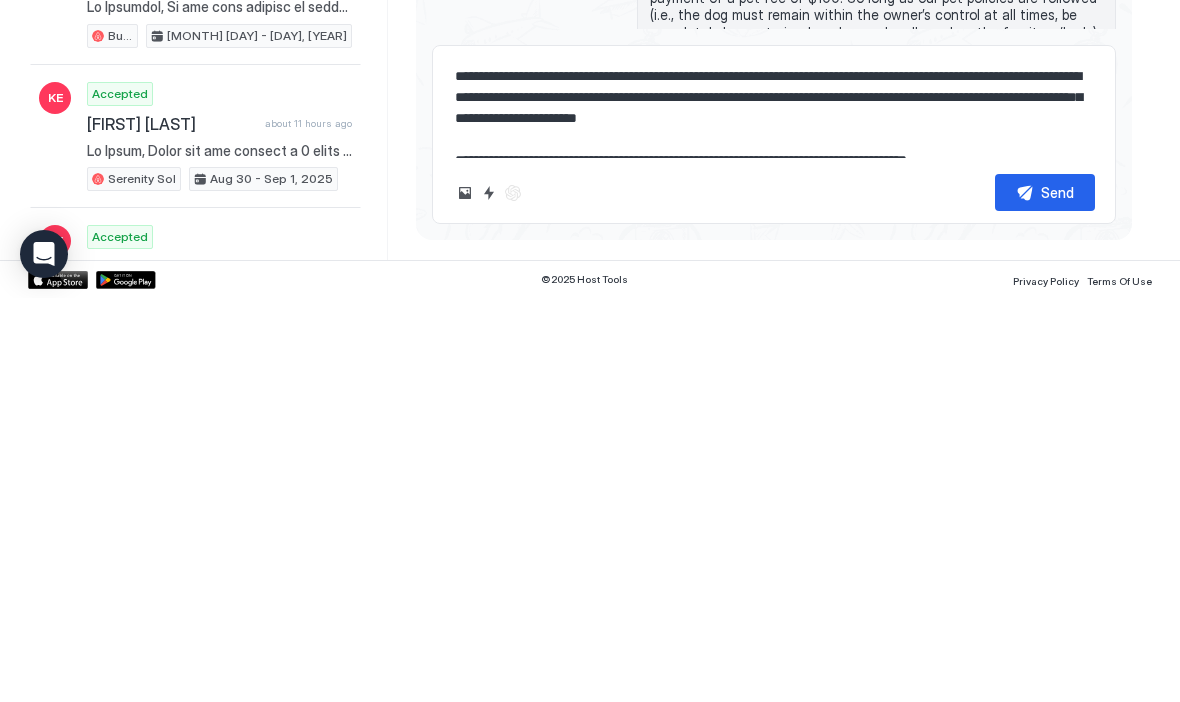 type on "**********" 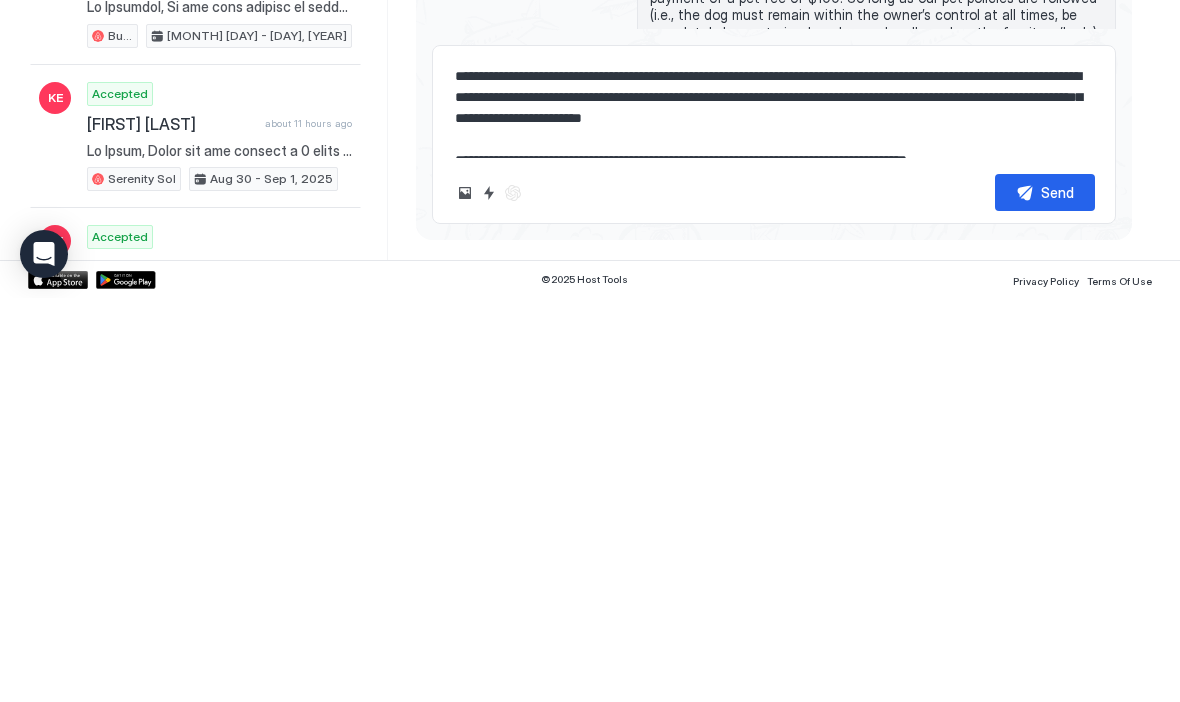 type on "*" 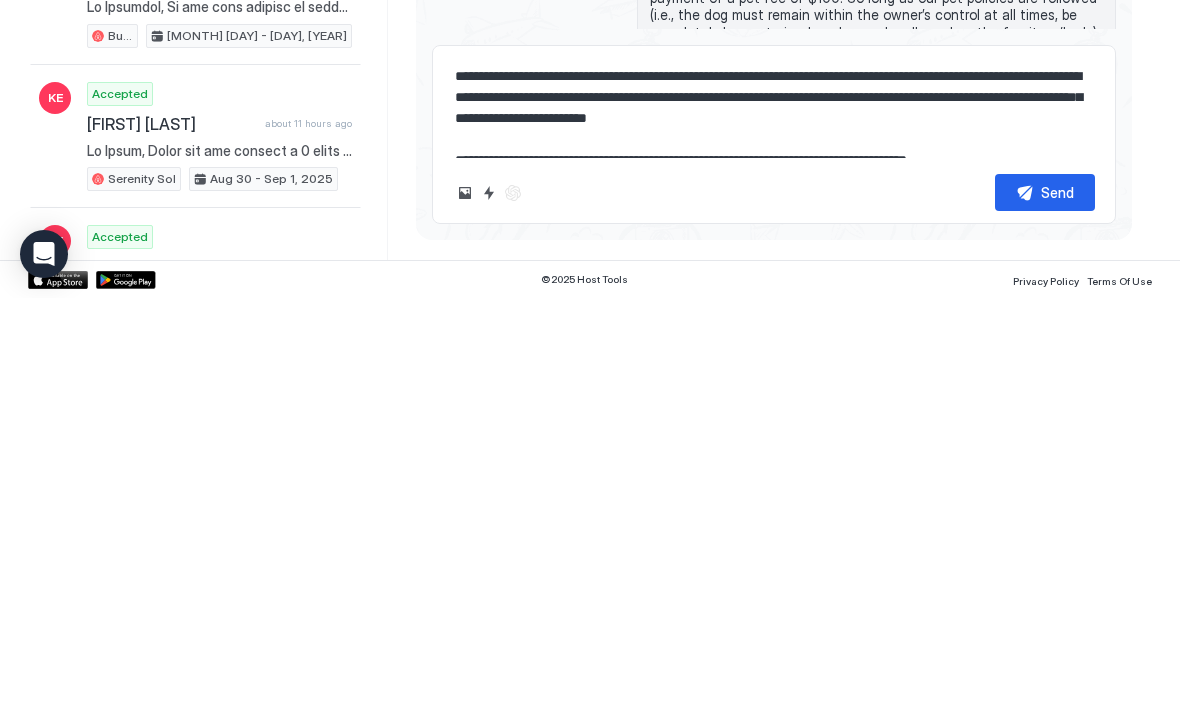 type on "*" 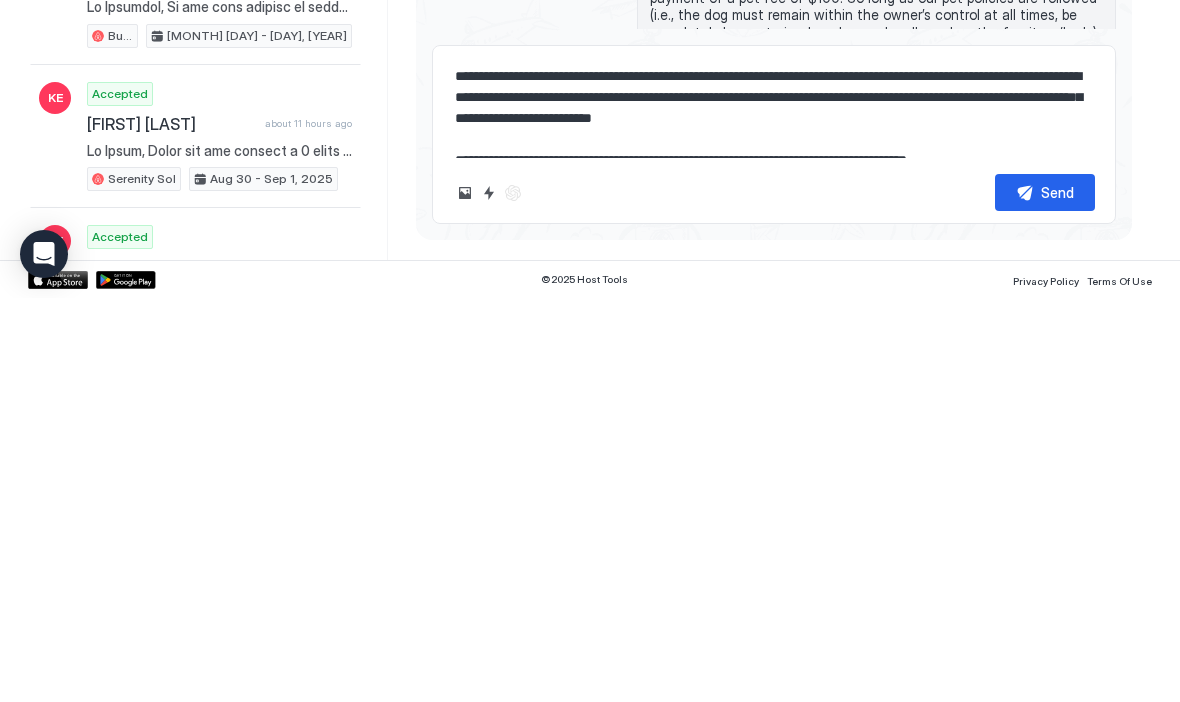 type on "**********" 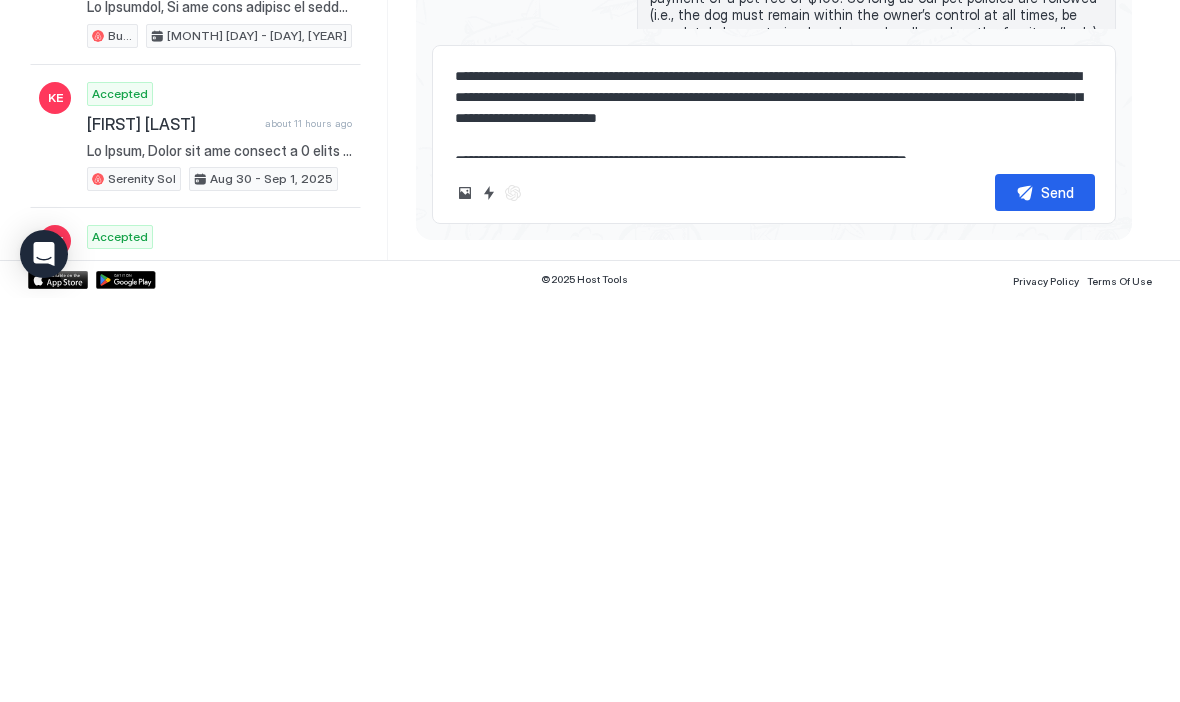 type on "*" 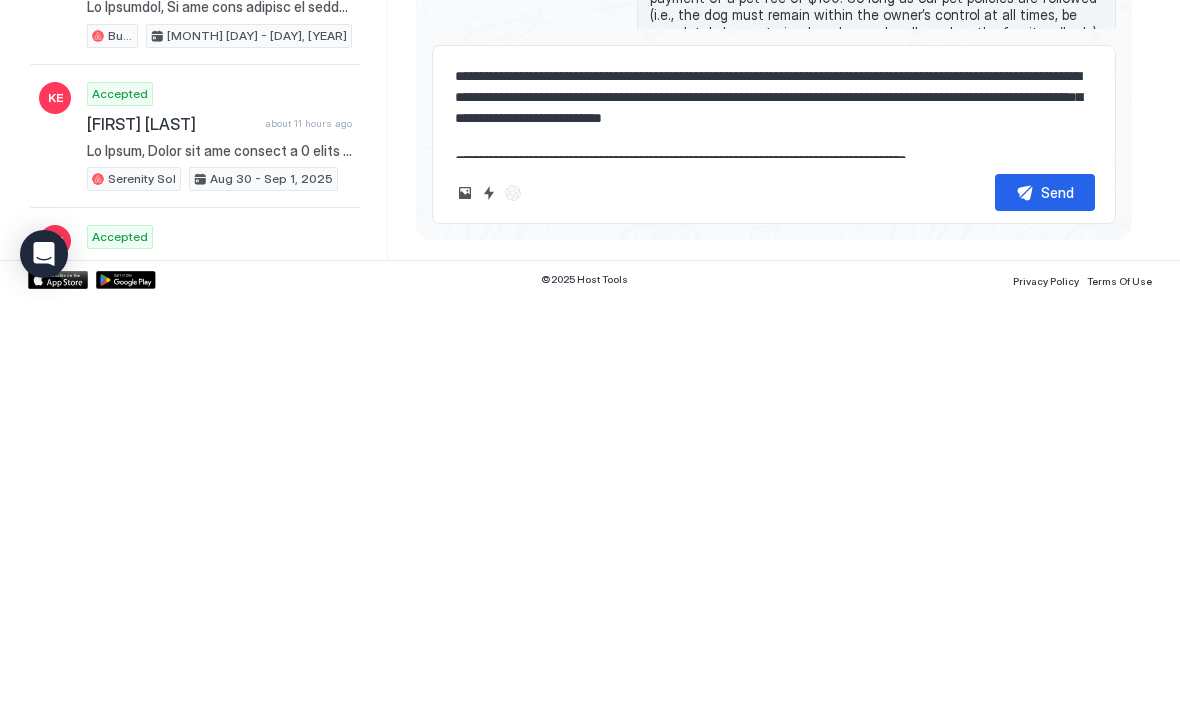 type on "**********" 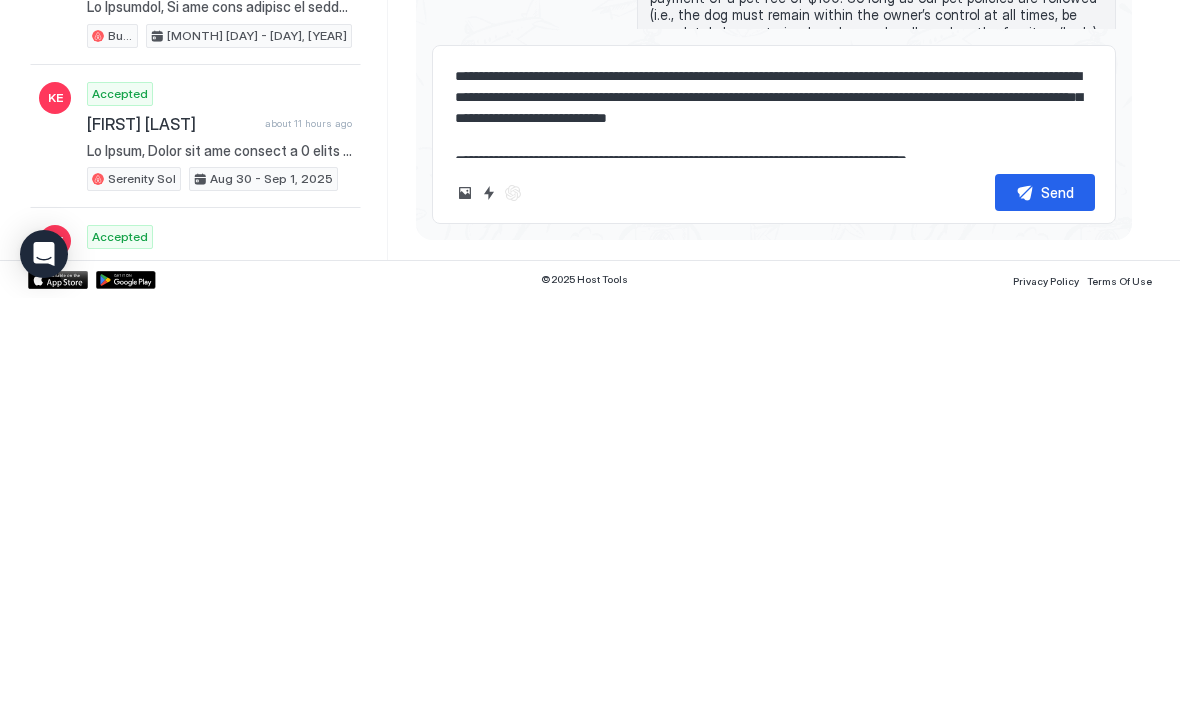 type on "*" 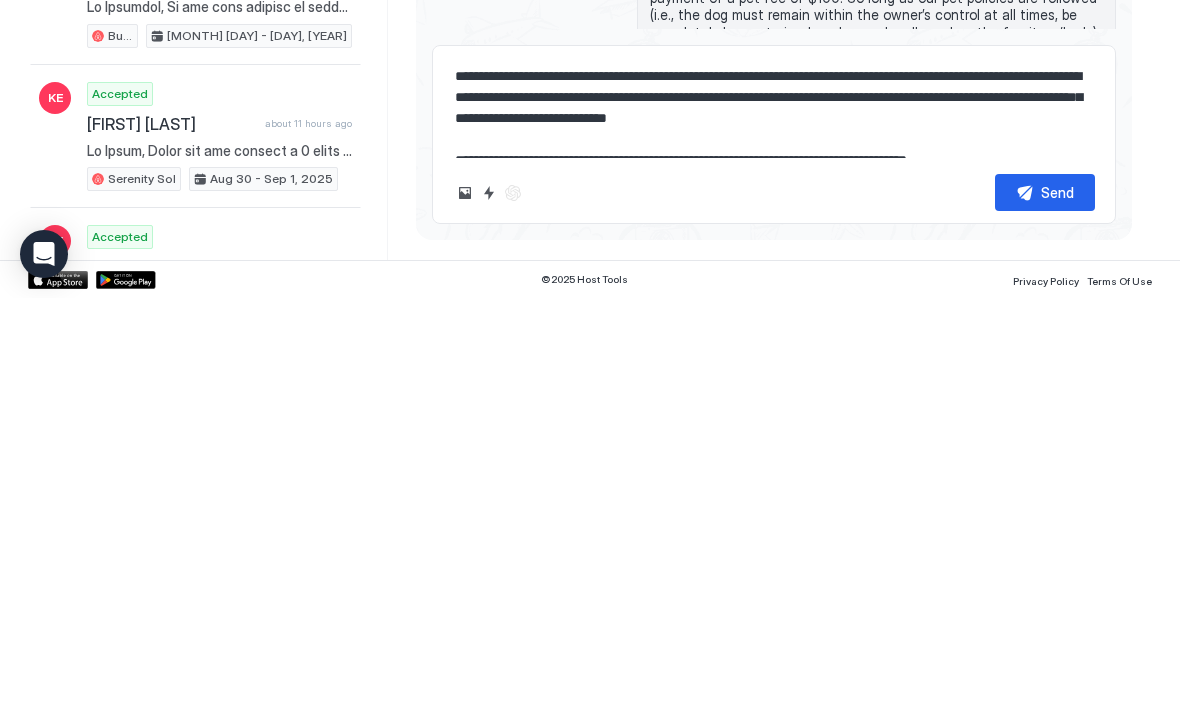 type on "**********" 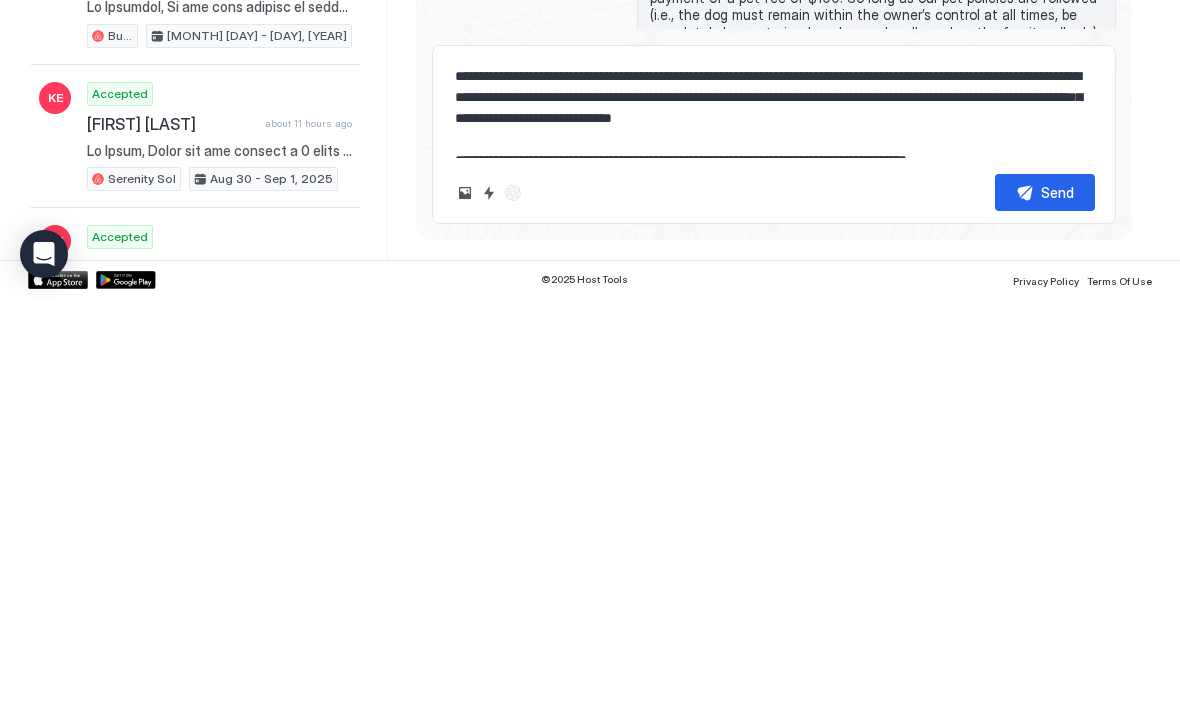 type on "*" 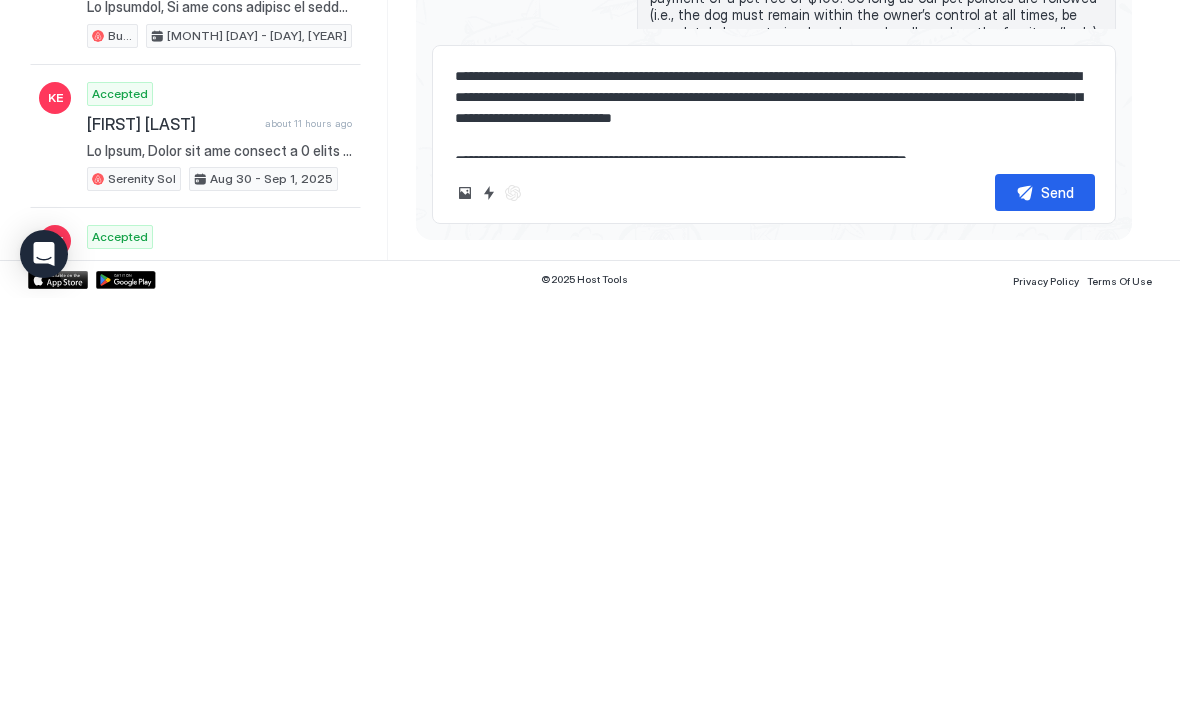 type on "**********" 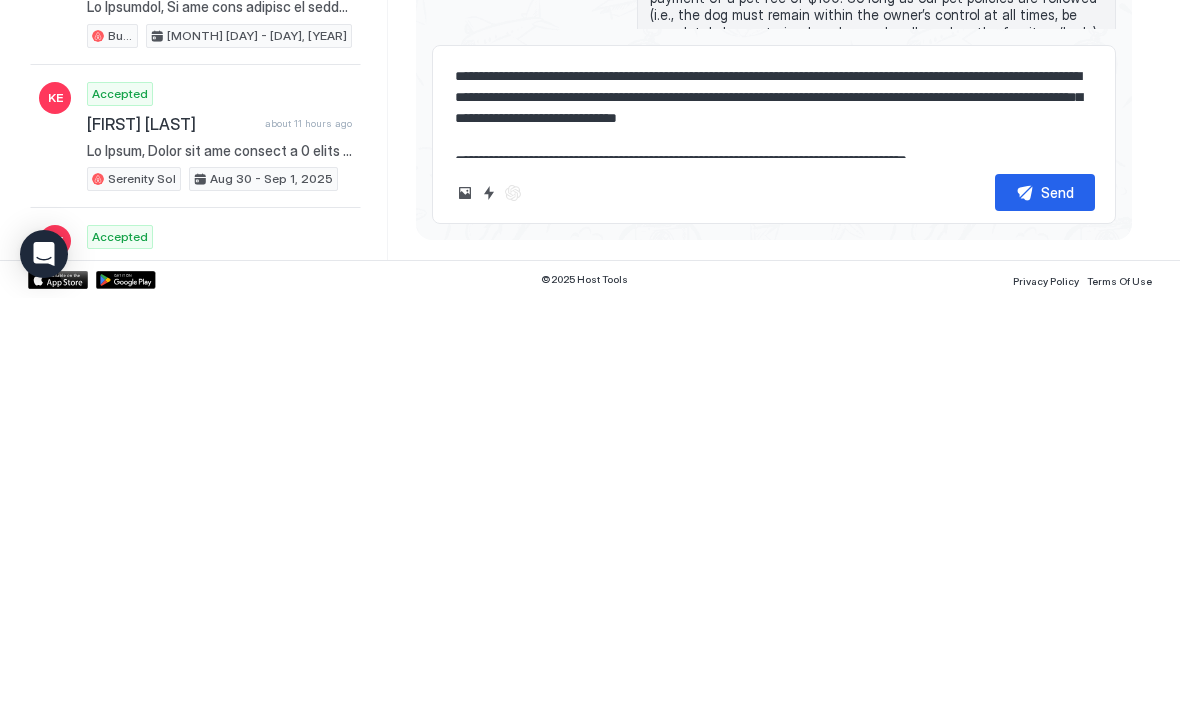 type on "*" 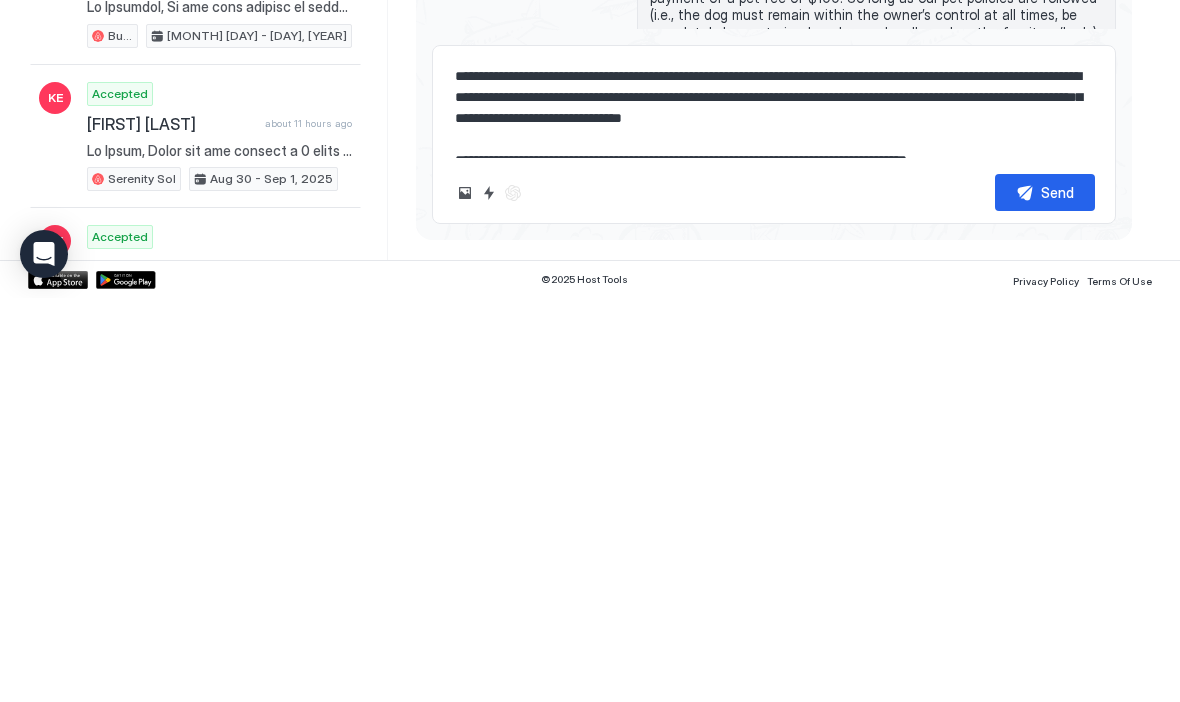 type on "*" 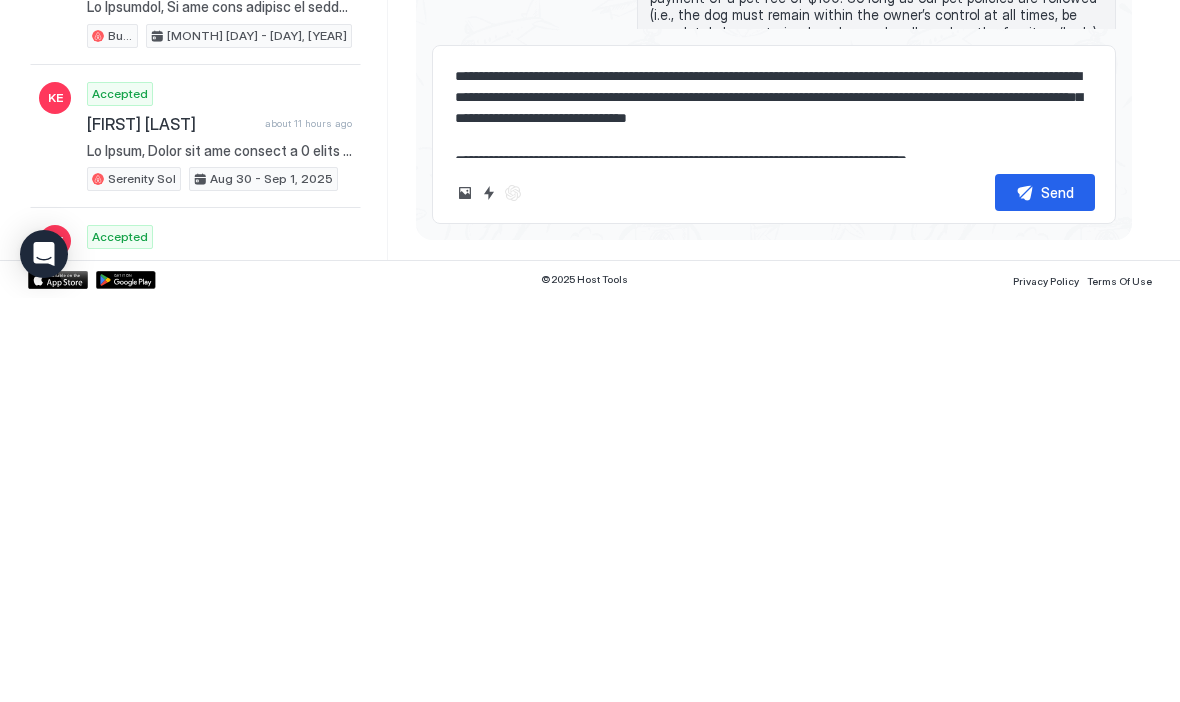 type on "**********" 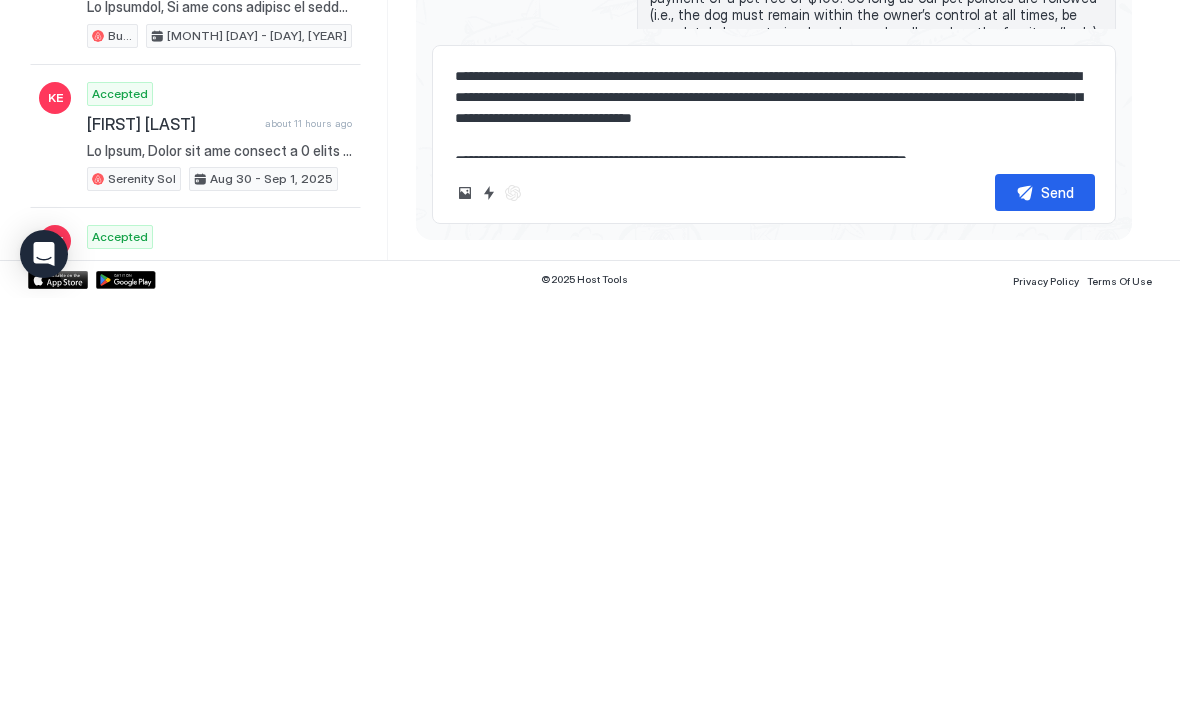 type on "*" 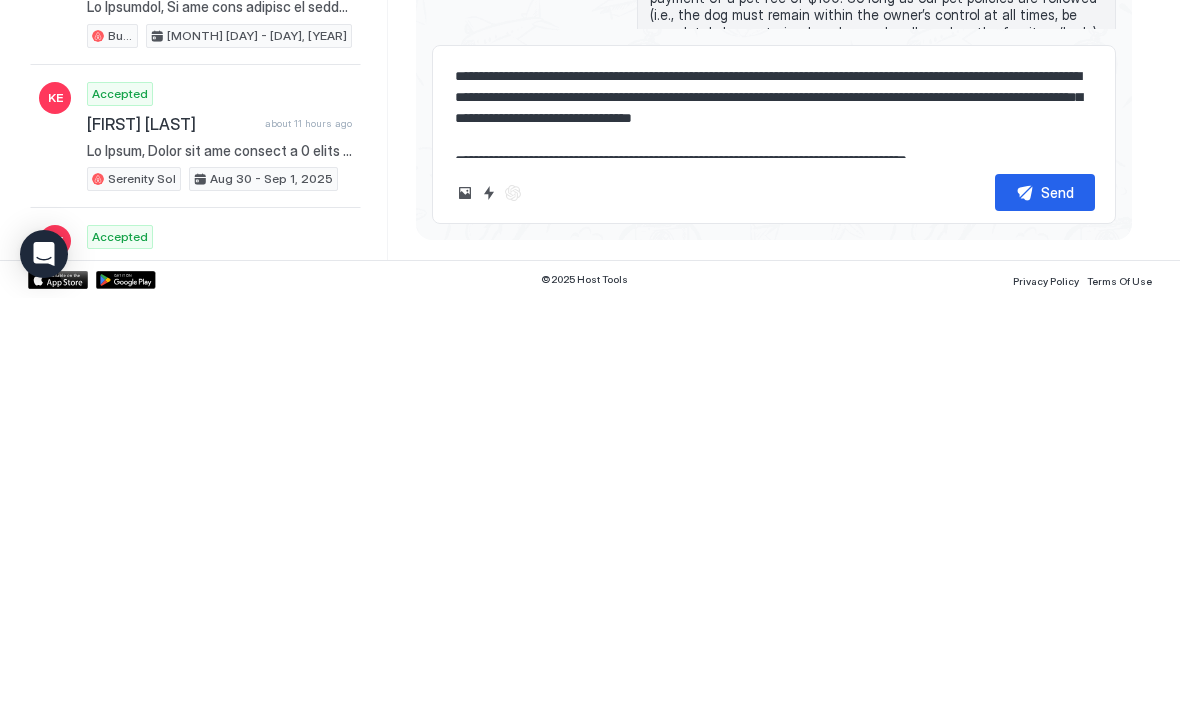 type on "**********" 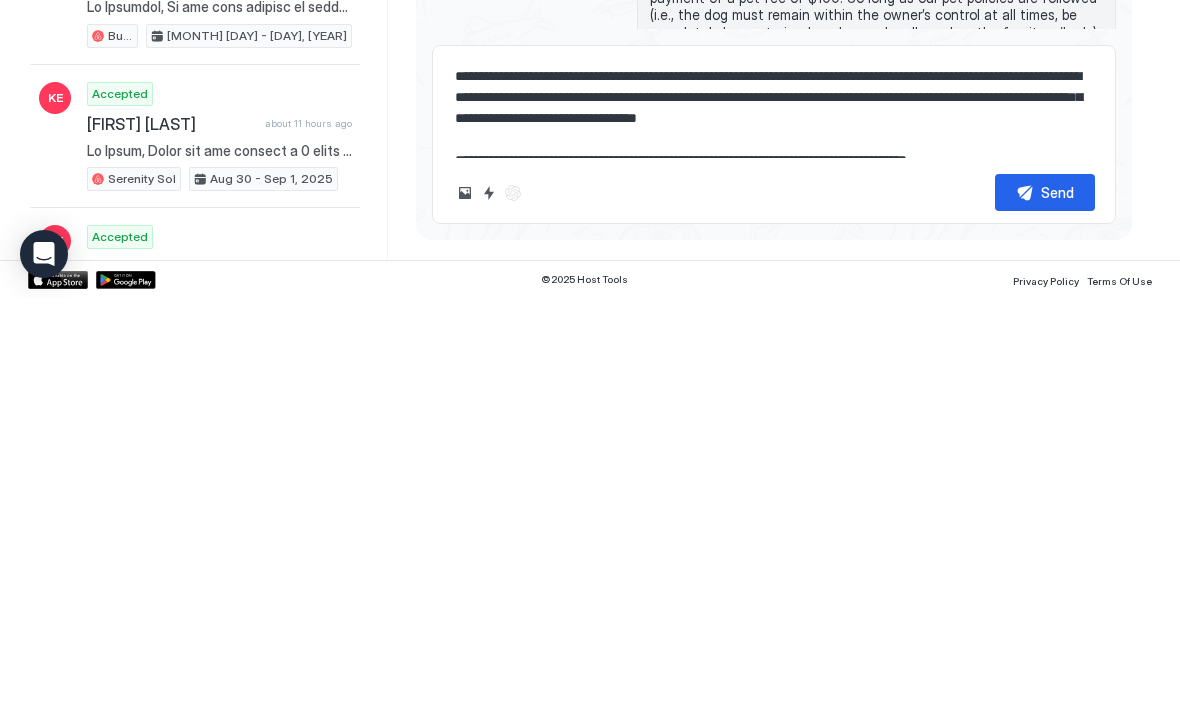 type on "*" 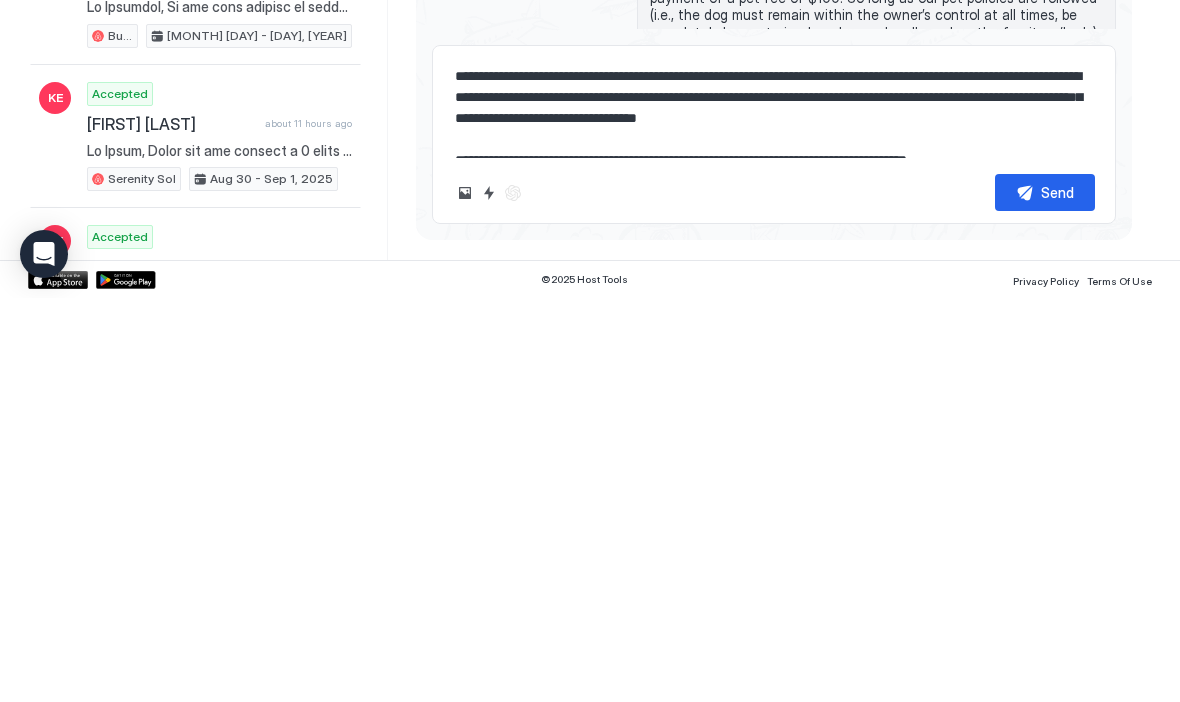 type on "**********" 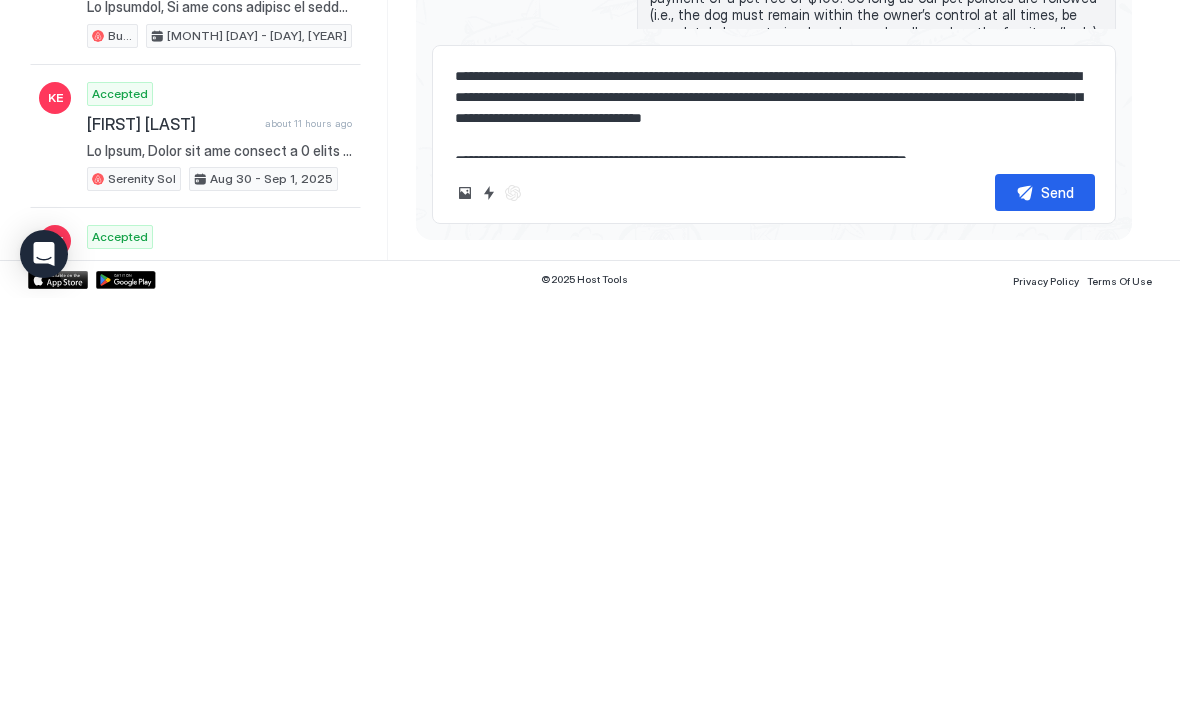 type on "*" 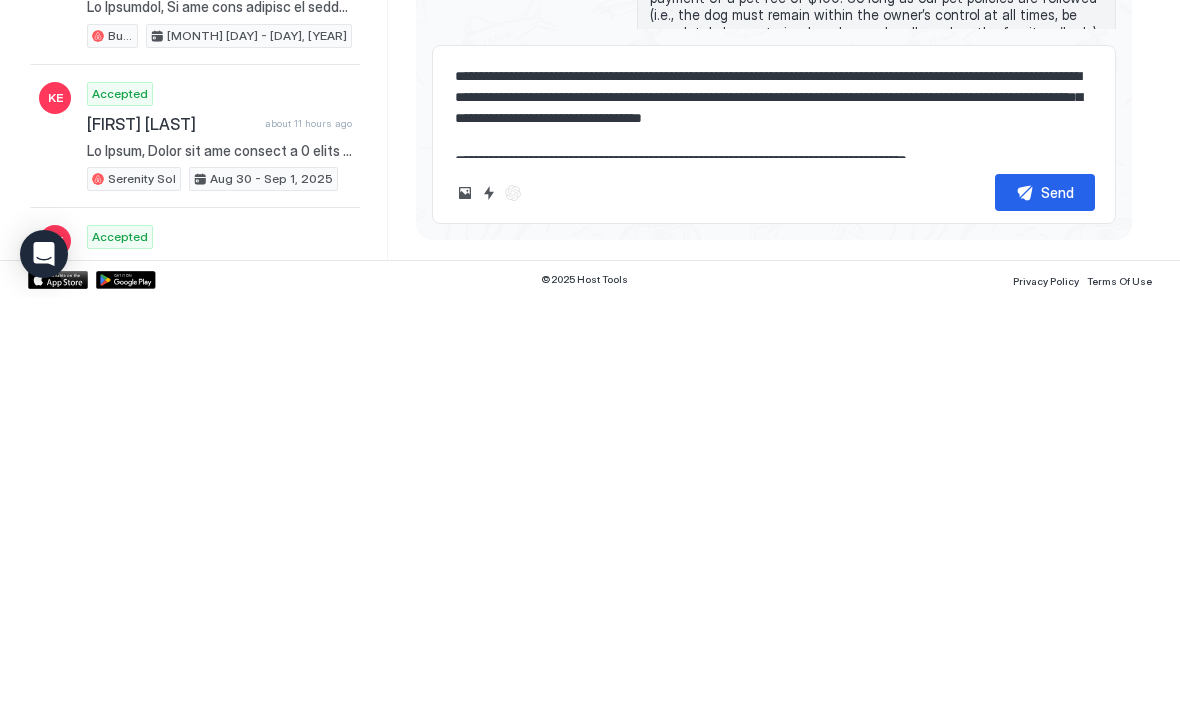 type on "**********" 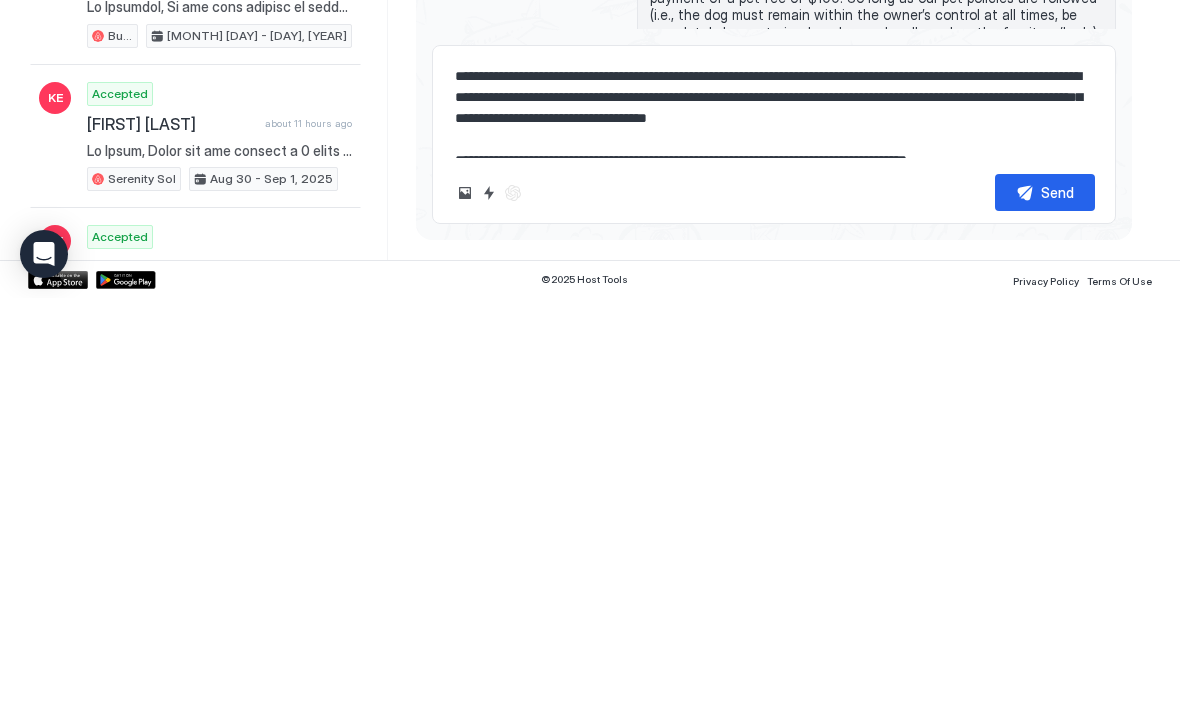 type on "*" 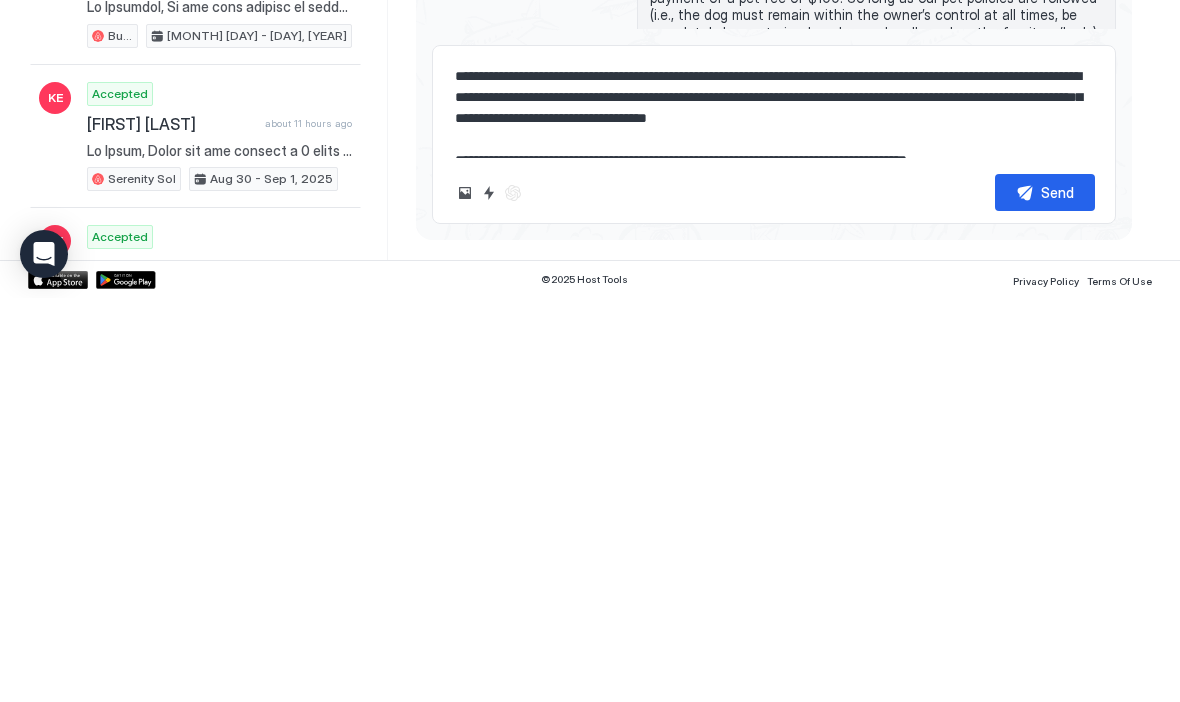 type on "**********" 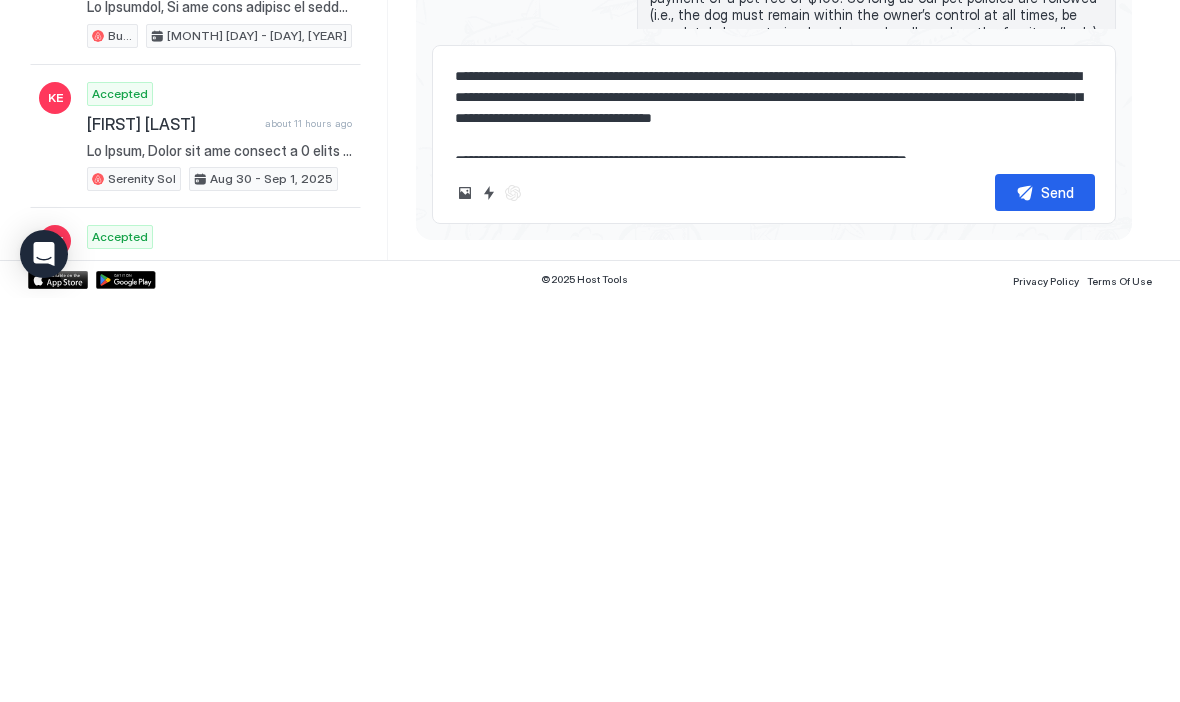 type on "*" 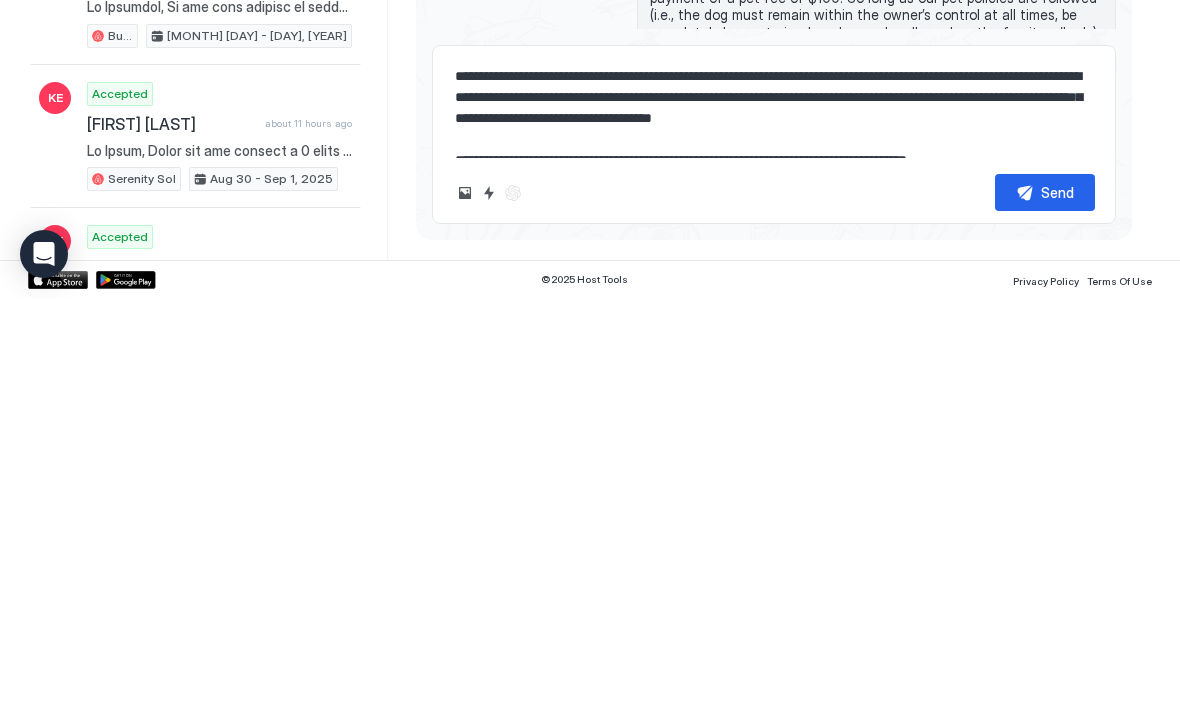 type on "**********" 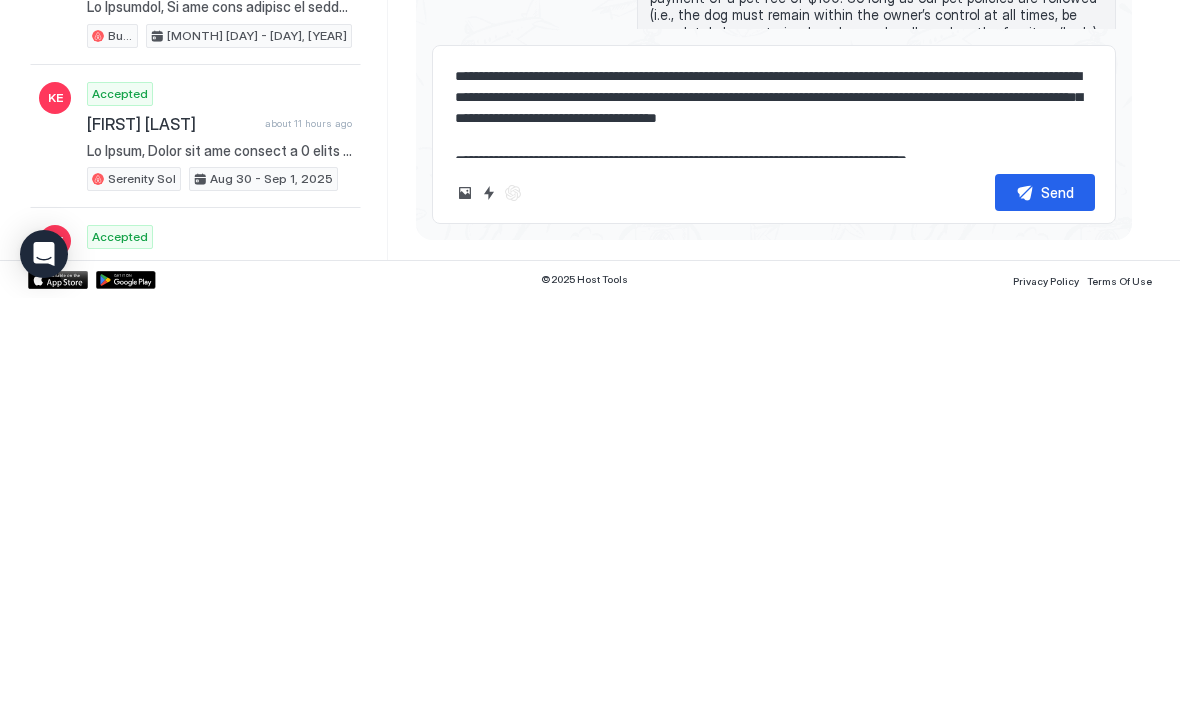 type on "*" 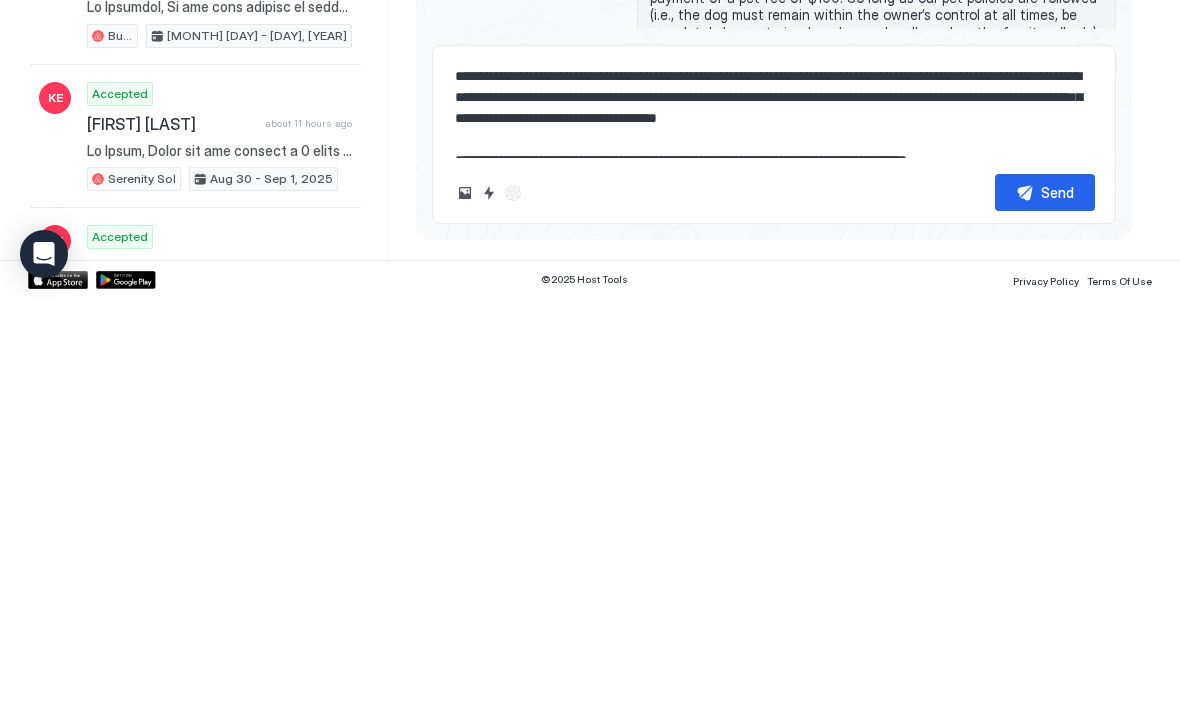 type on "**********" 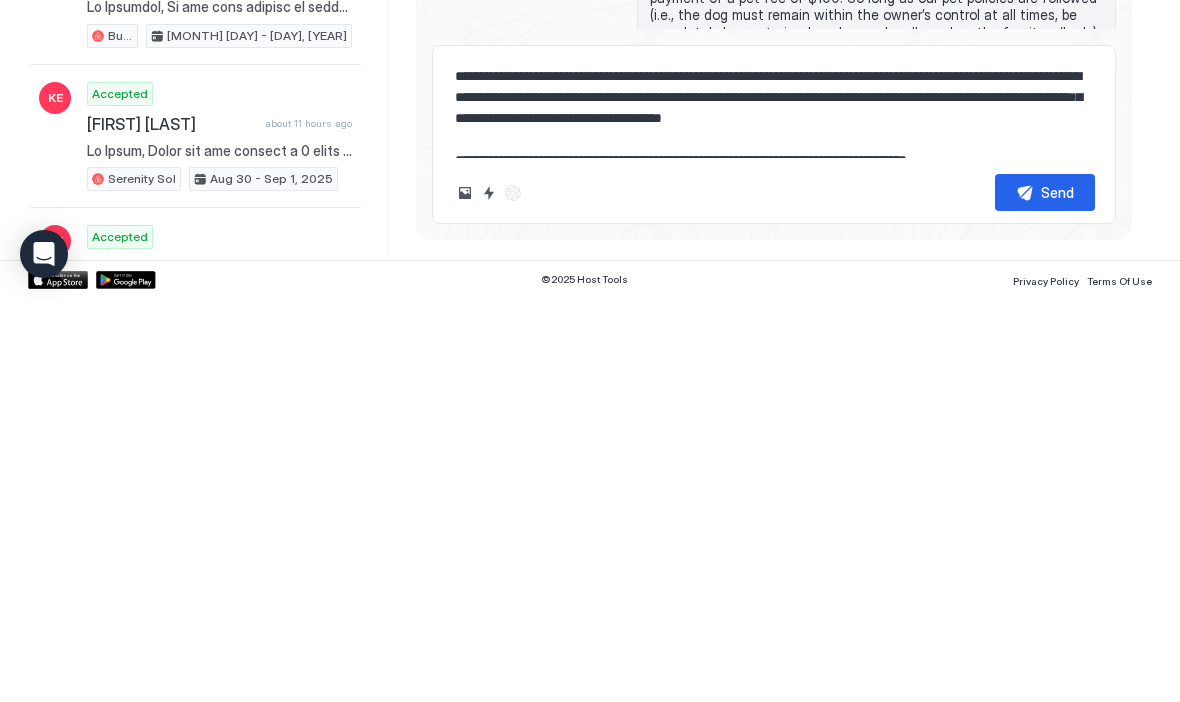 type on "*" 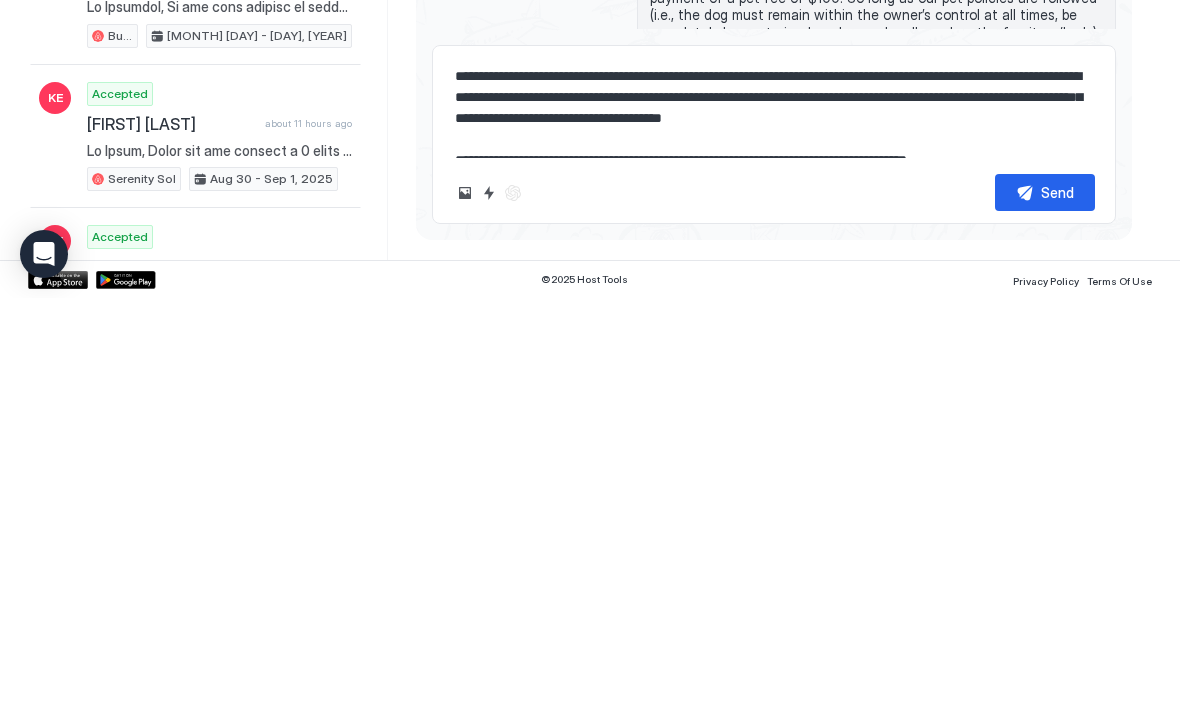 type on "**********" 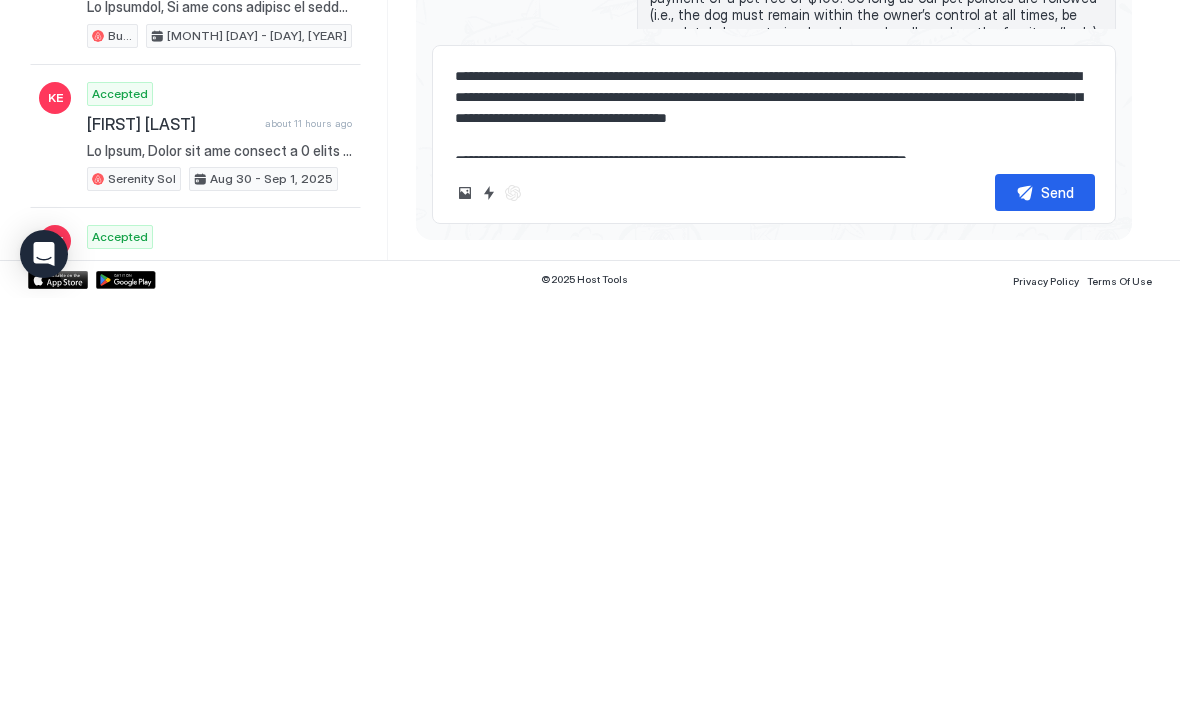 type on "*" 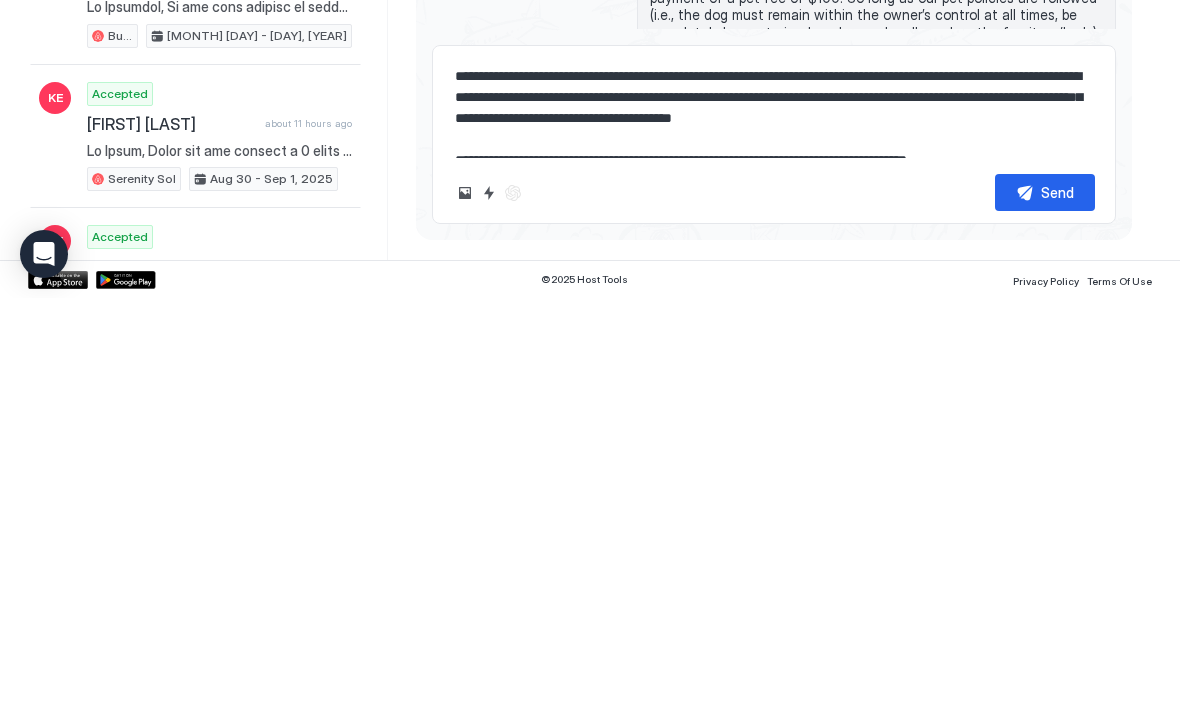 type on "*" 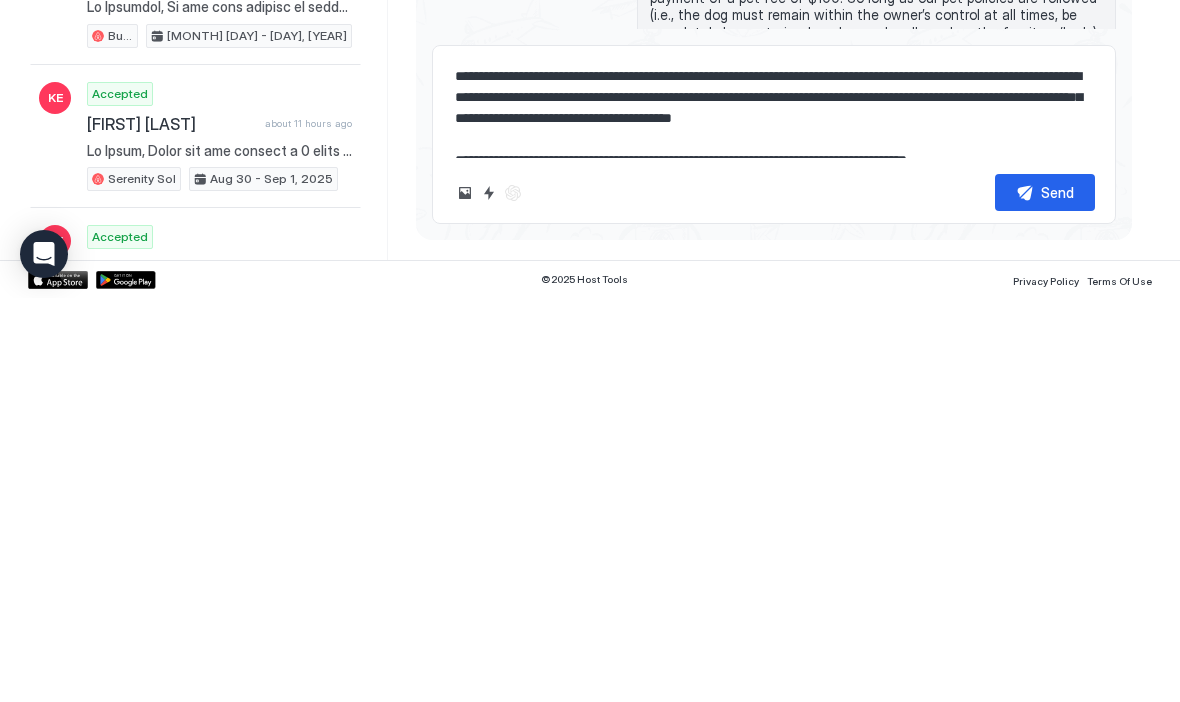 type on "*" 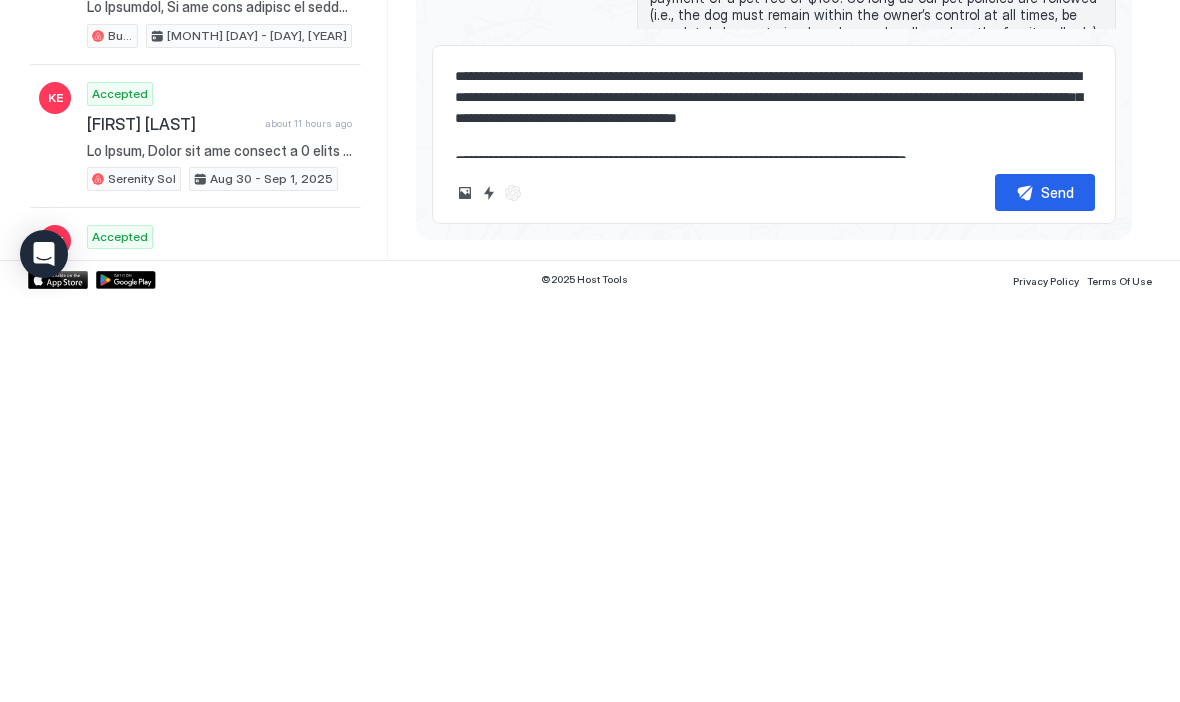 type on "**********" 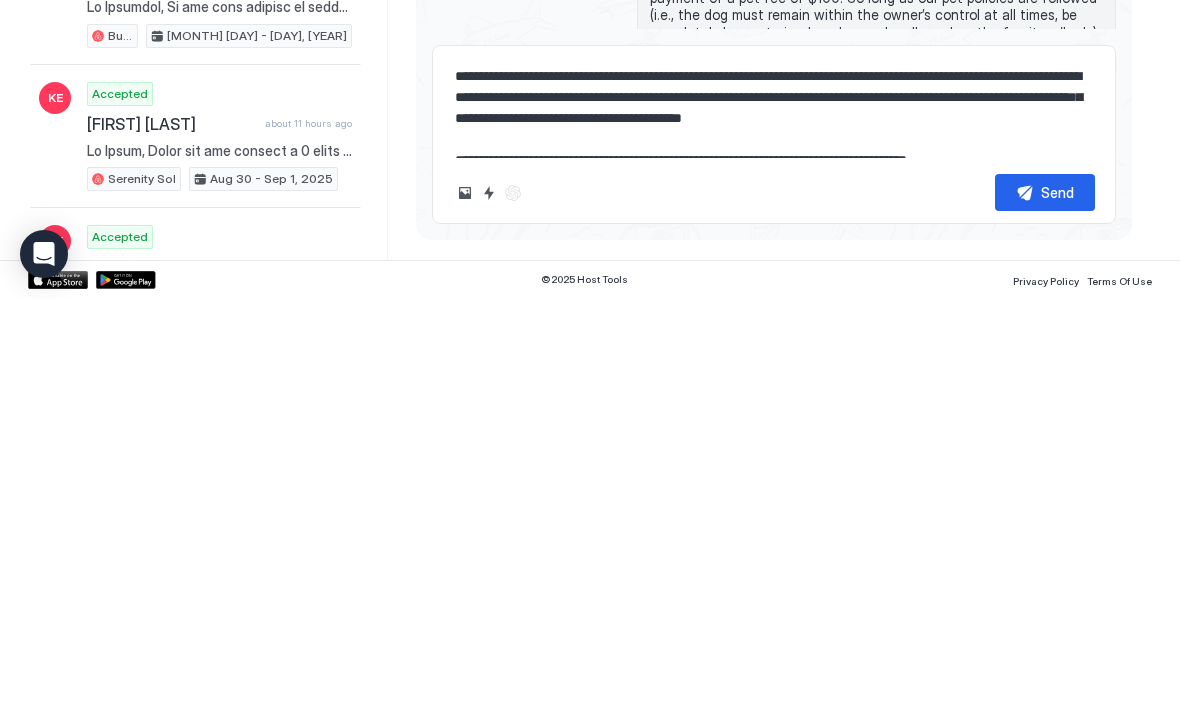 type on "*" 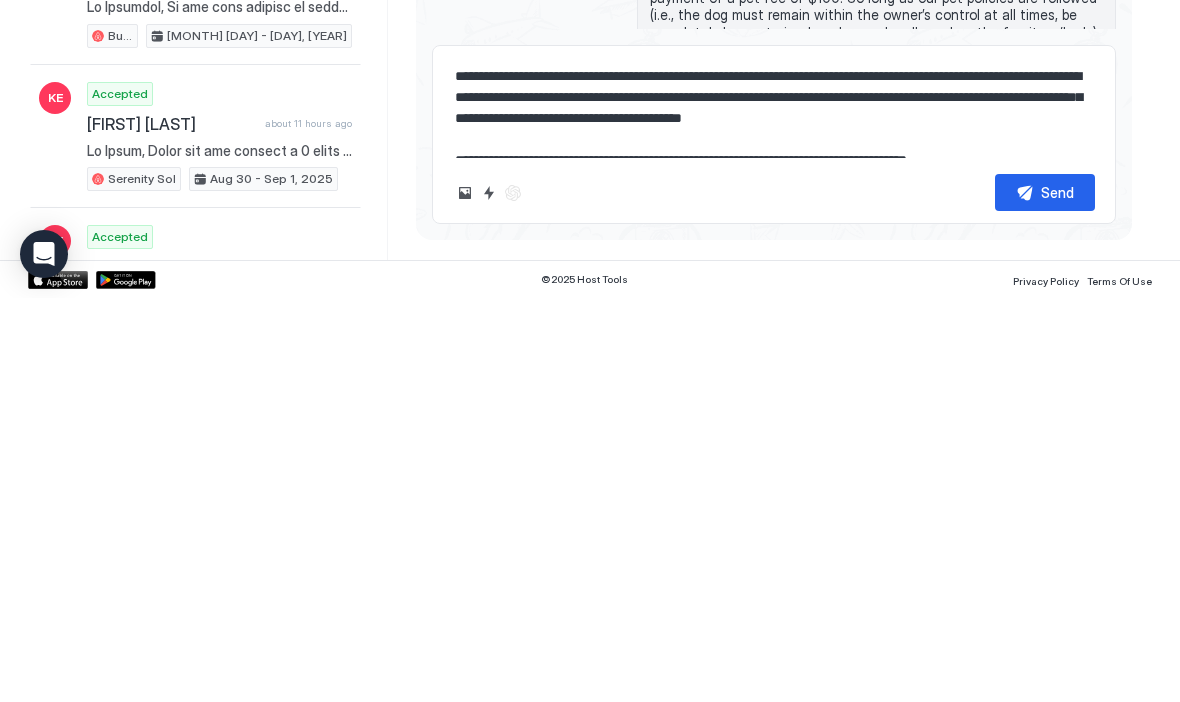 type on "**********" 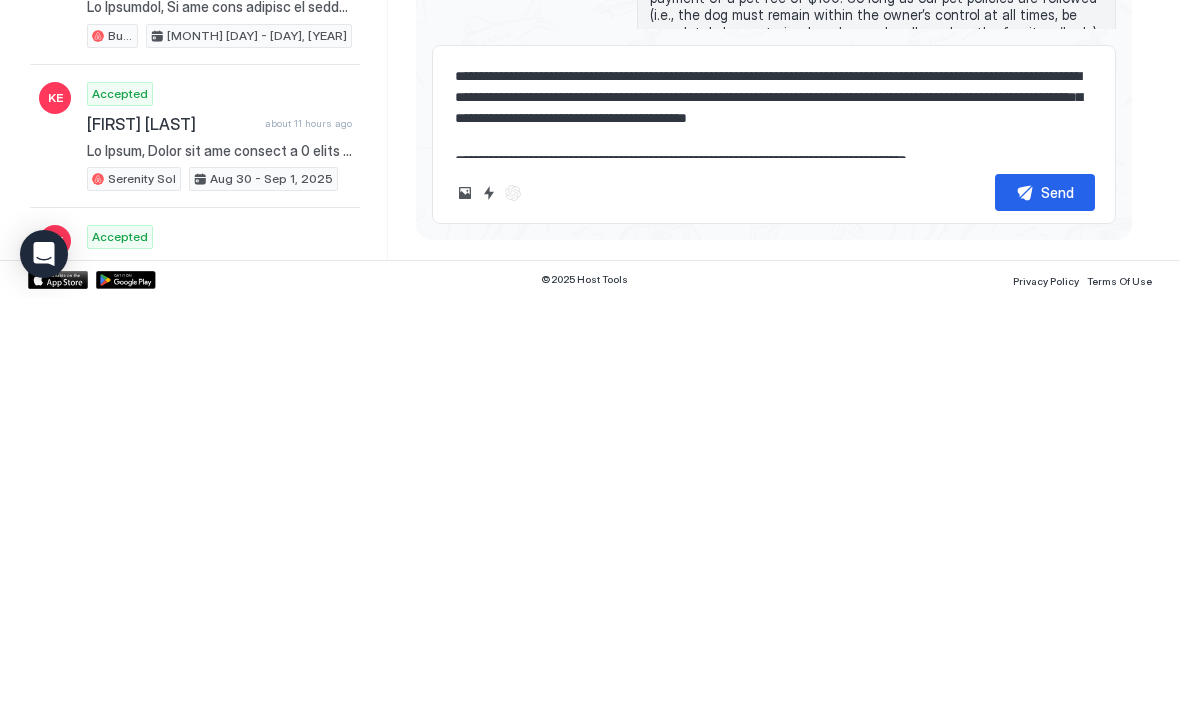 type on "*" 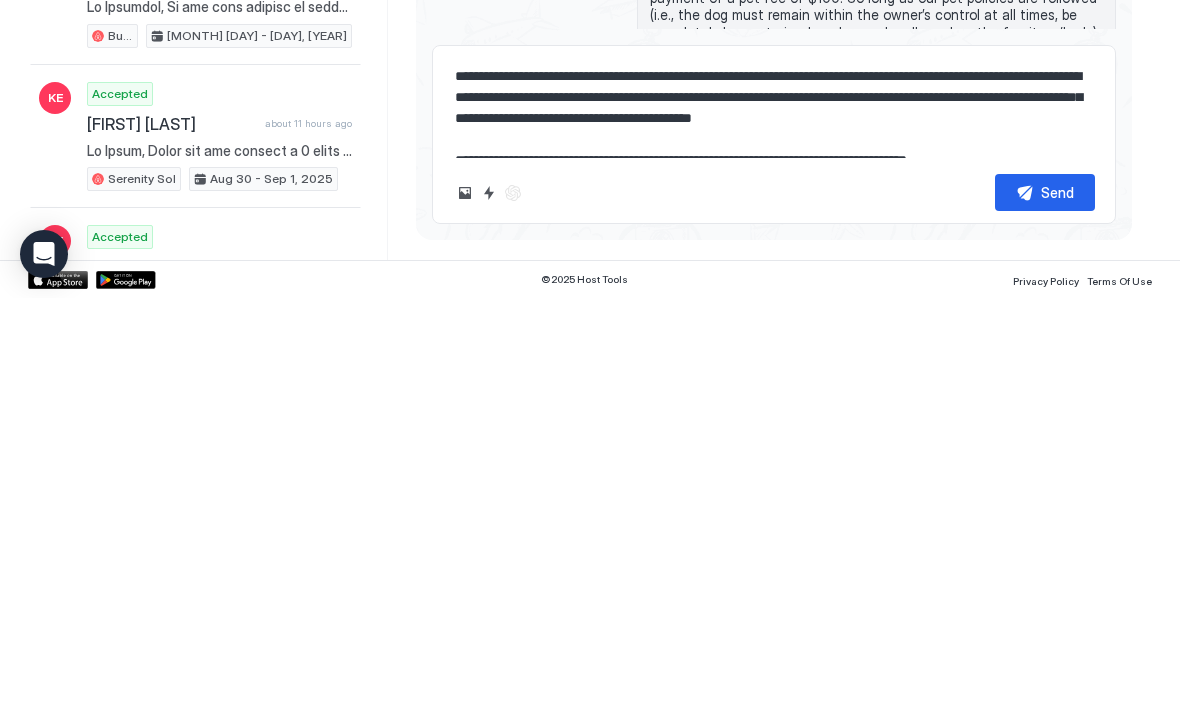 type on "*" 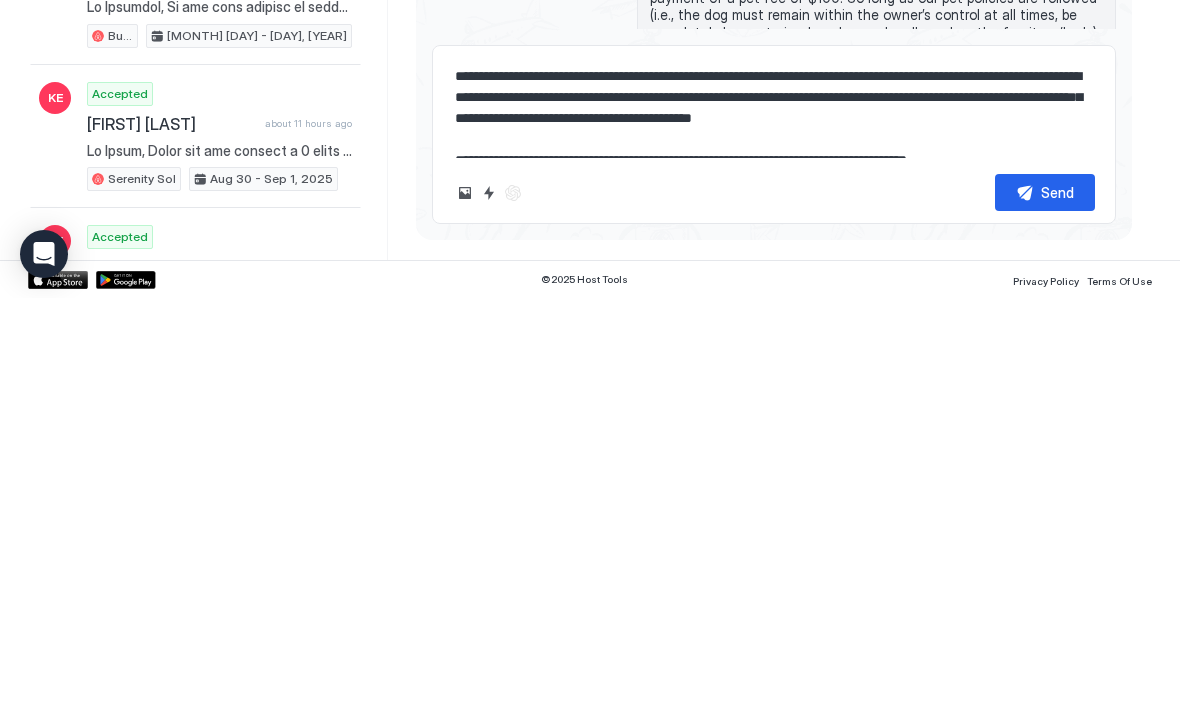 type on "**********" 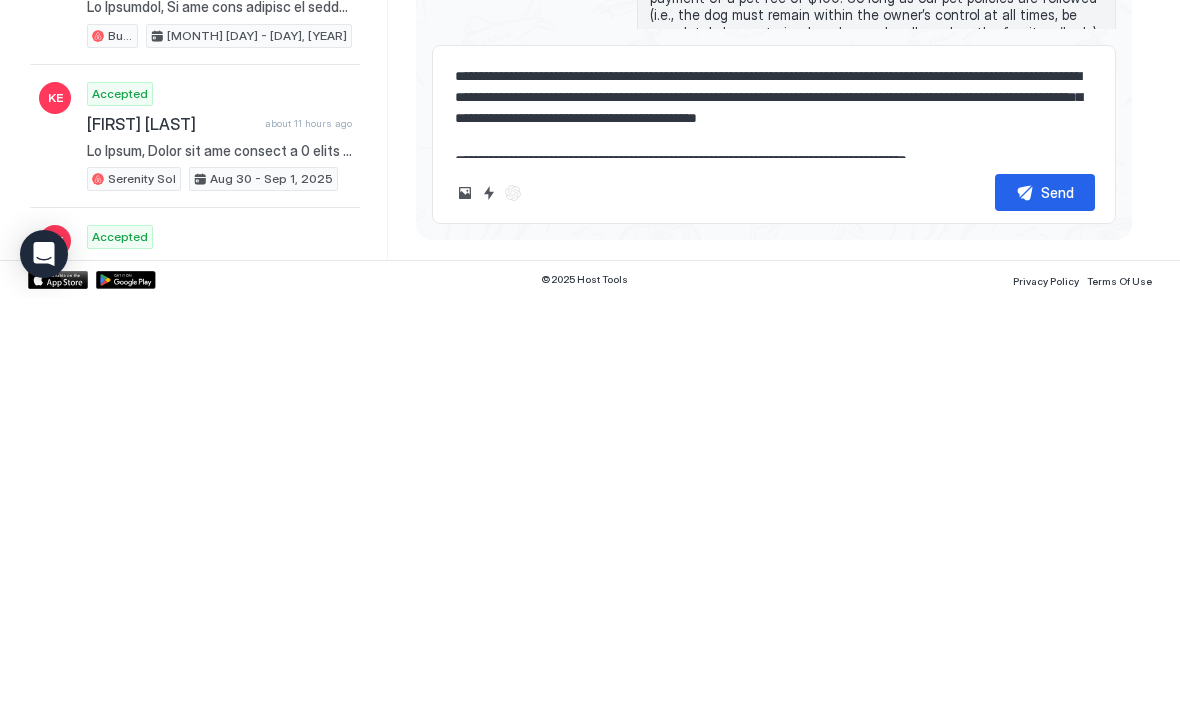 type on "*" 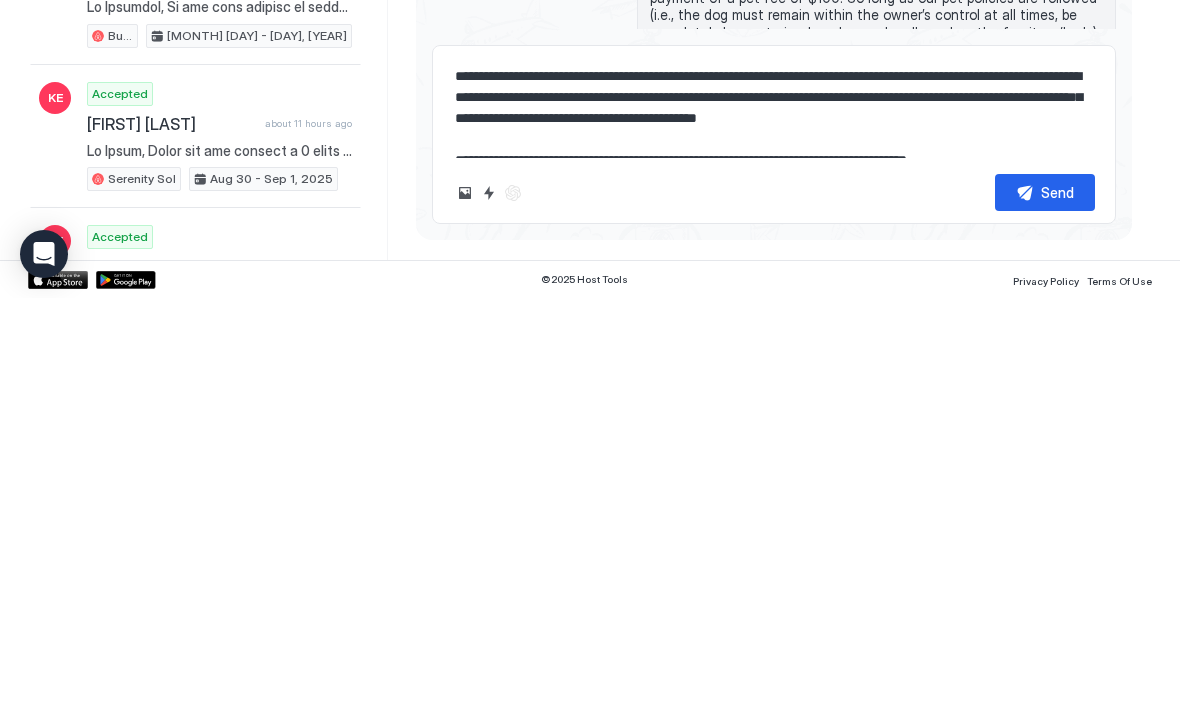 type on "**********" 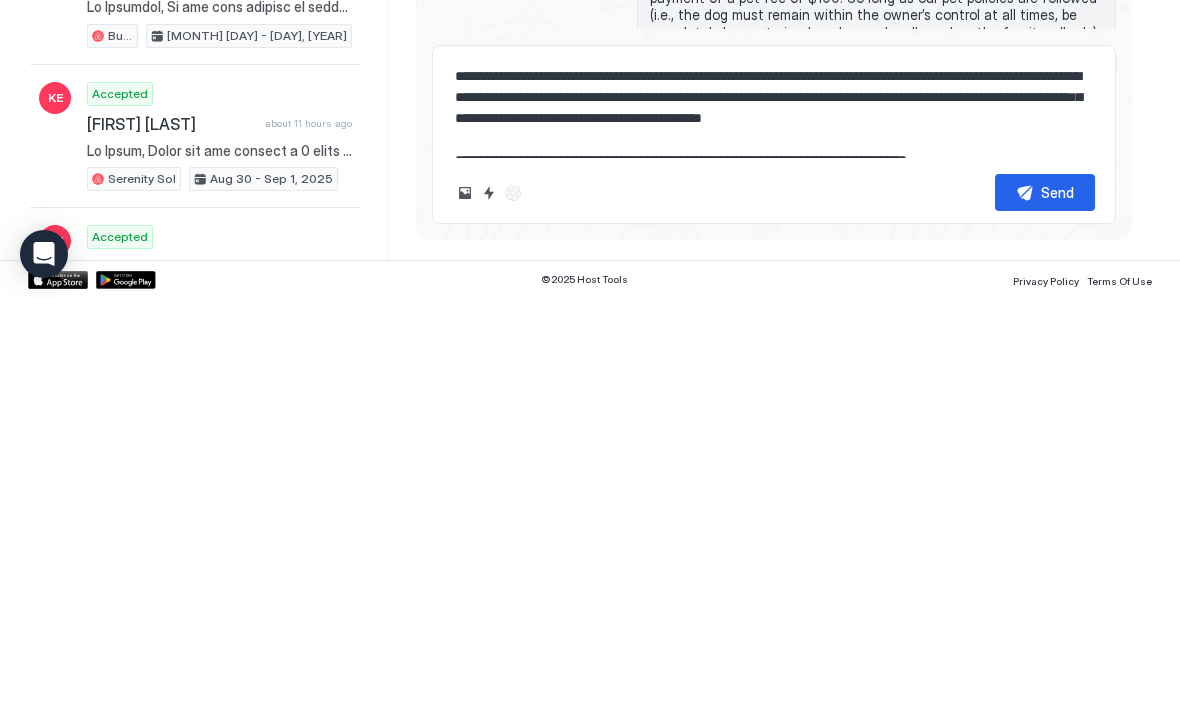 type on "*" 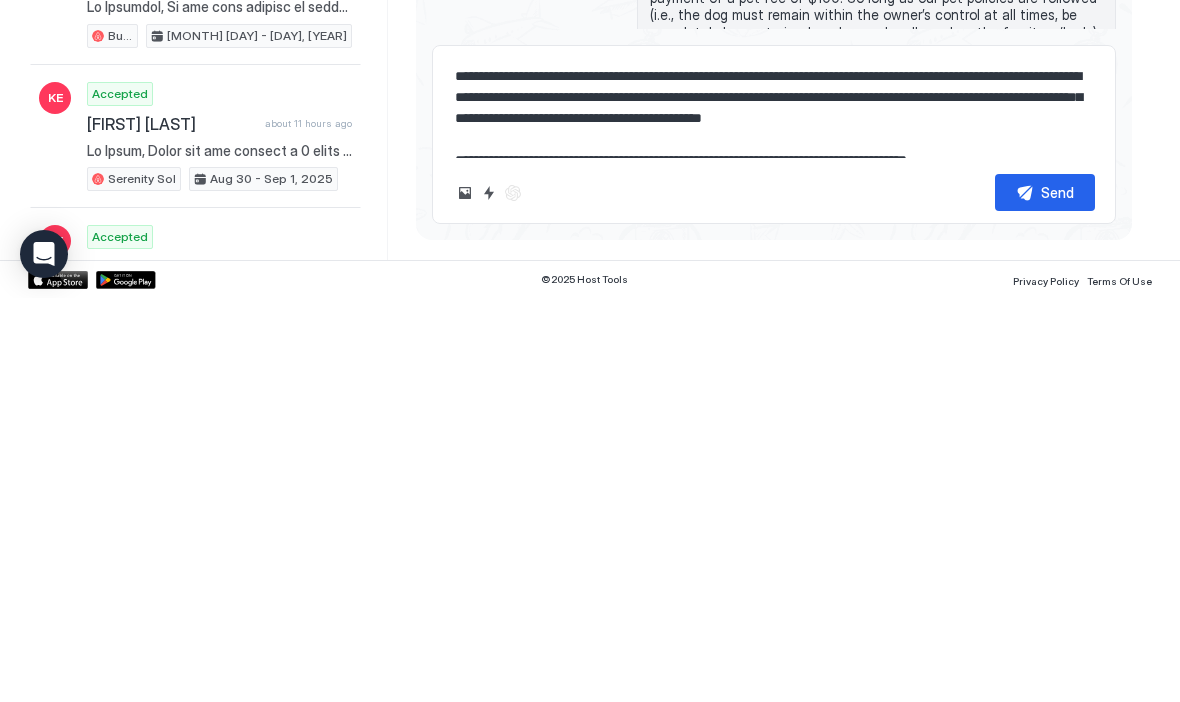 type on "**********" 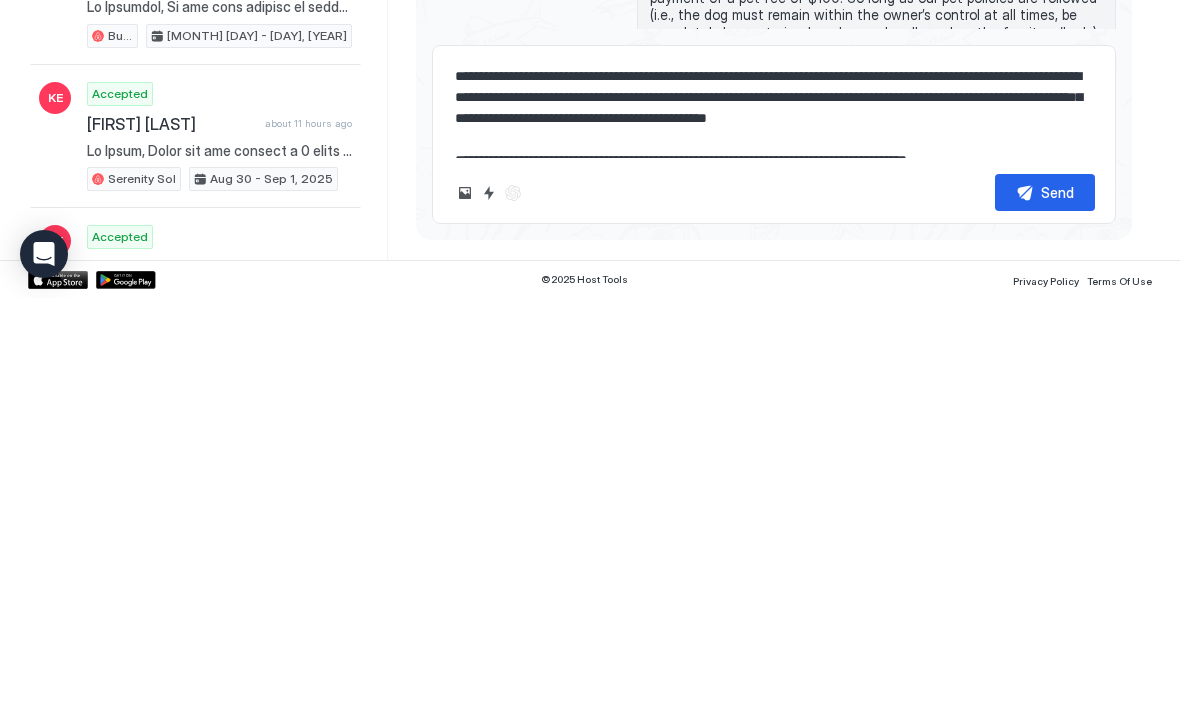 type on "*" 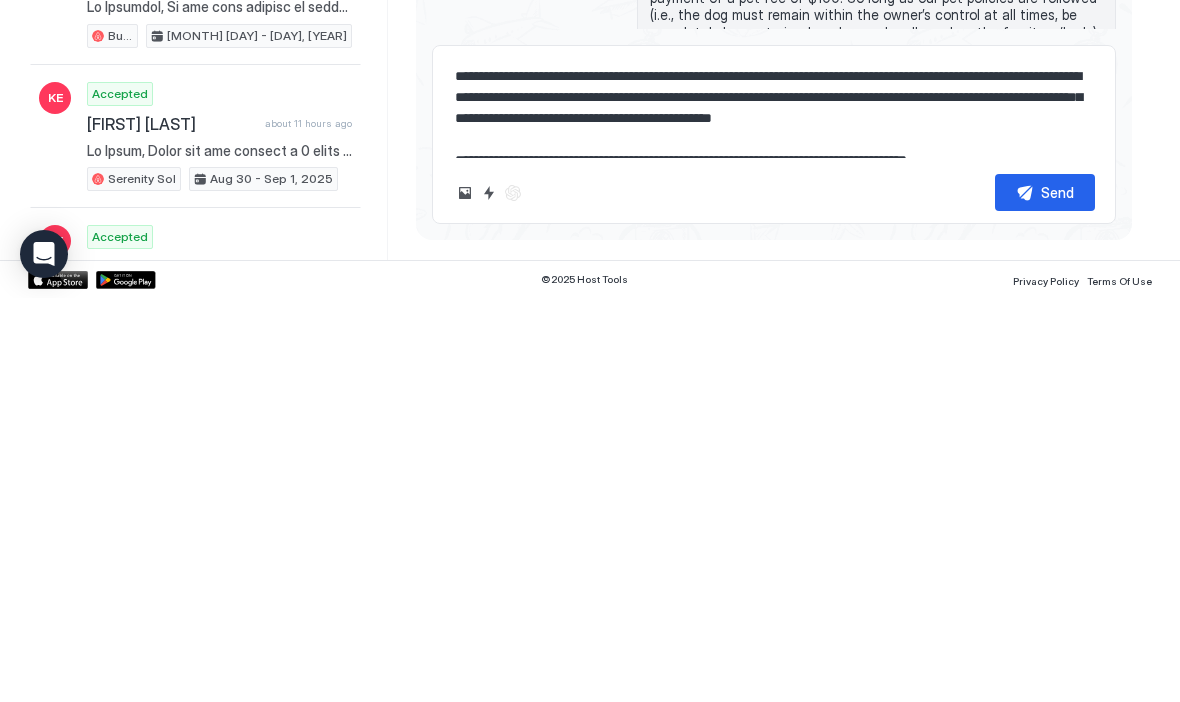 click on "**********" at bounding box center [774, 512] 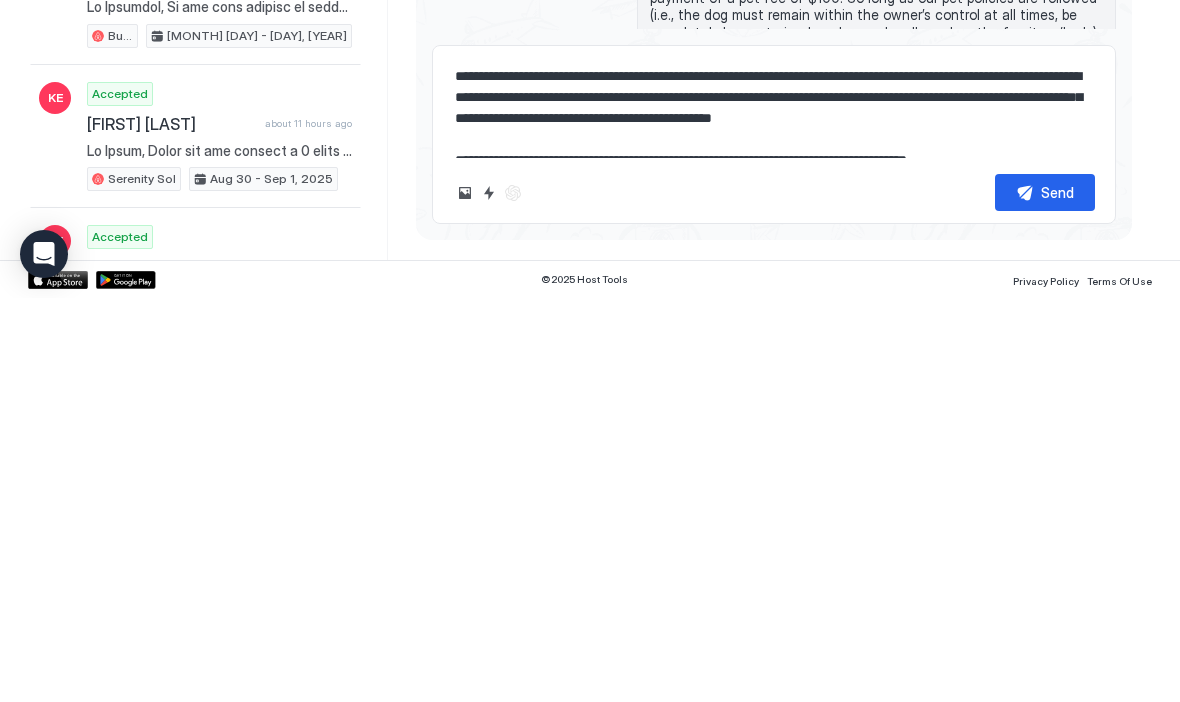 type on "*" 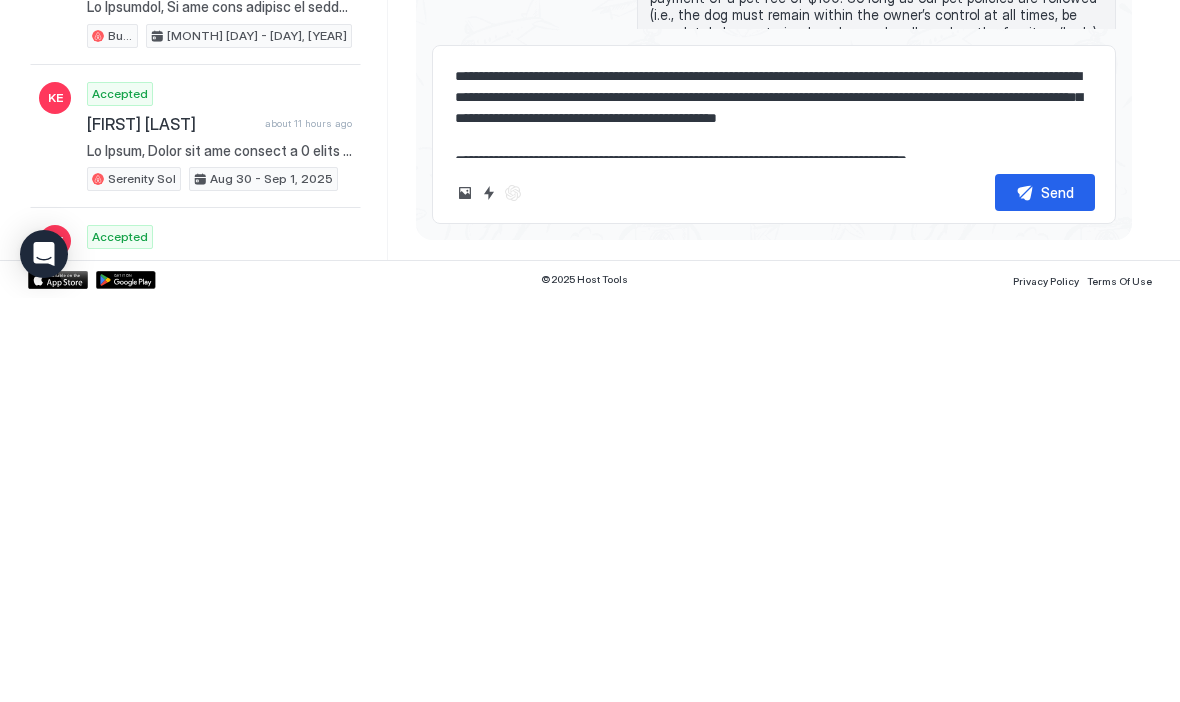 type on "**********" 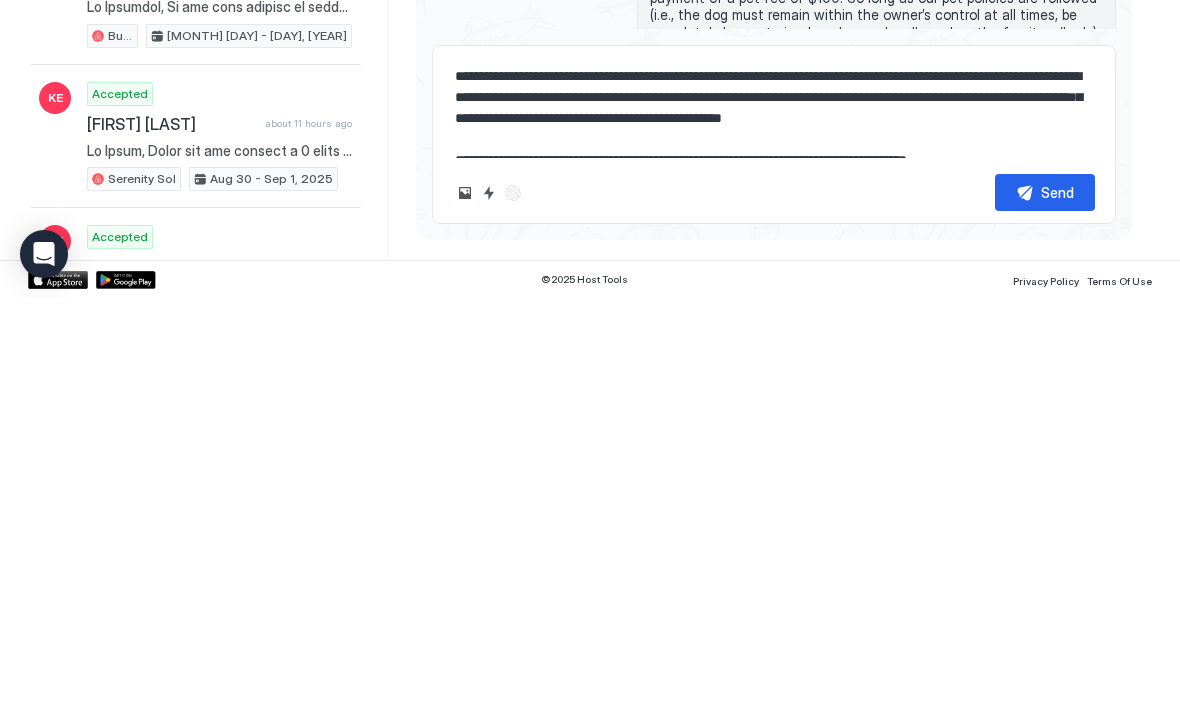 type on "*" 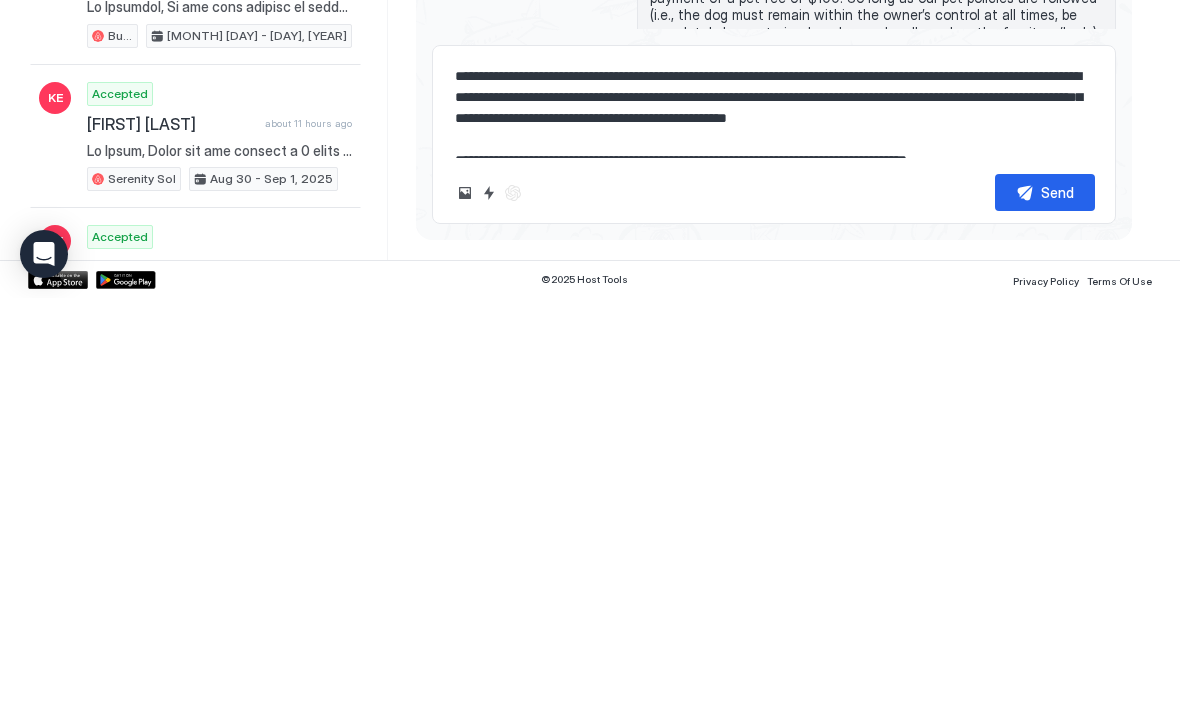 type on "**********" 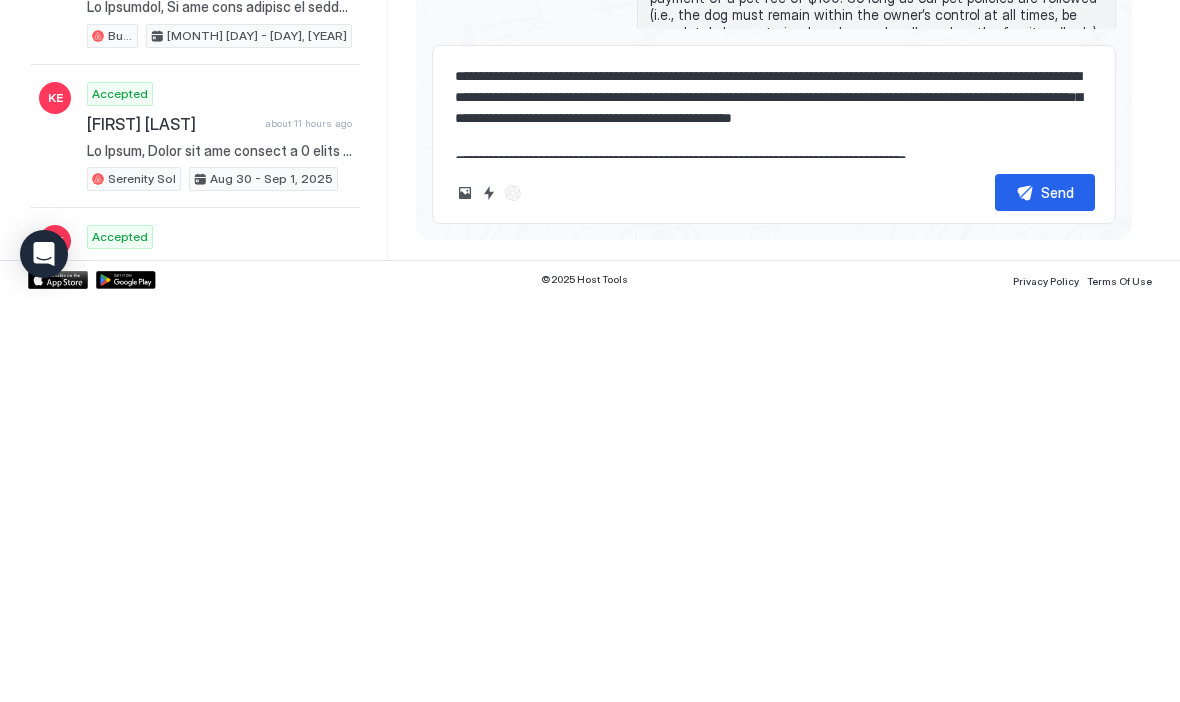 type on "*" 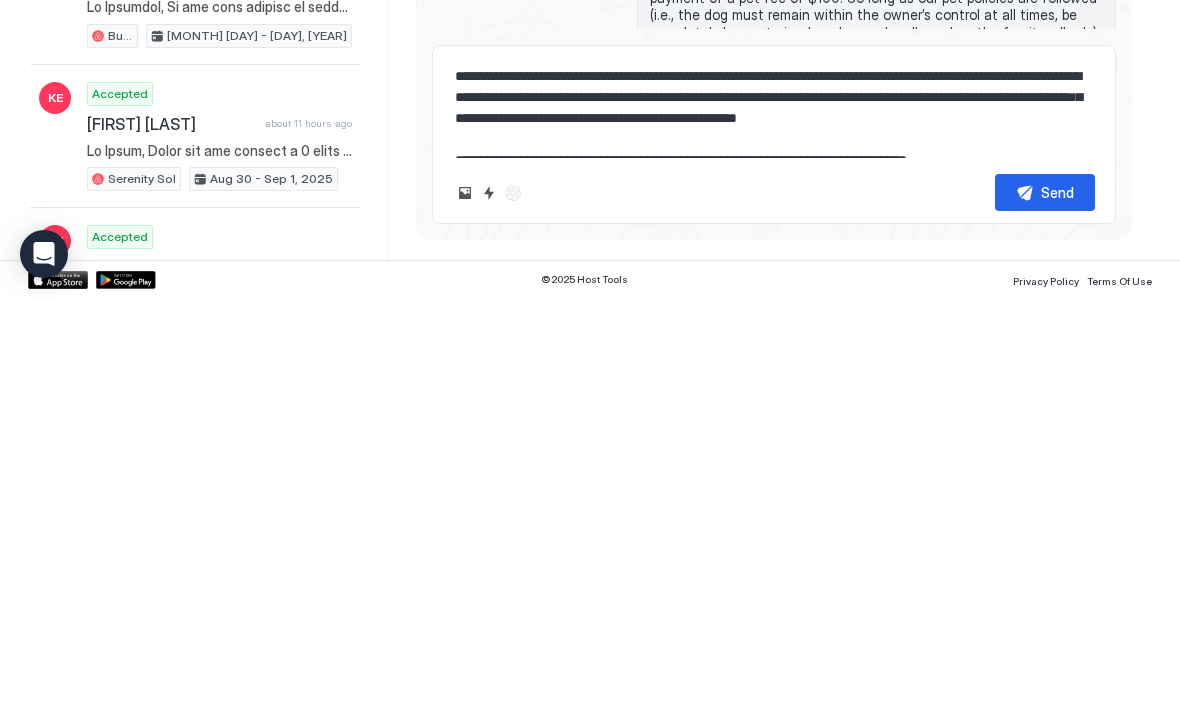 type on "**********" 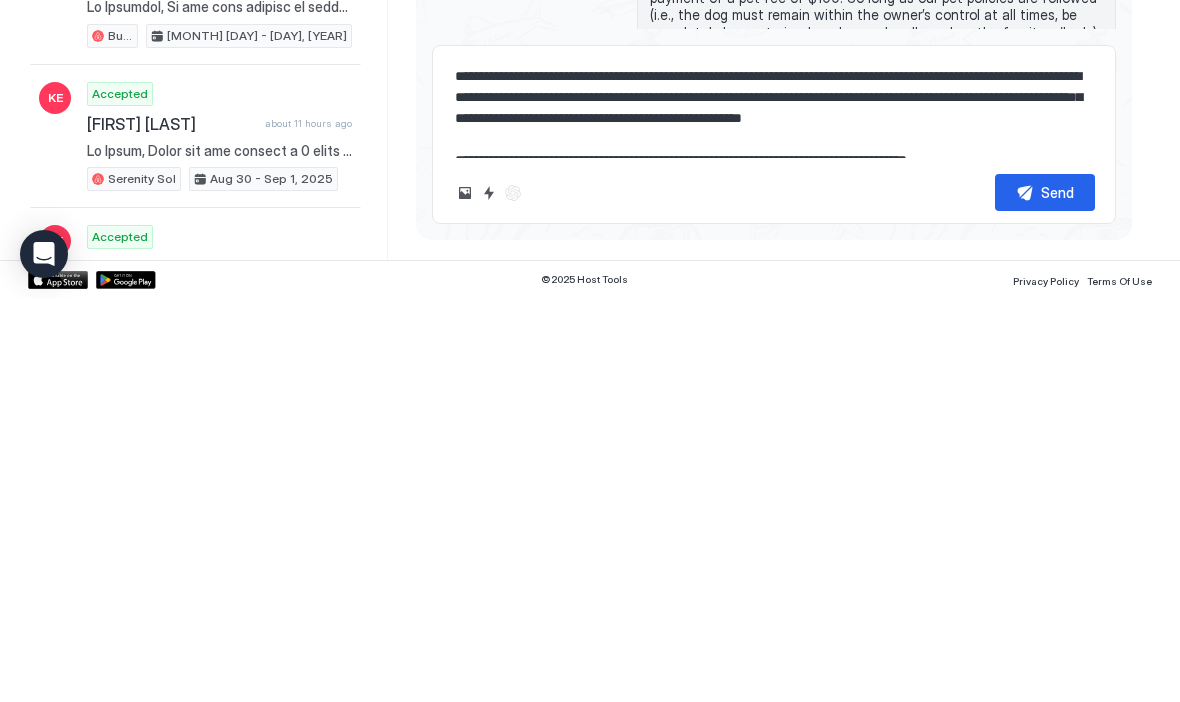 type on "*" 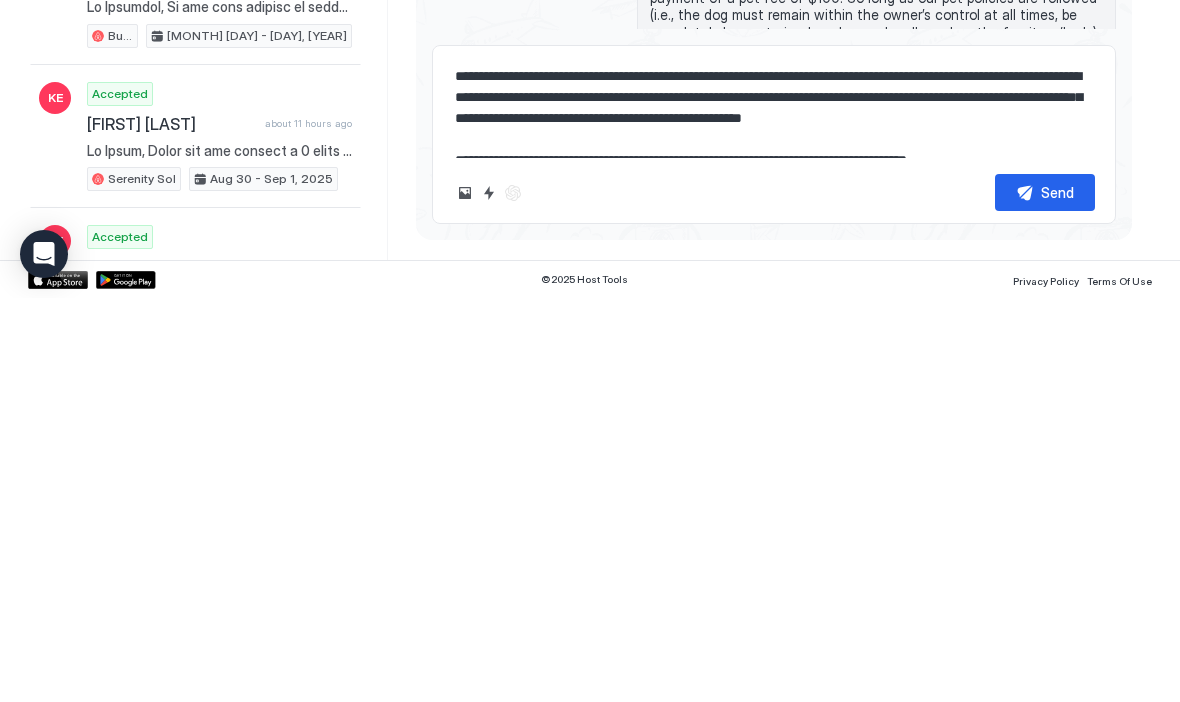 type on "**********" 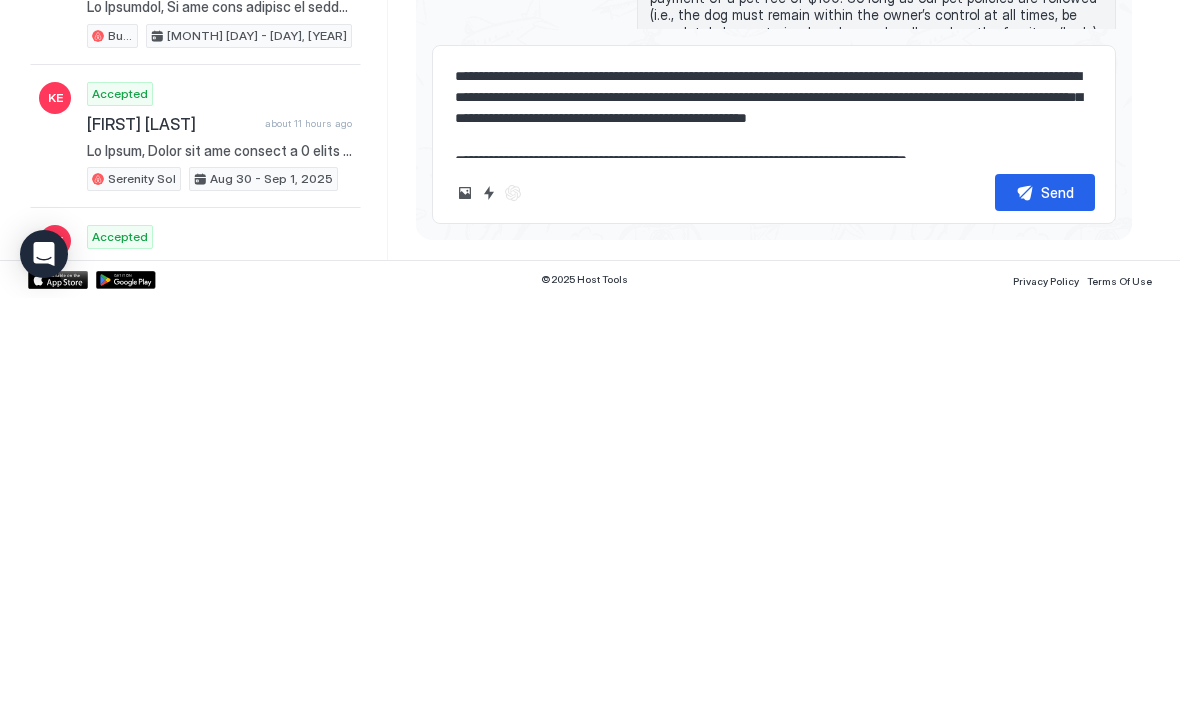 type on "*" 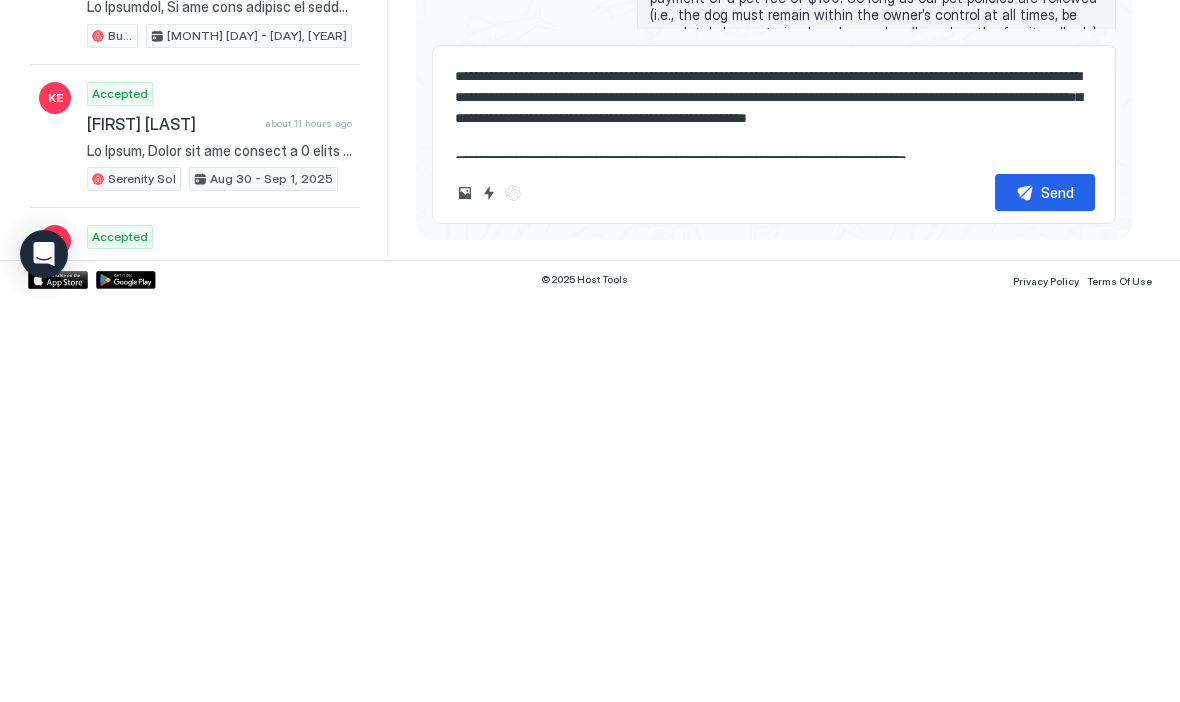 type on "*" 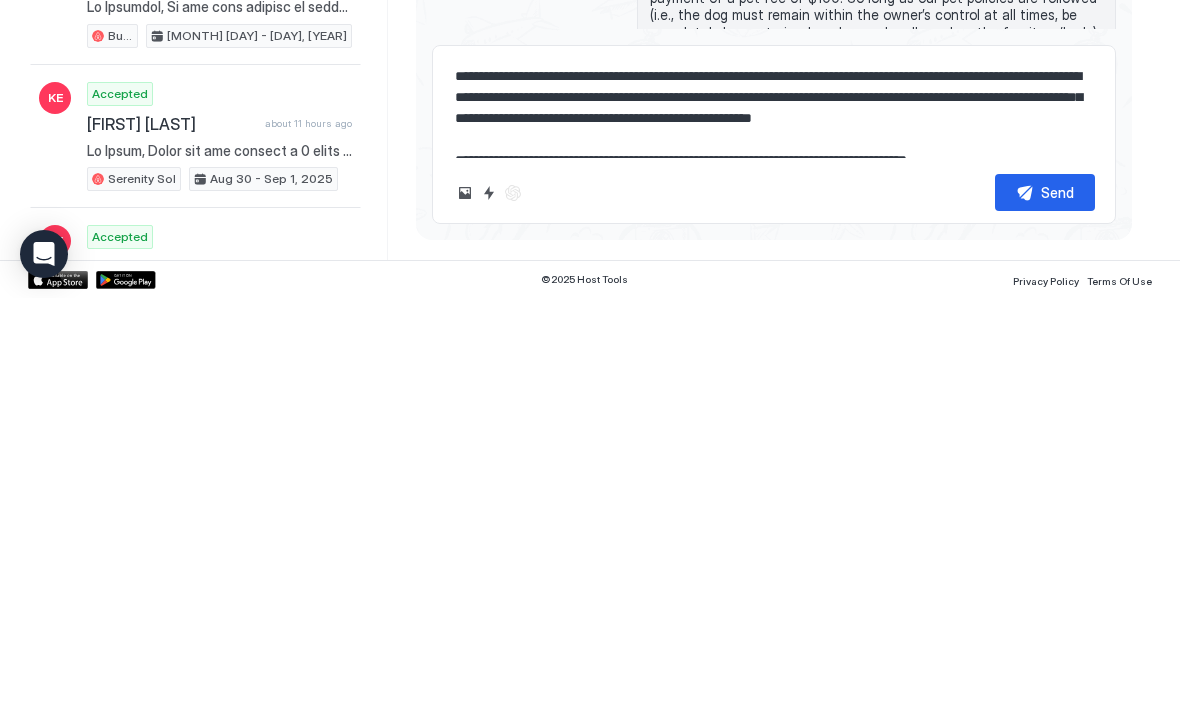 type on "**********" 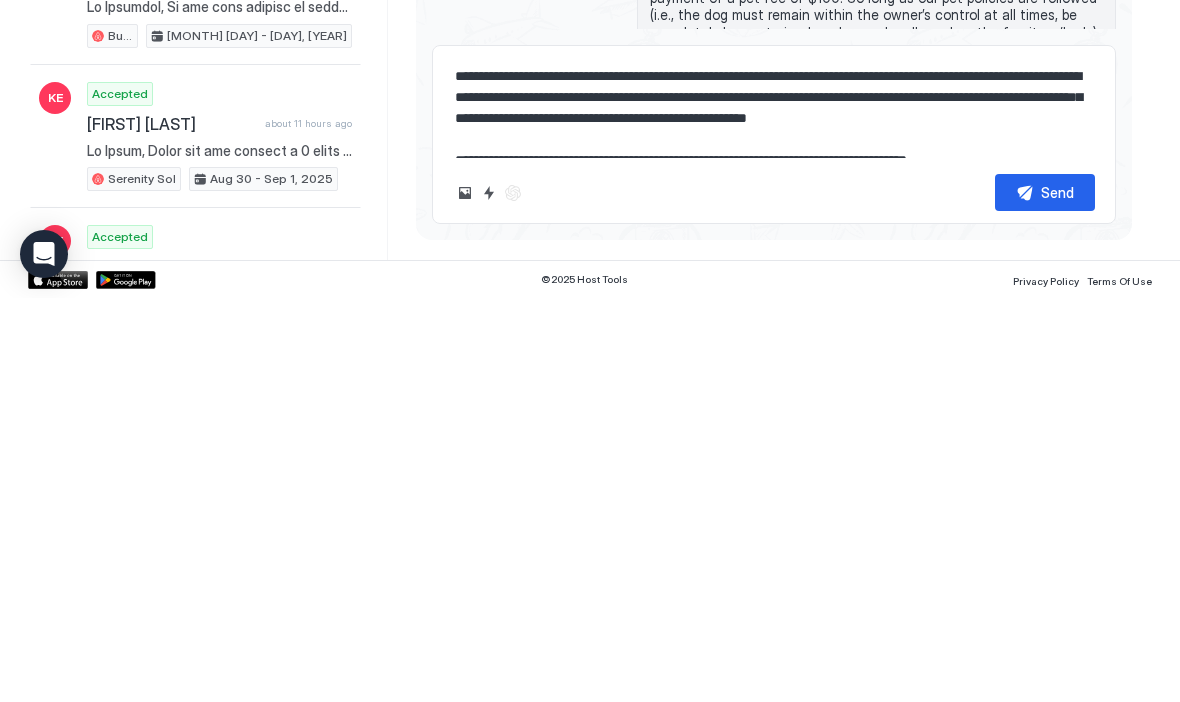 type on "*" 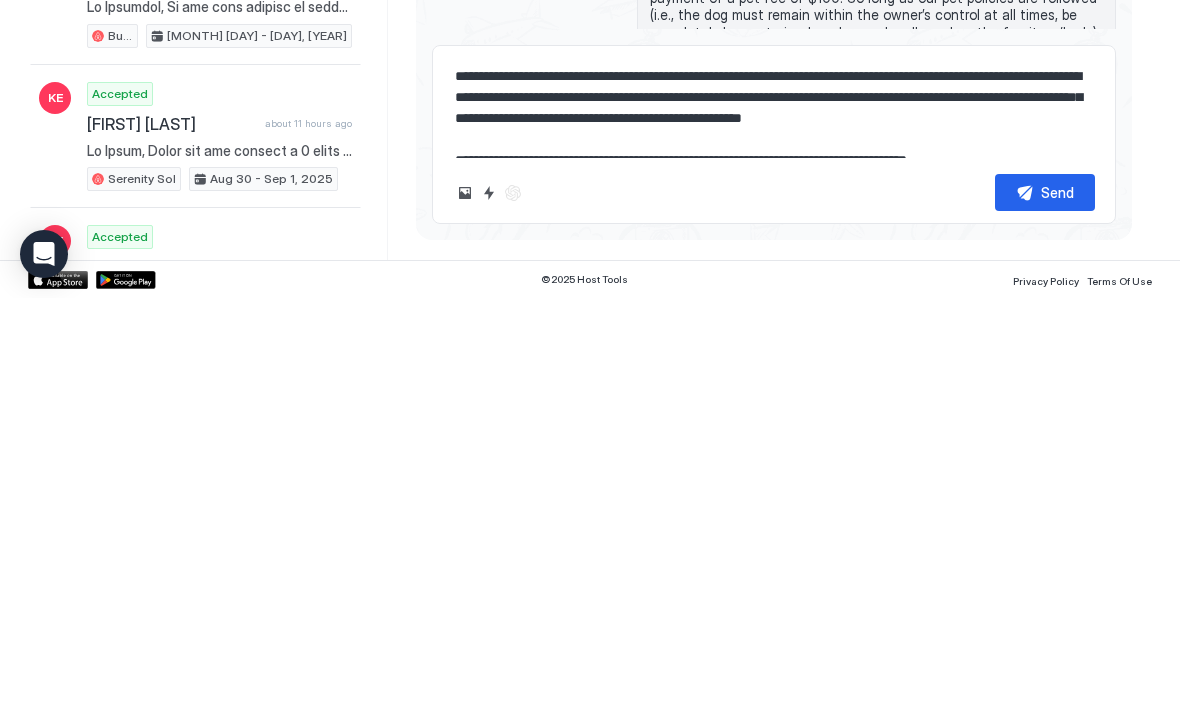 type on "**********" 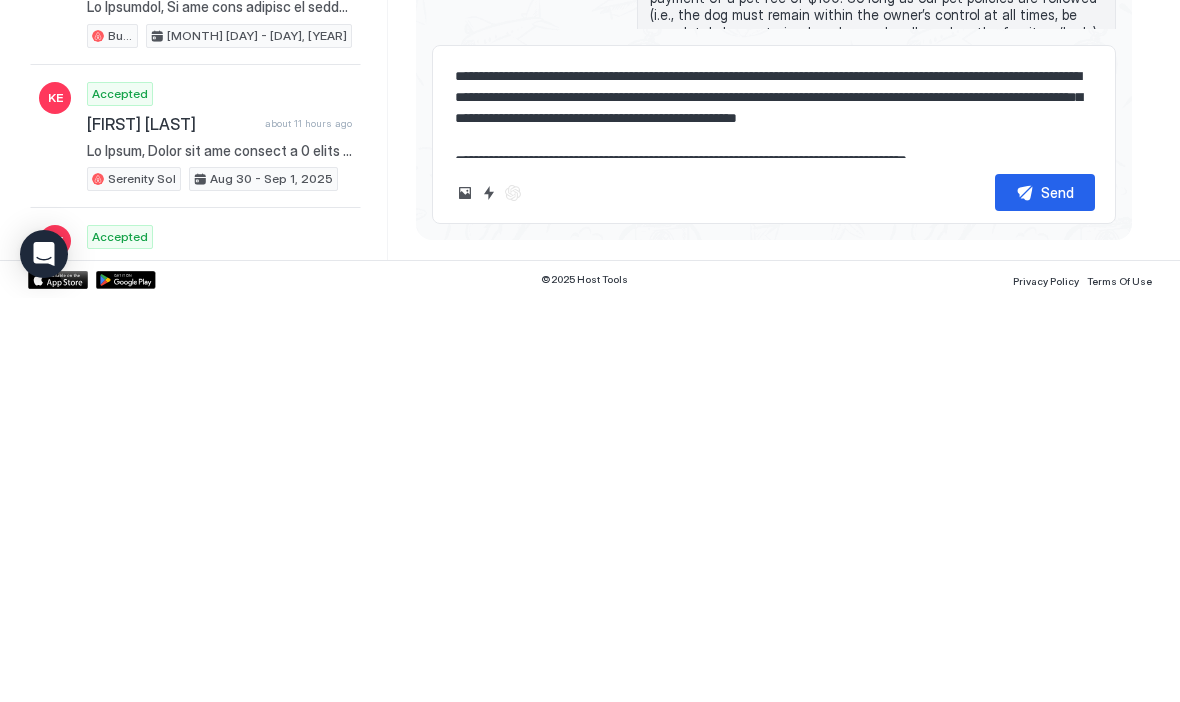 type on "*" 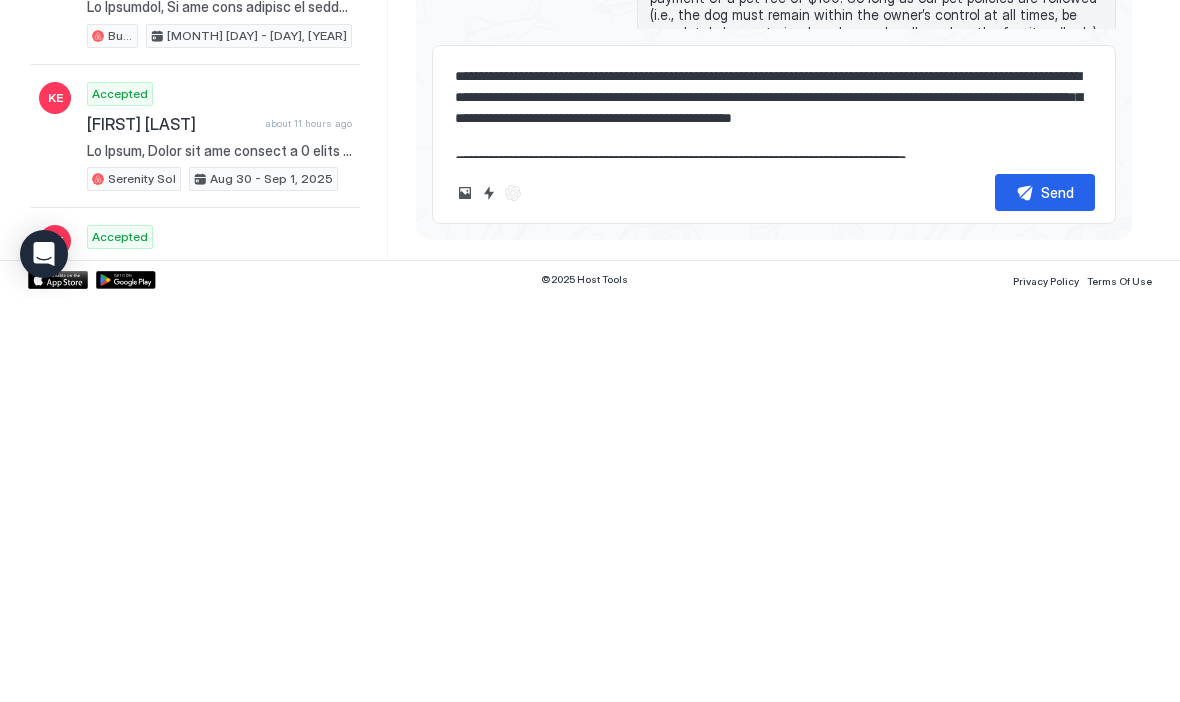 type on "**********" 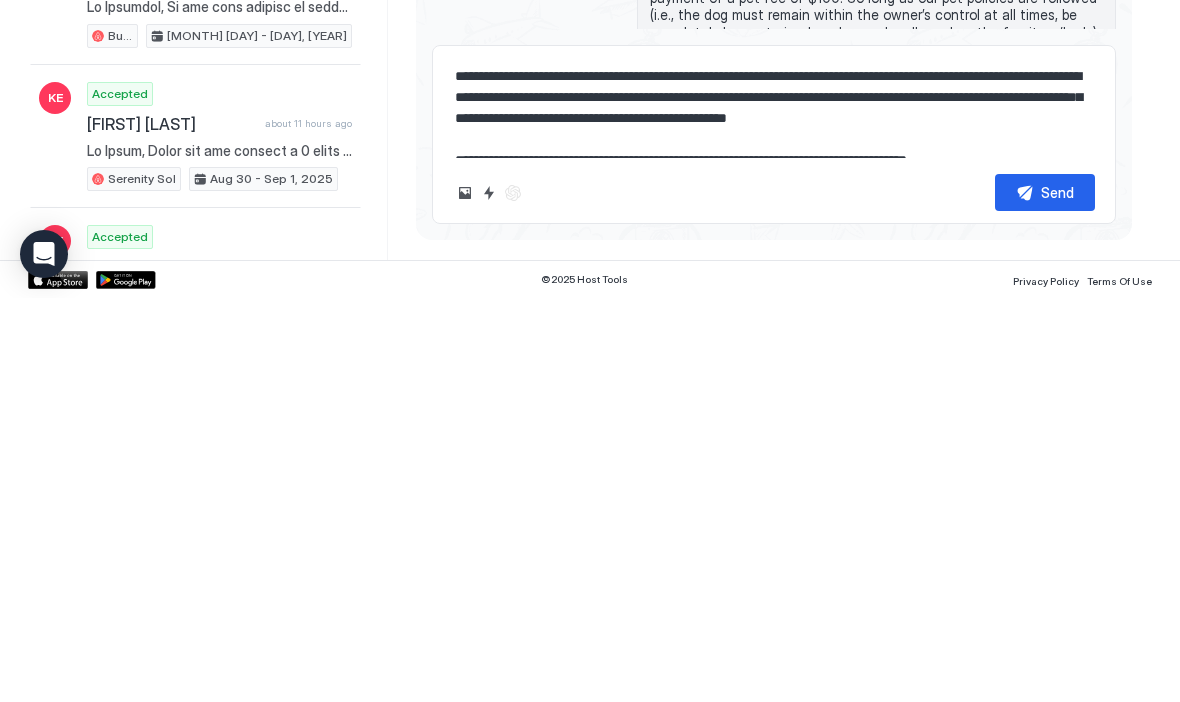 type on "*" 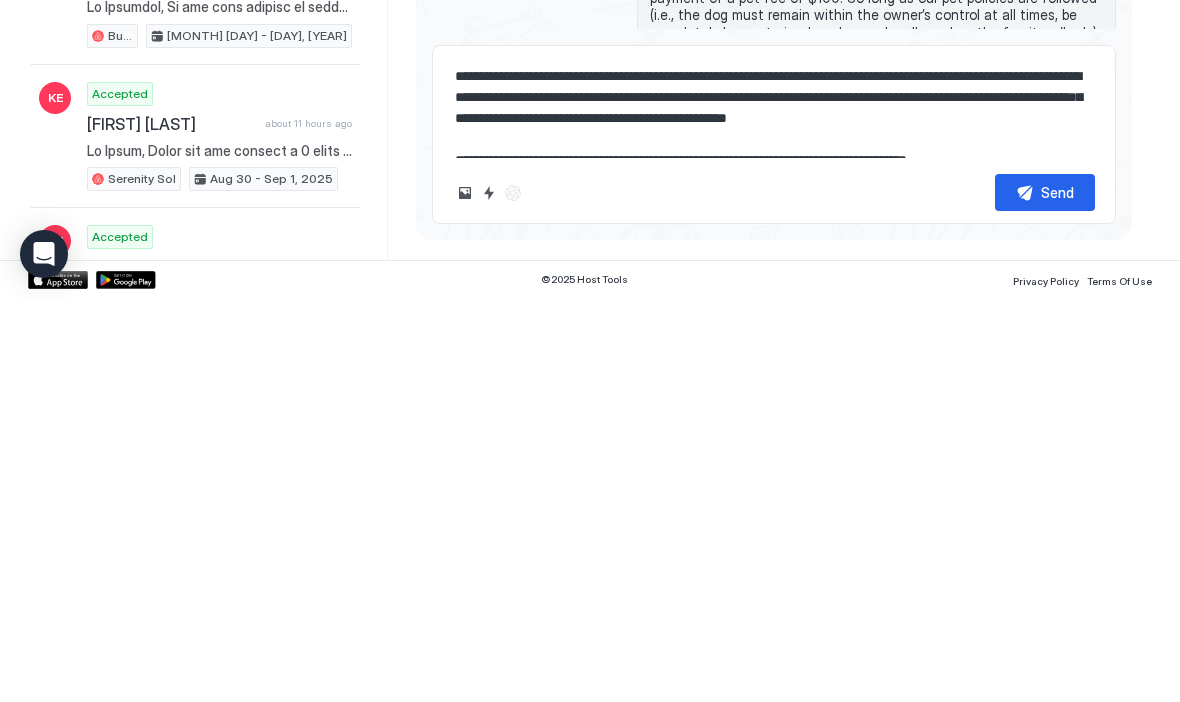 type on "**********" 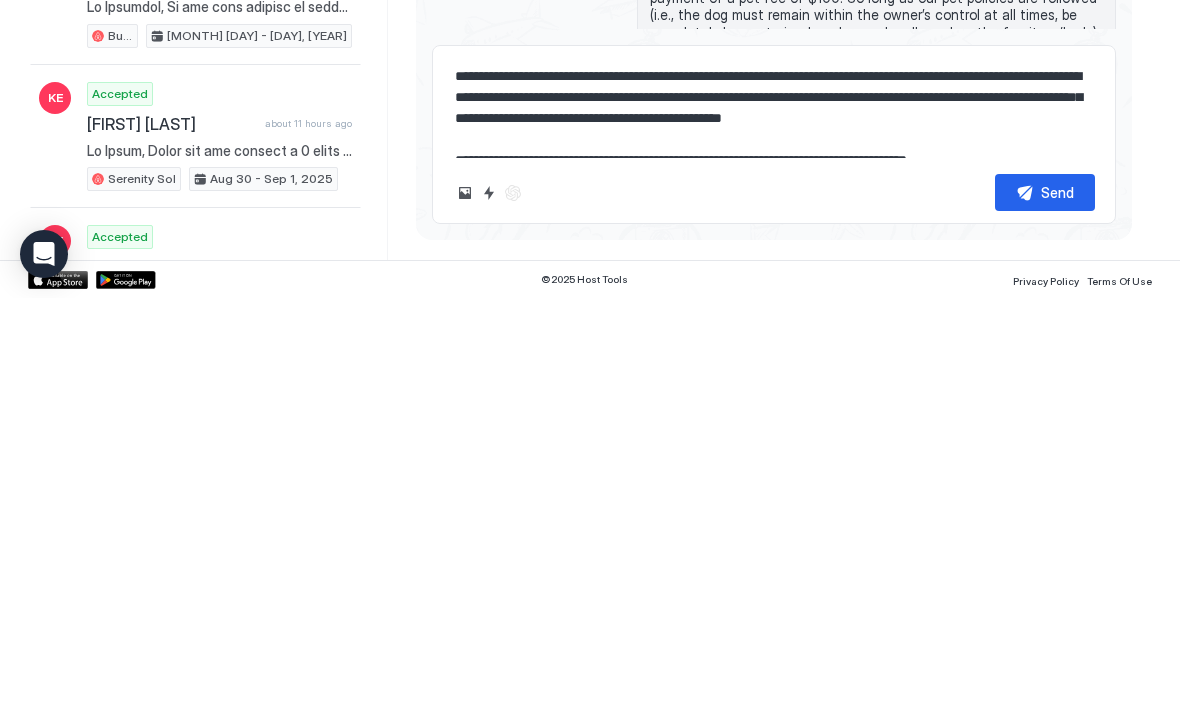 type on "*" 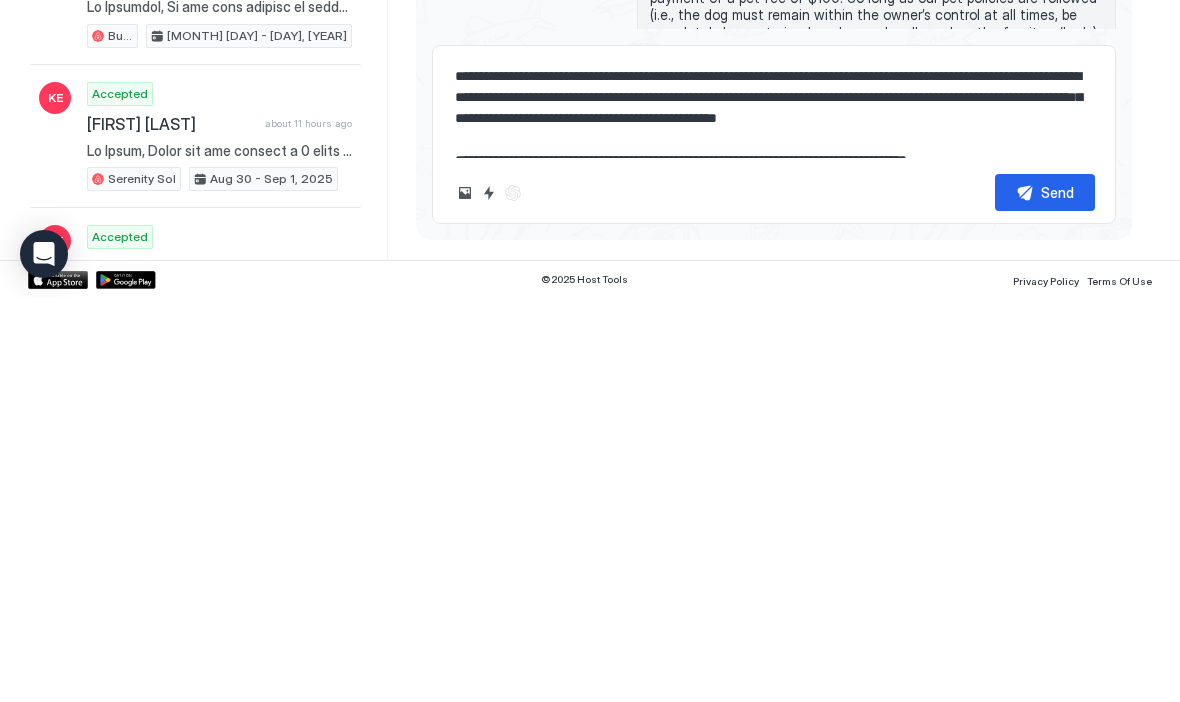 type on "*" 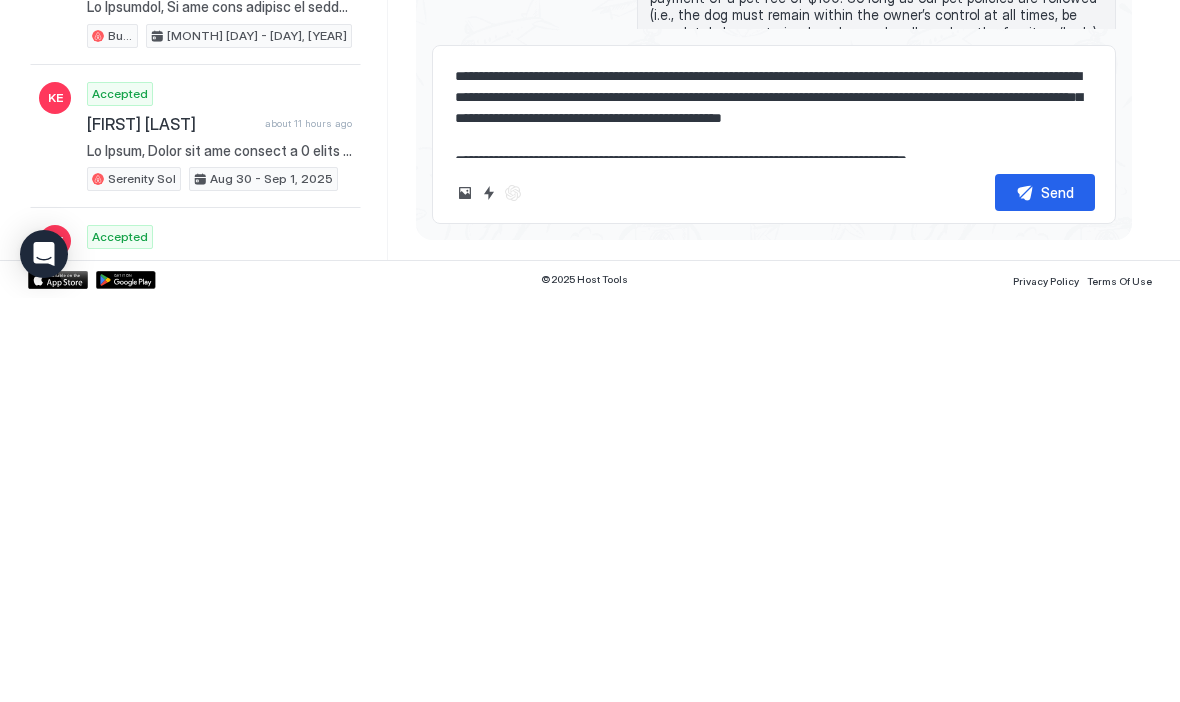 type on "**********" 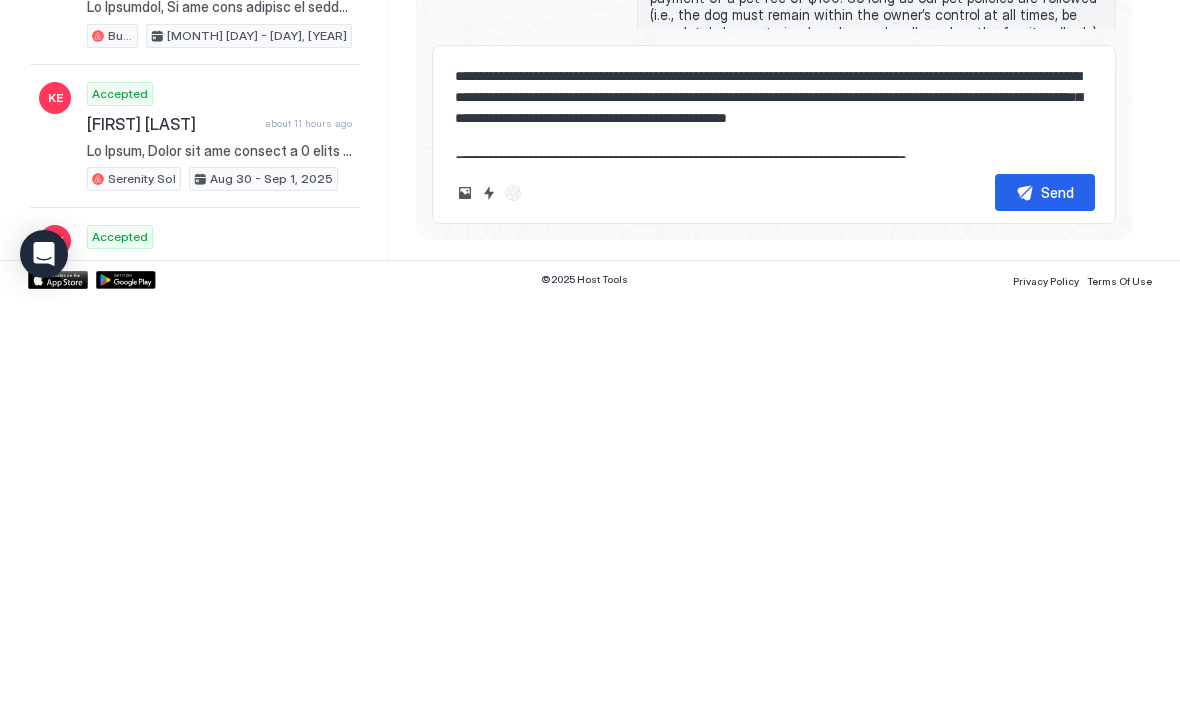 type on "*" 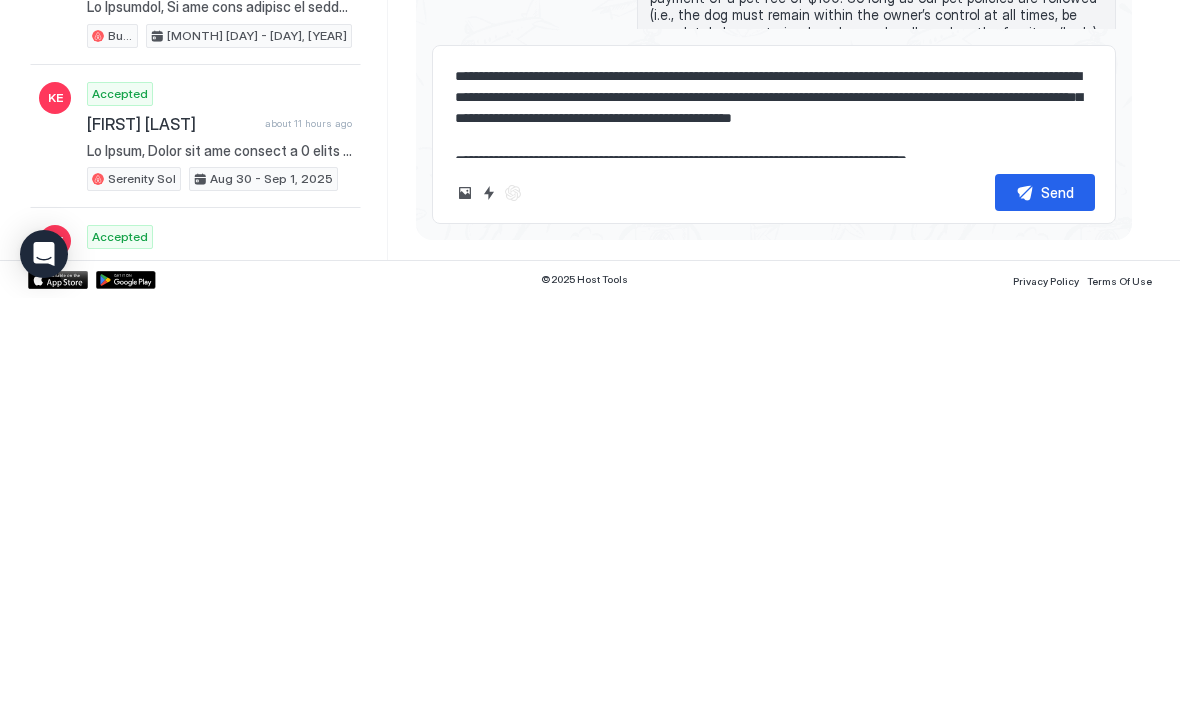 type on "*" 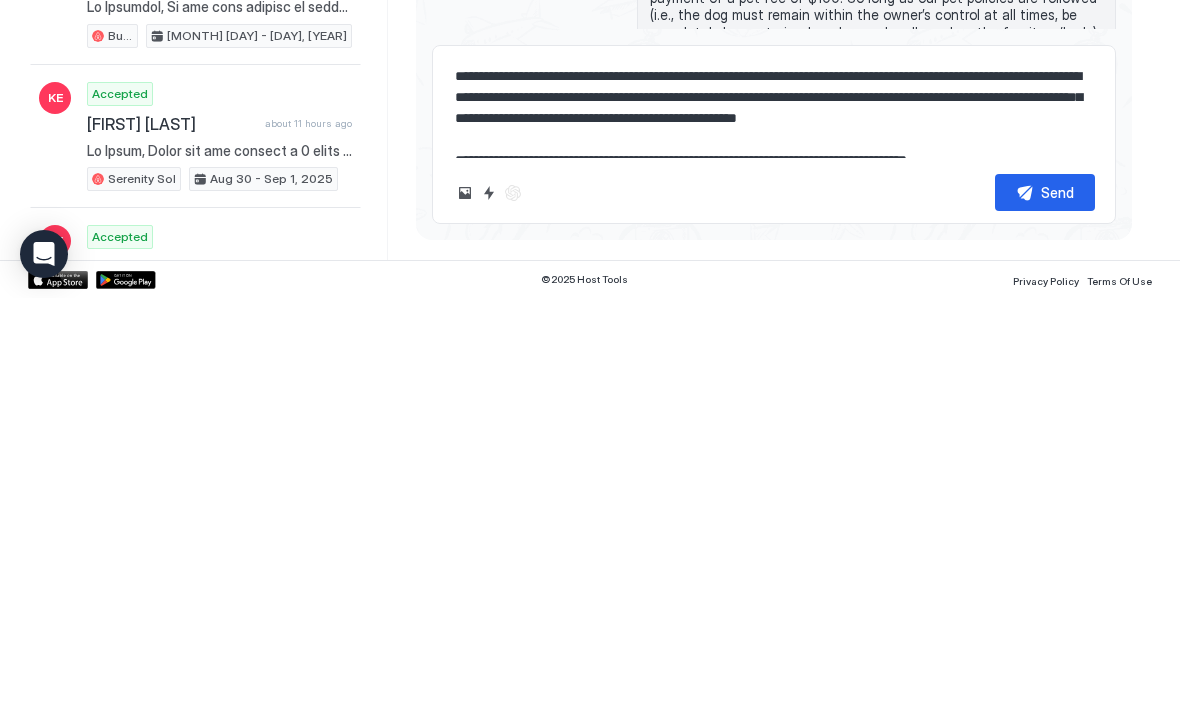 type on "*" 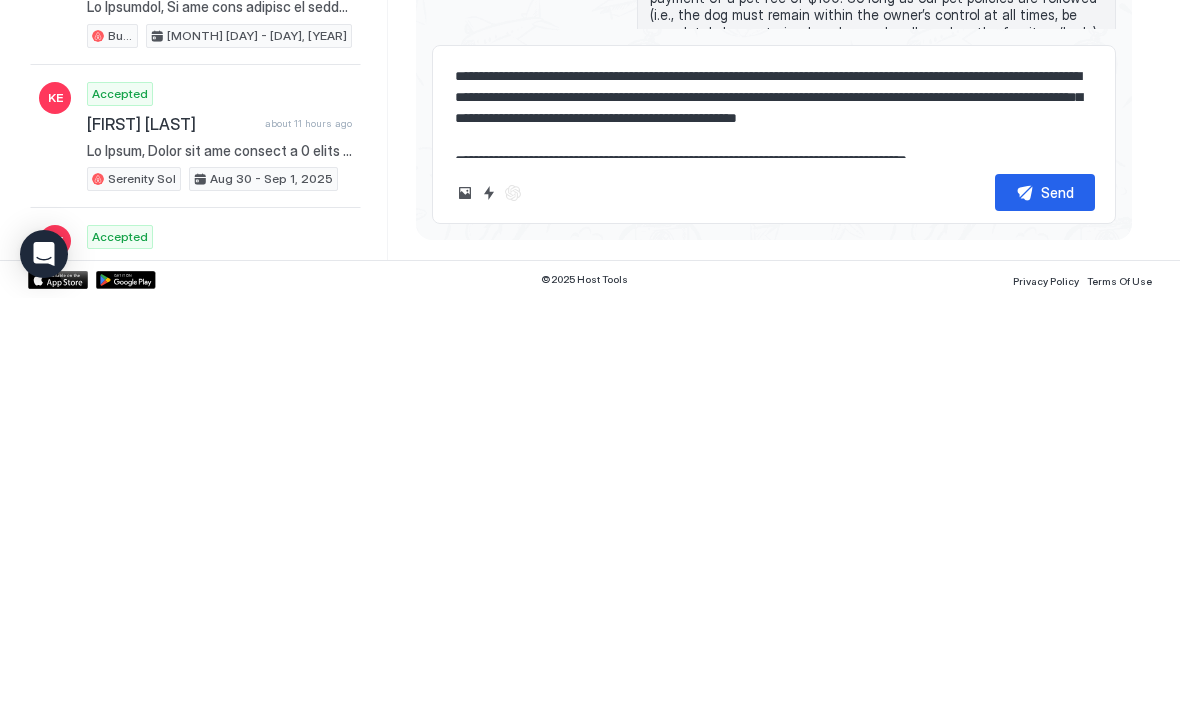 type on "**********" 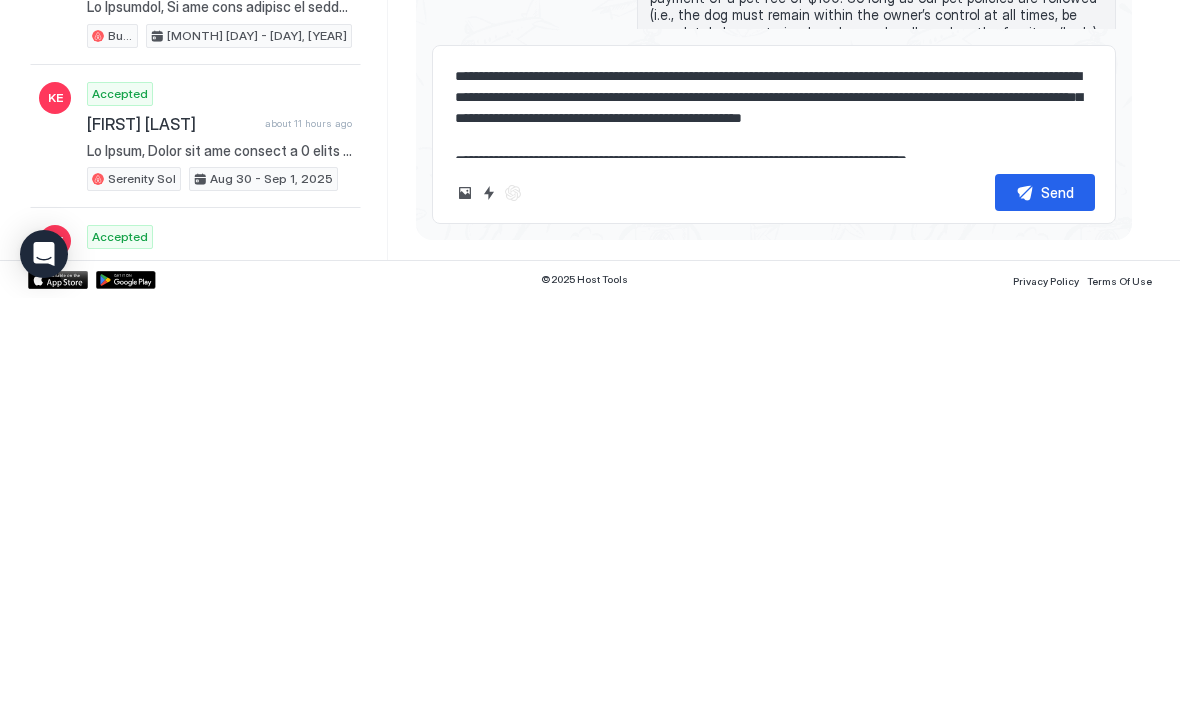 type on "**********" 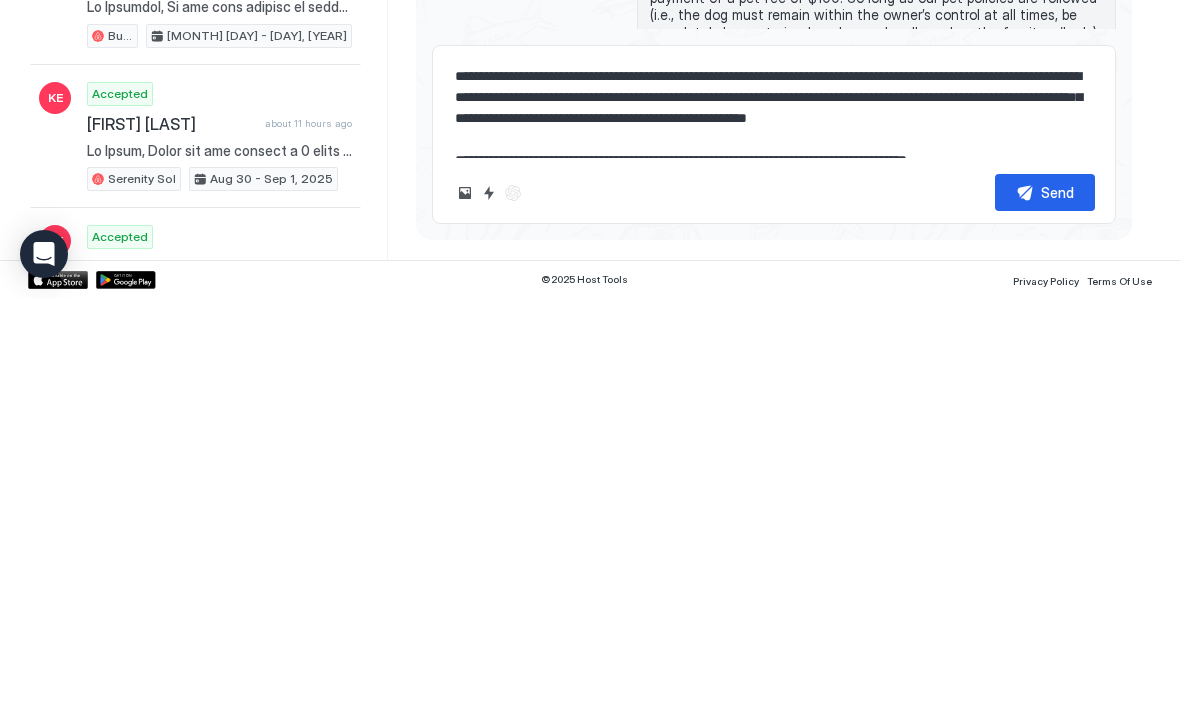 type on "*" 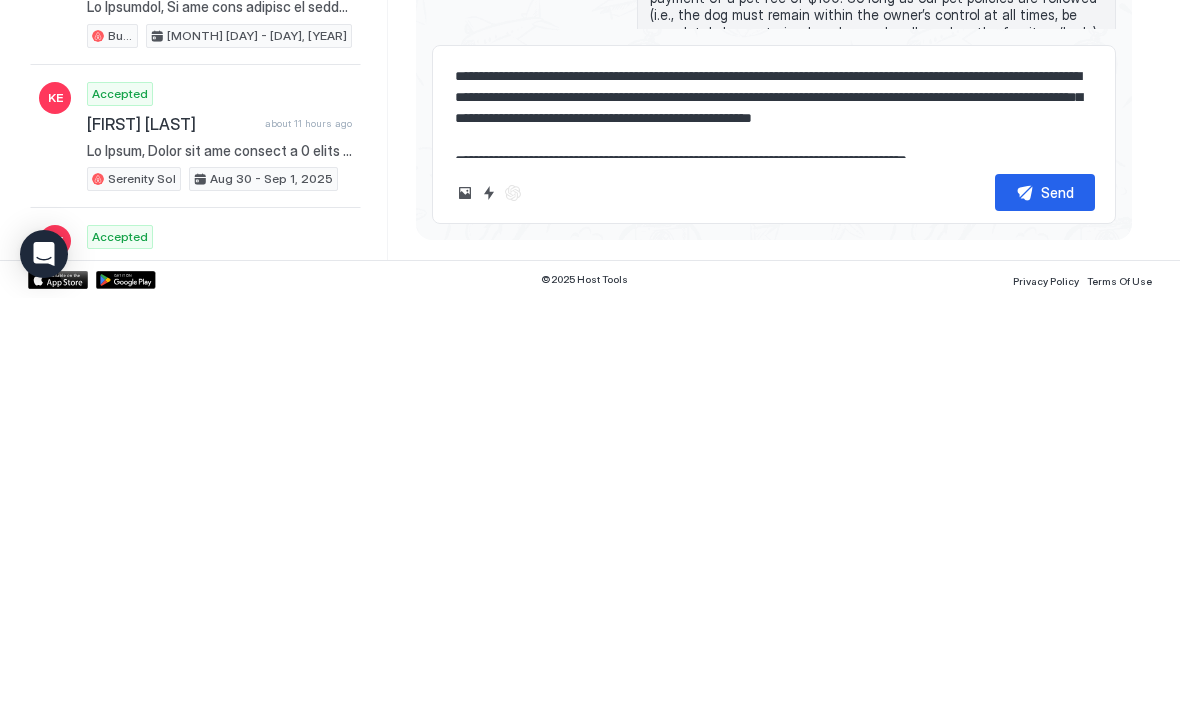 type on "*" 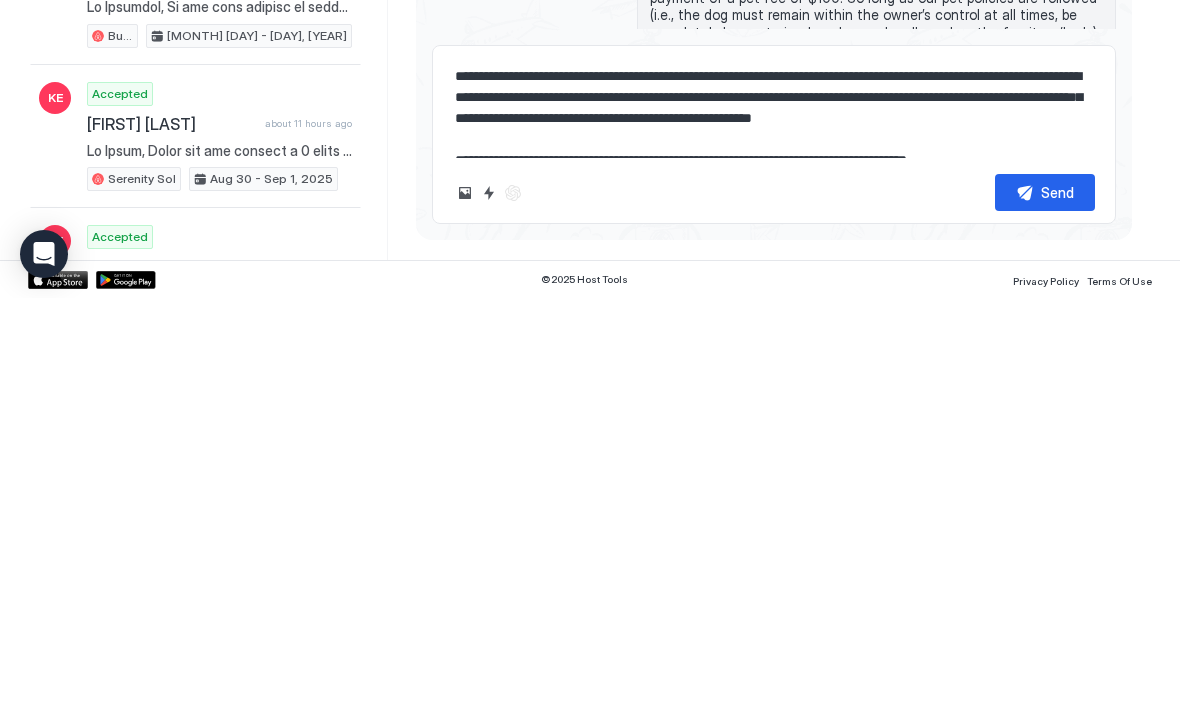 type on "**********" 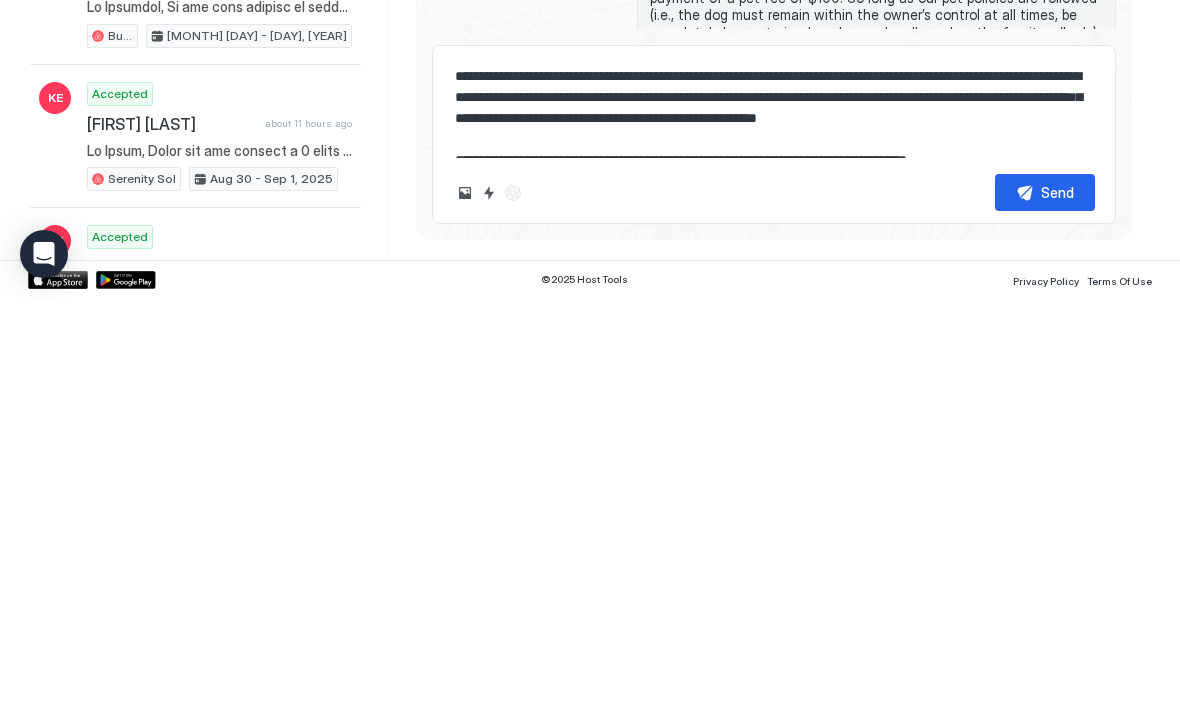 type on "*" 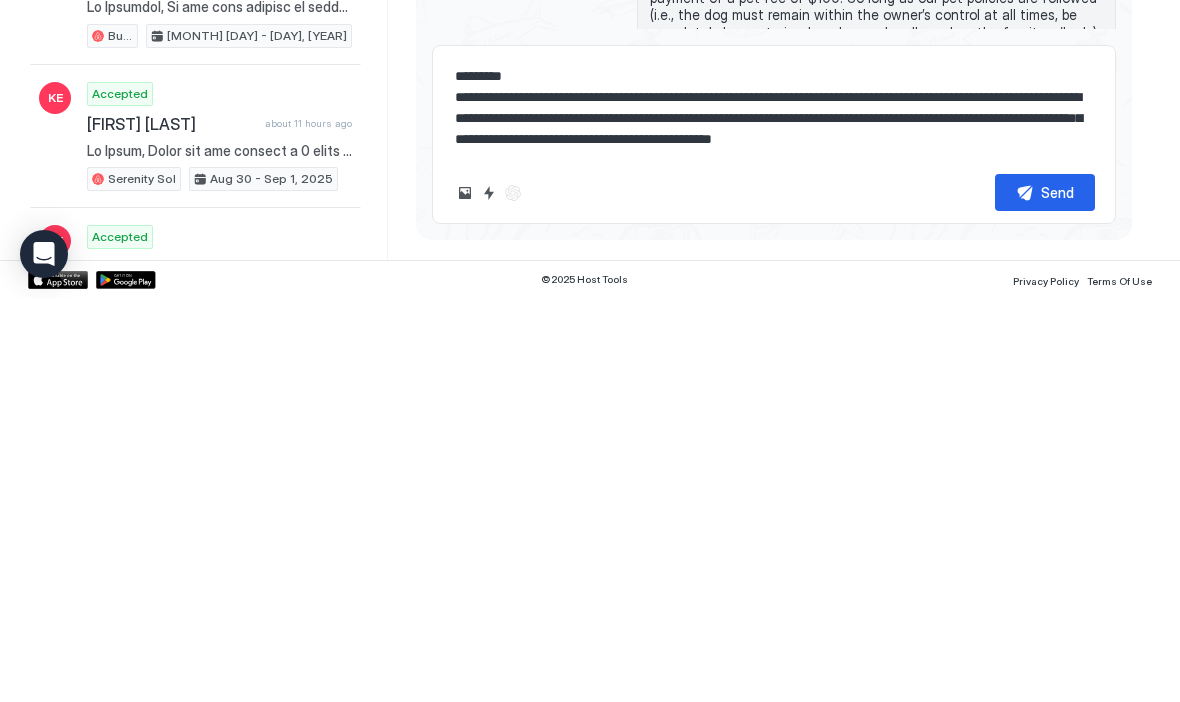 type on "*" 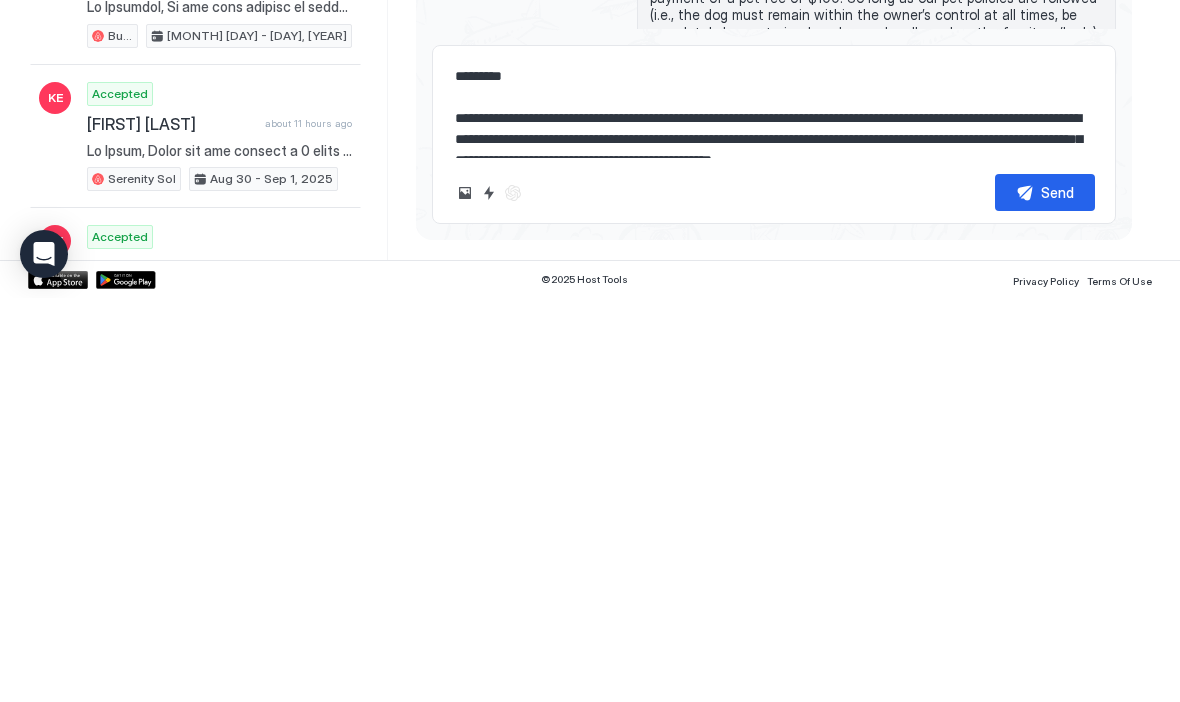 click on "**********" at bounding box center (774, 512) 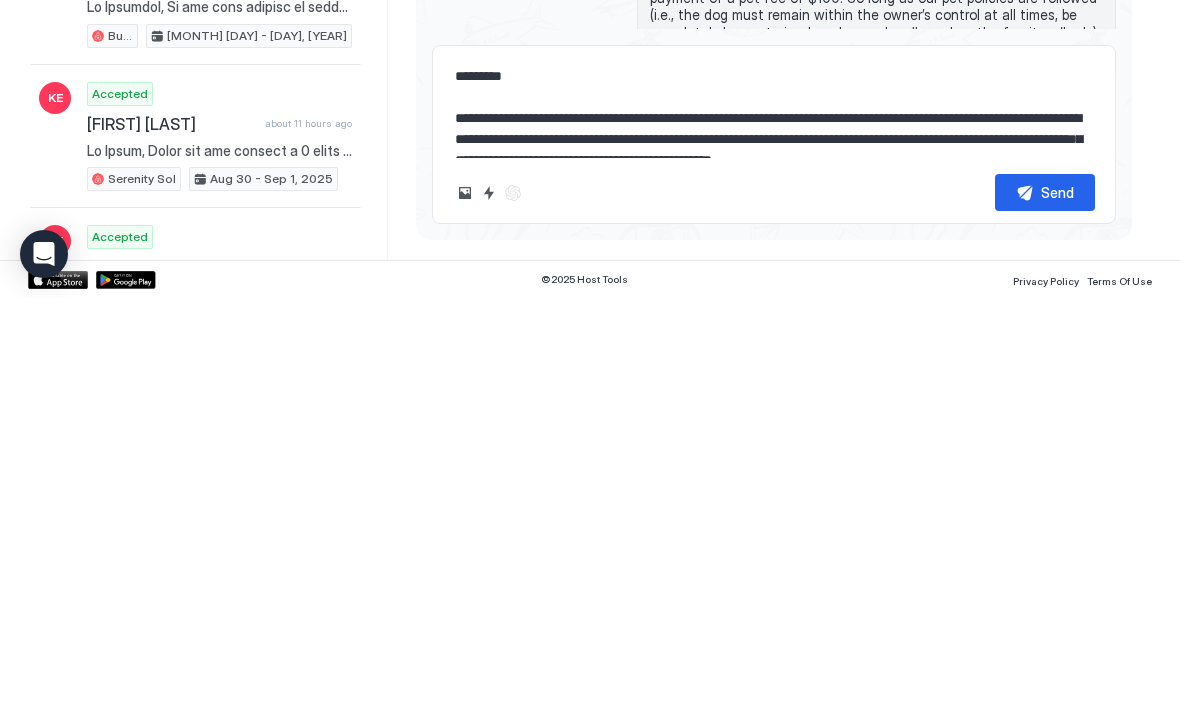 type on "**********" 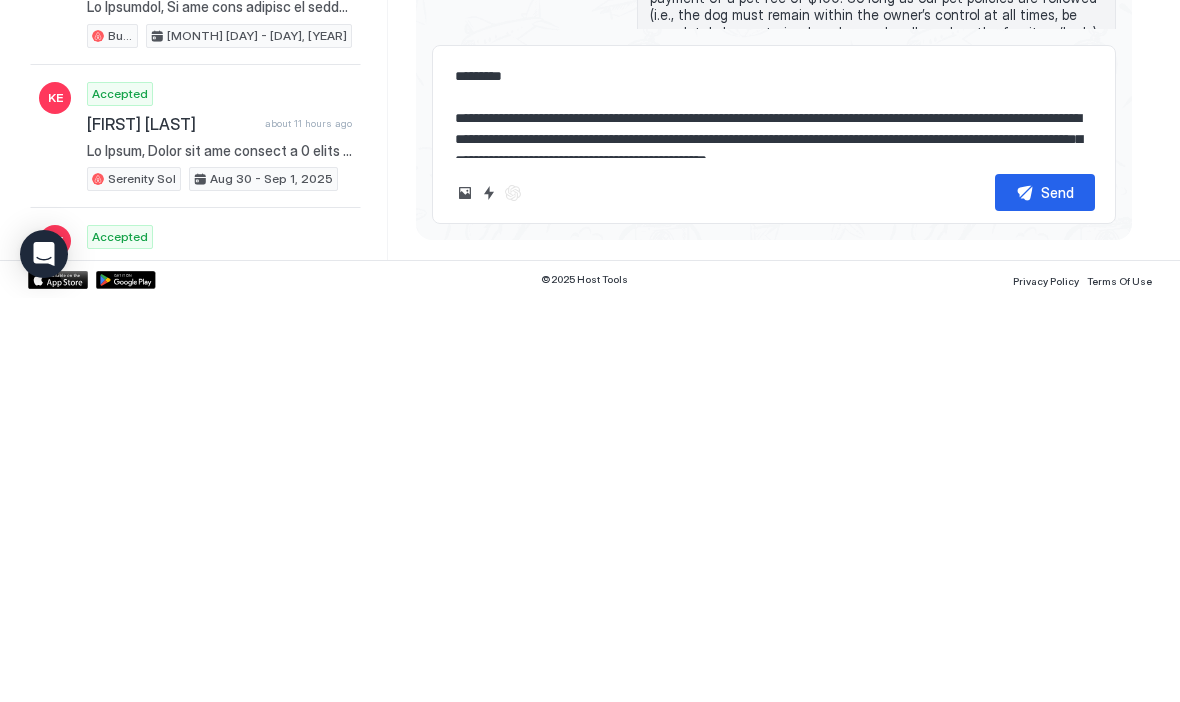 type on "*" 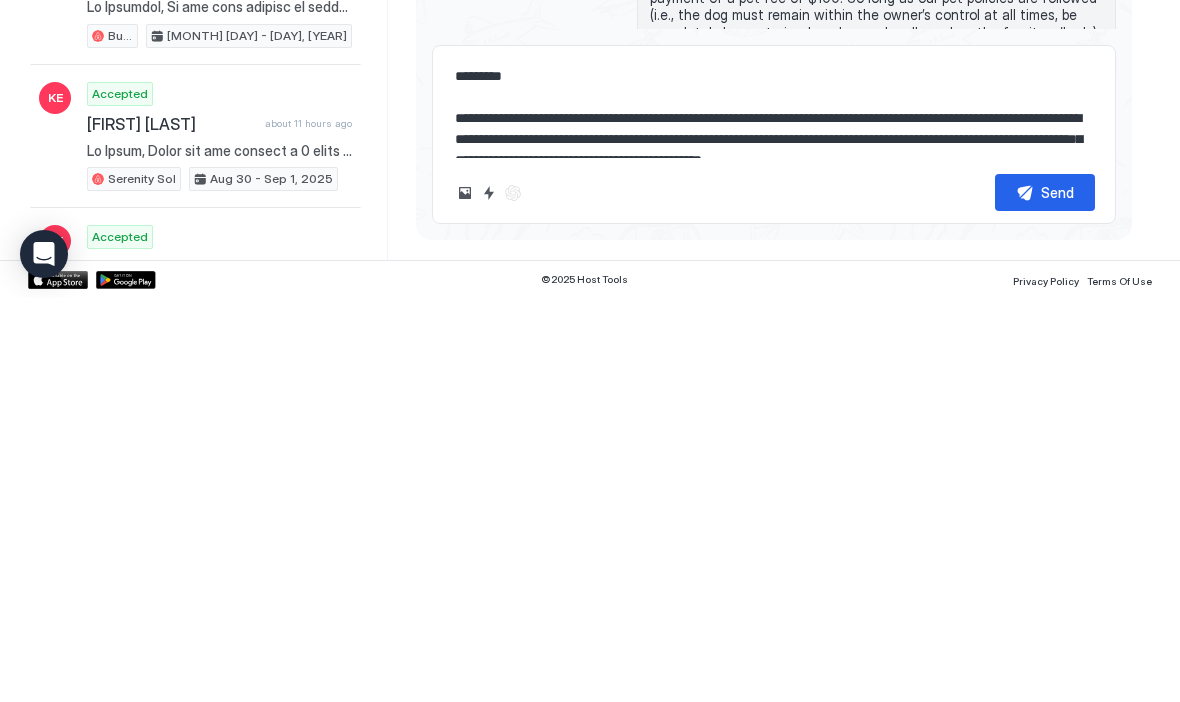 type on "**********" 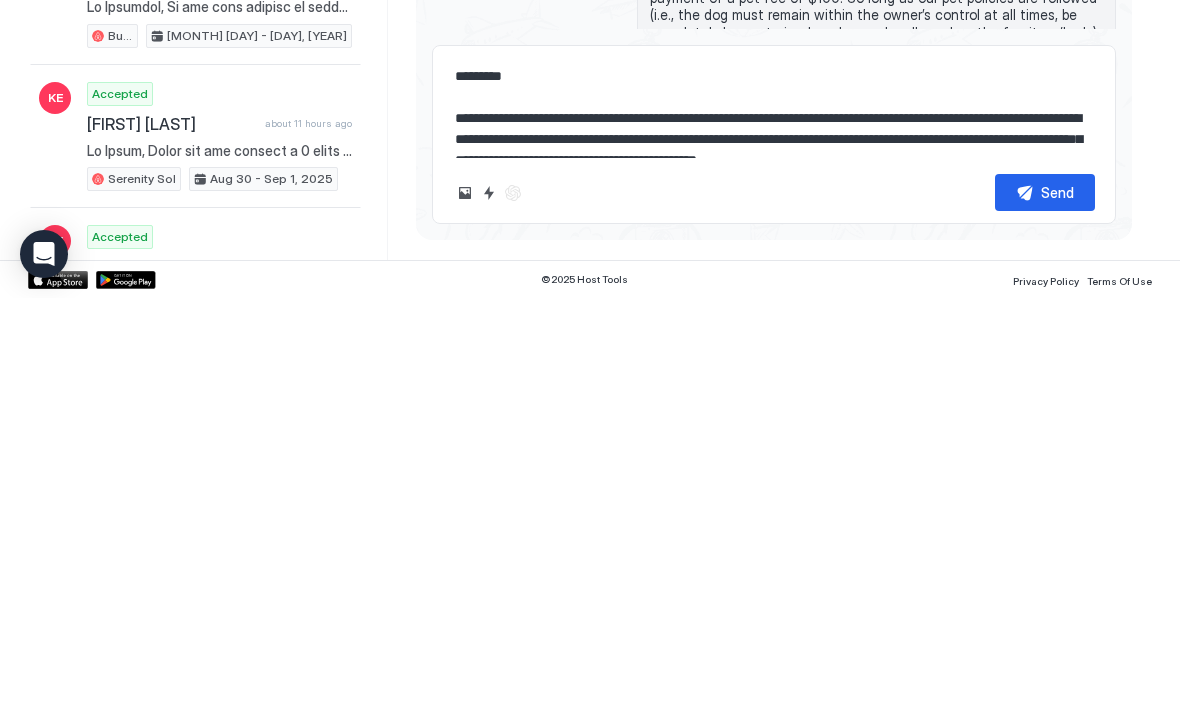 type on "*" 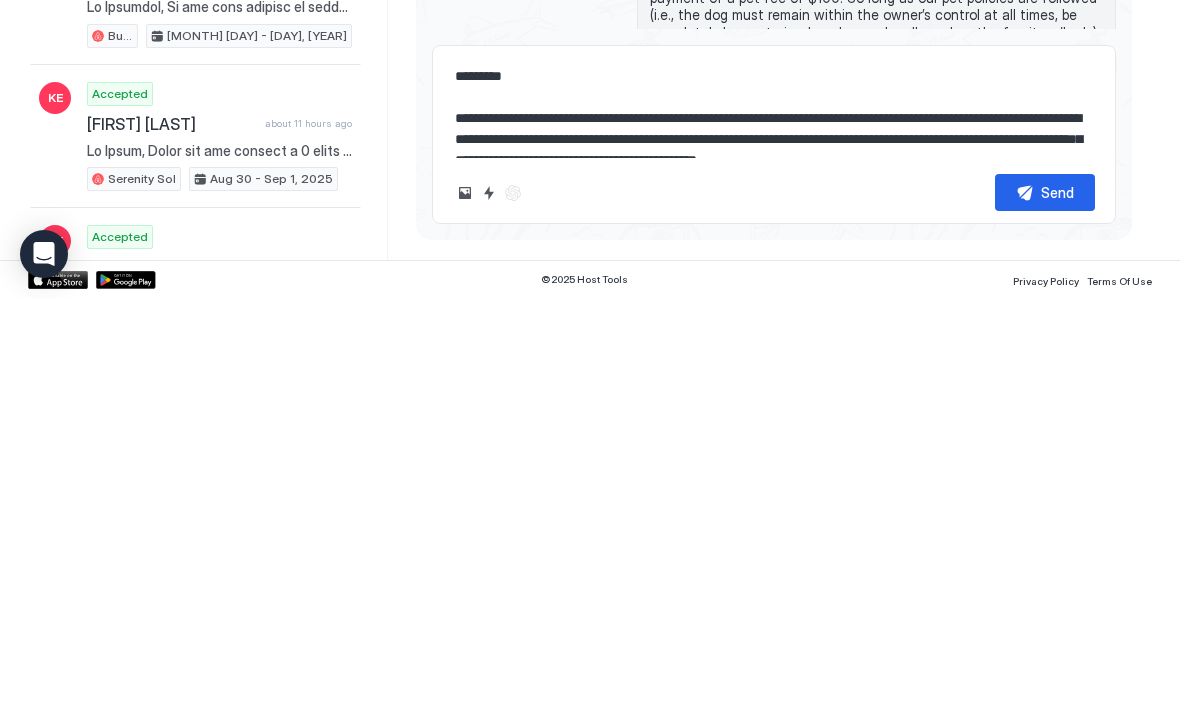 type on "**********" 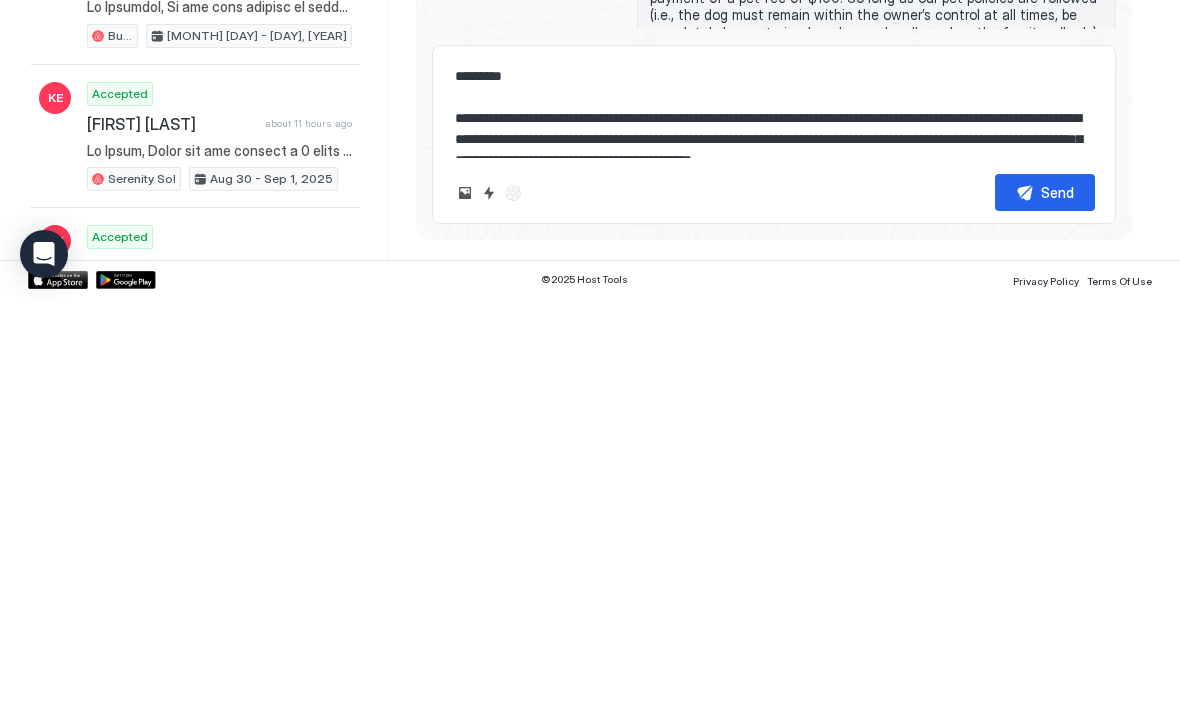 type on "*" 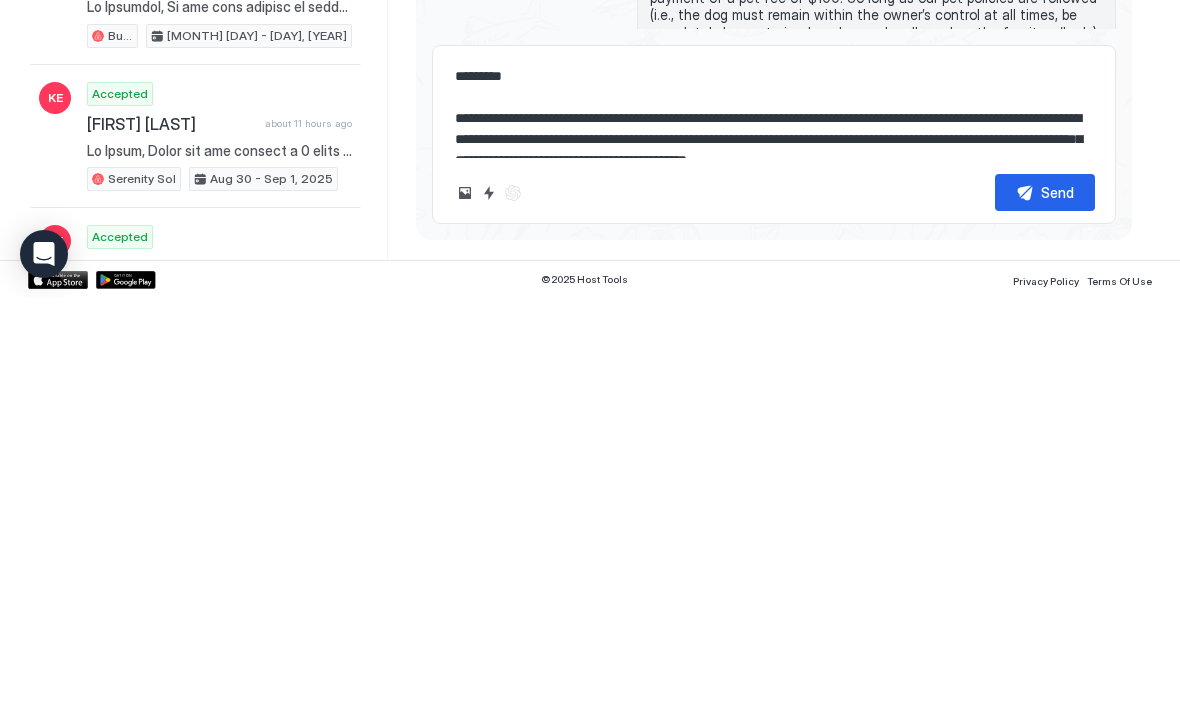 type on "*" 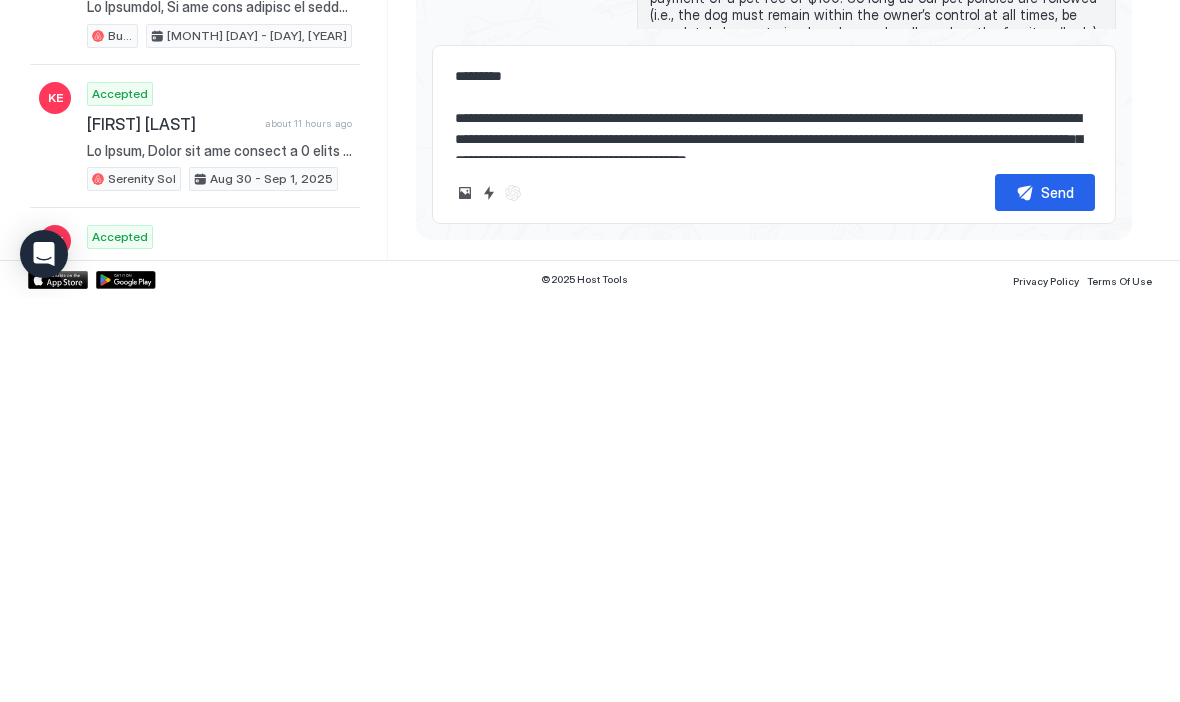 type on "**********" 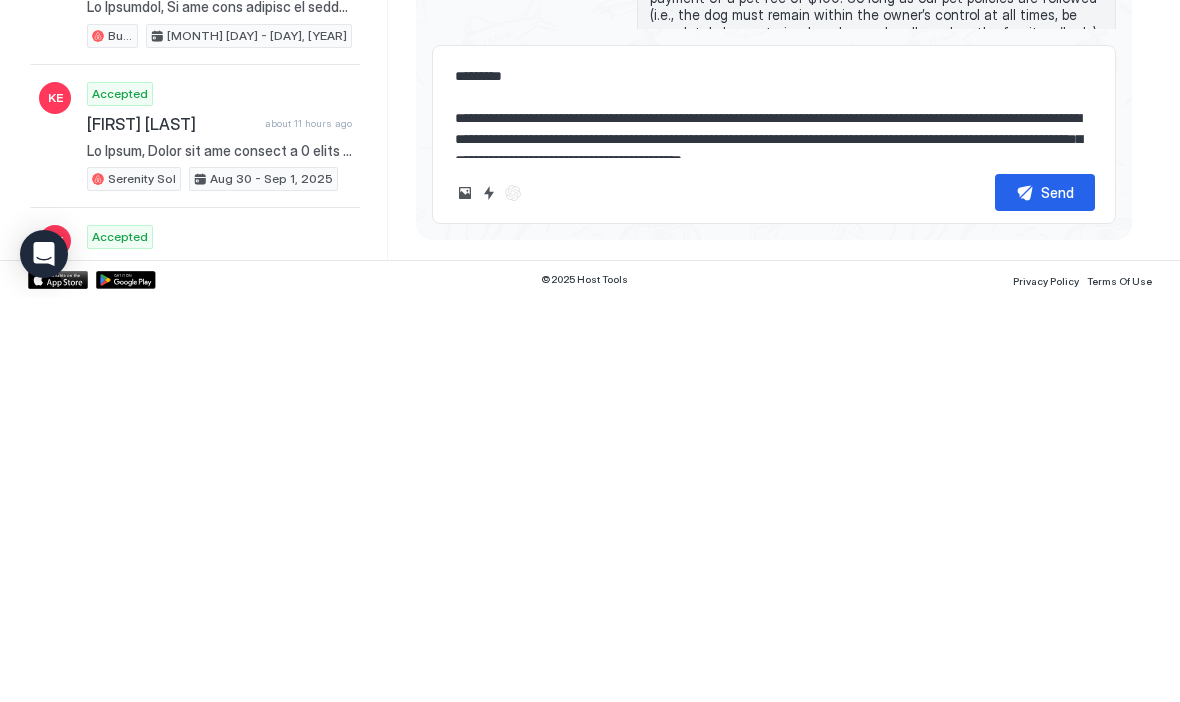 type on "*" 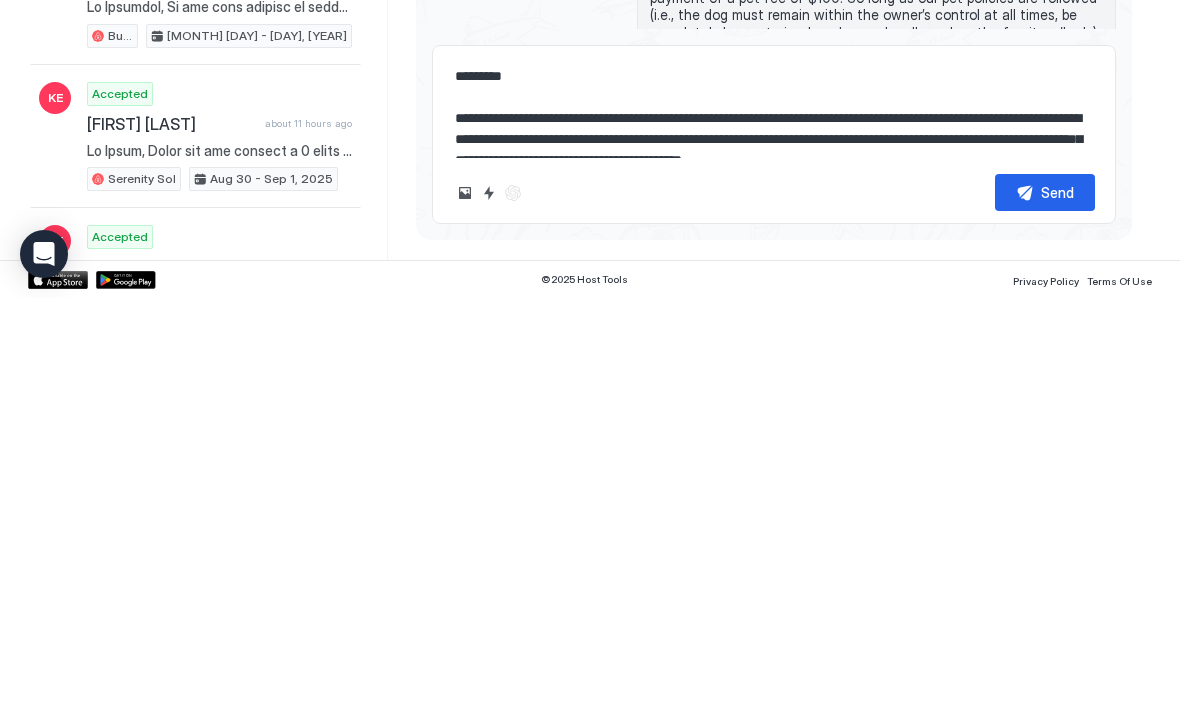 type on "**********" 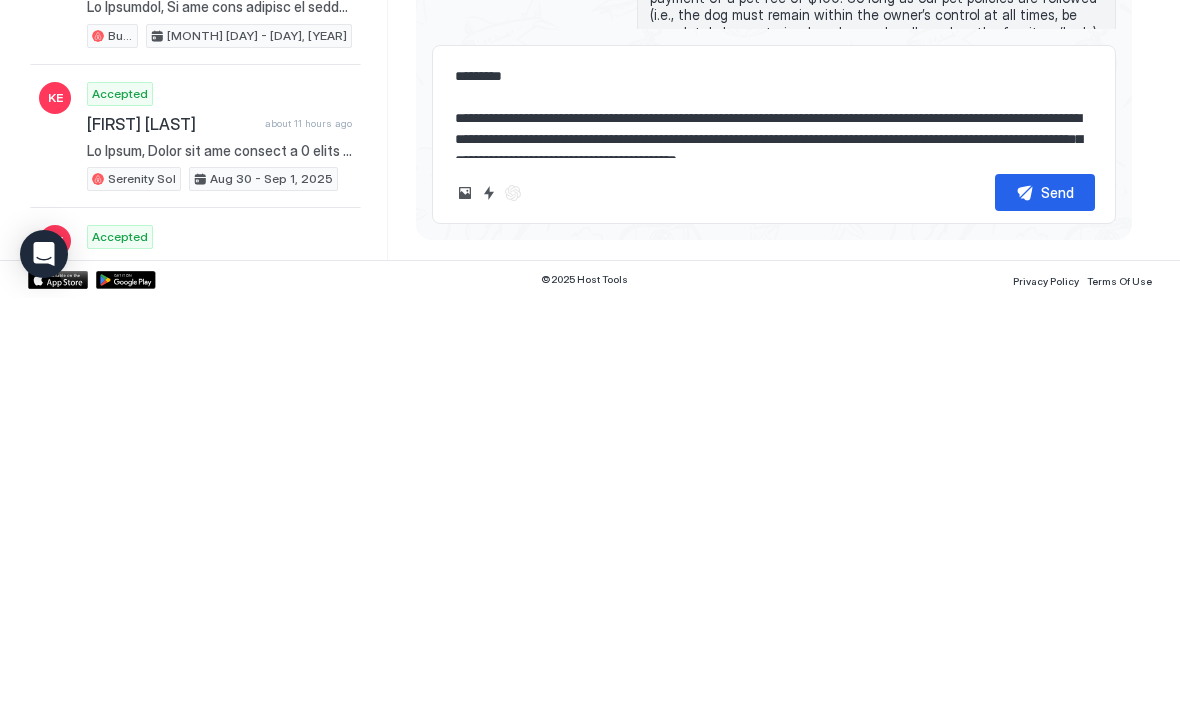 click on "**********" at bounding box center [774, 512] 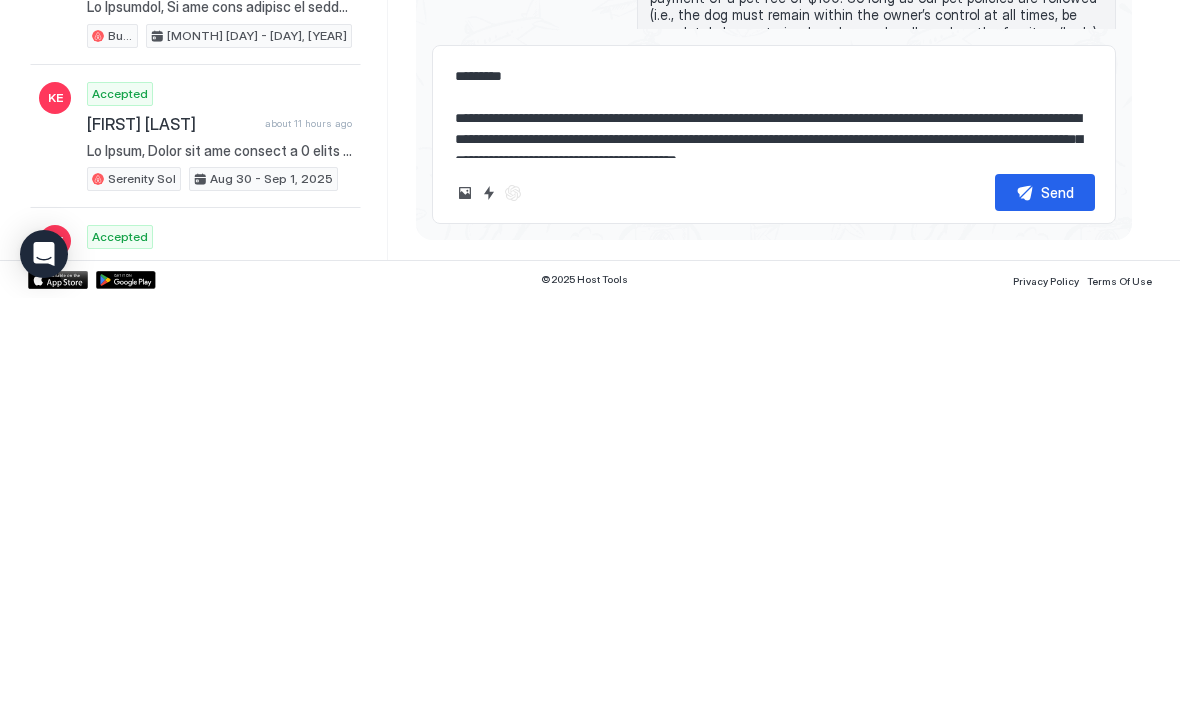 type on "*" 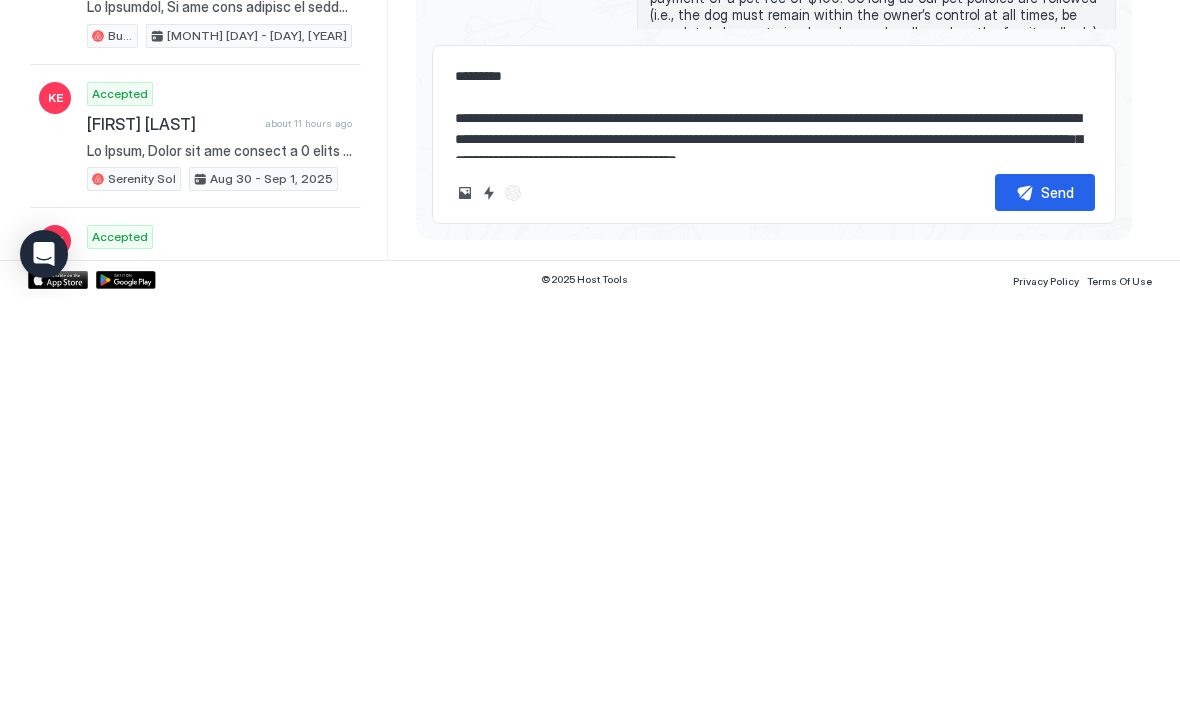type on "**********" 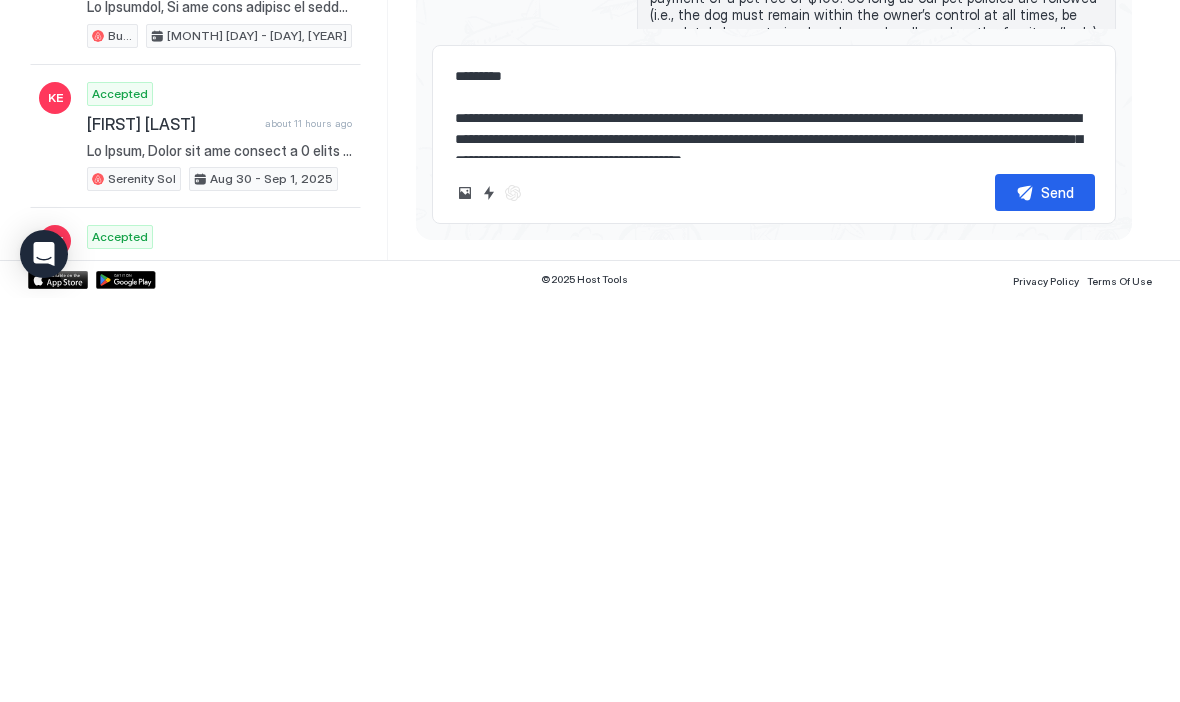 type on "*" 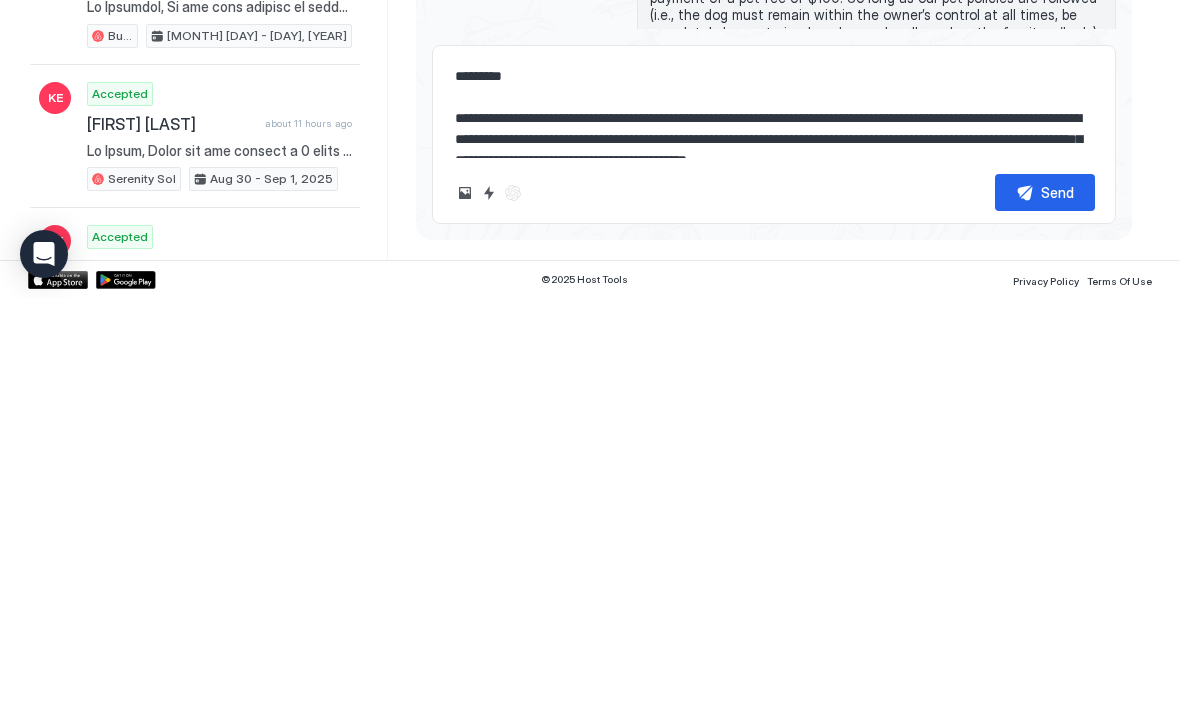 type on "*" 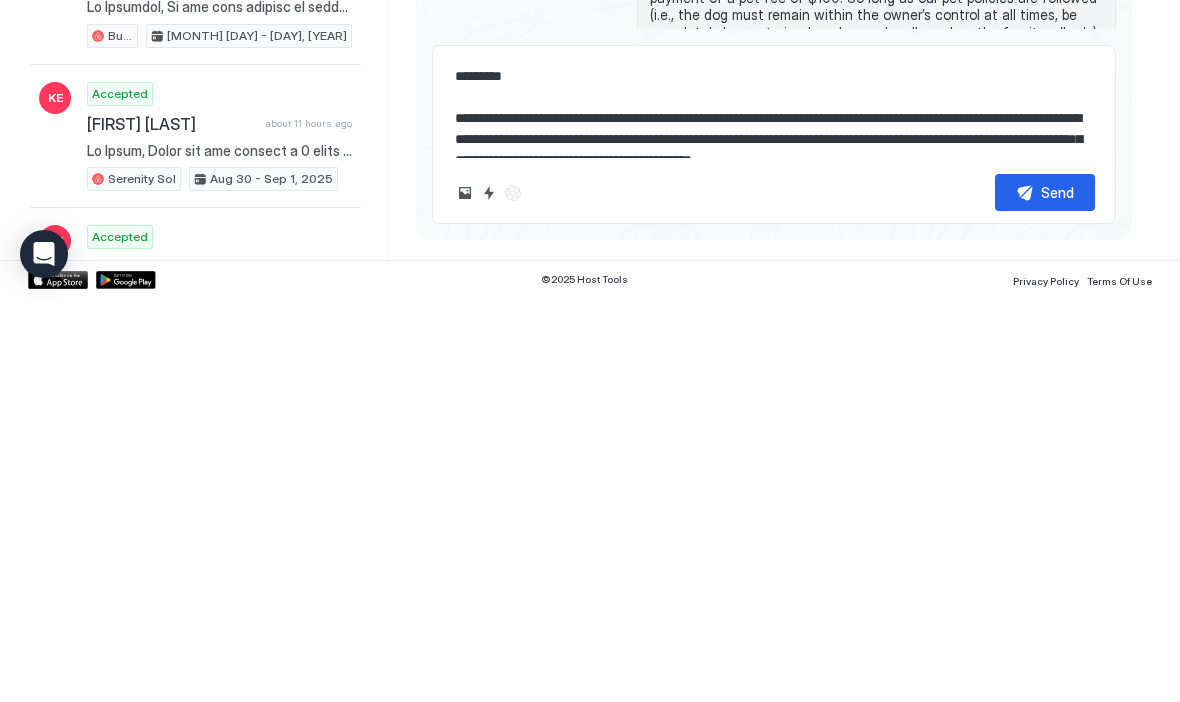 type on "*" 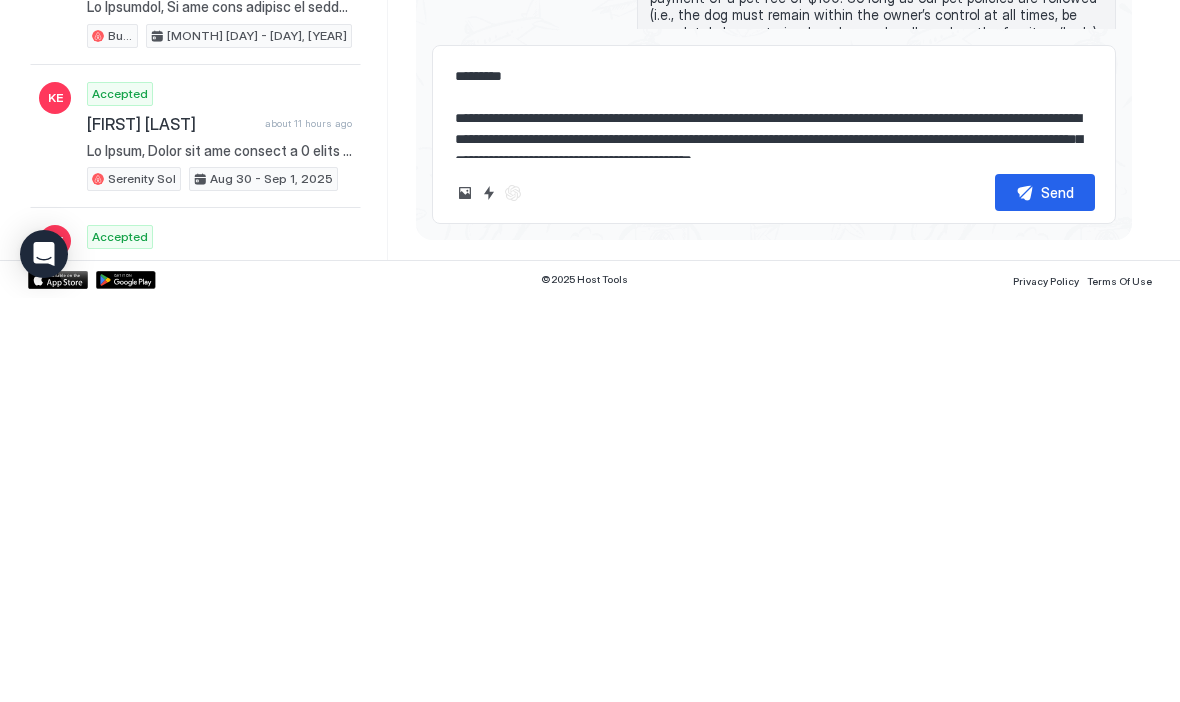 type on "*" 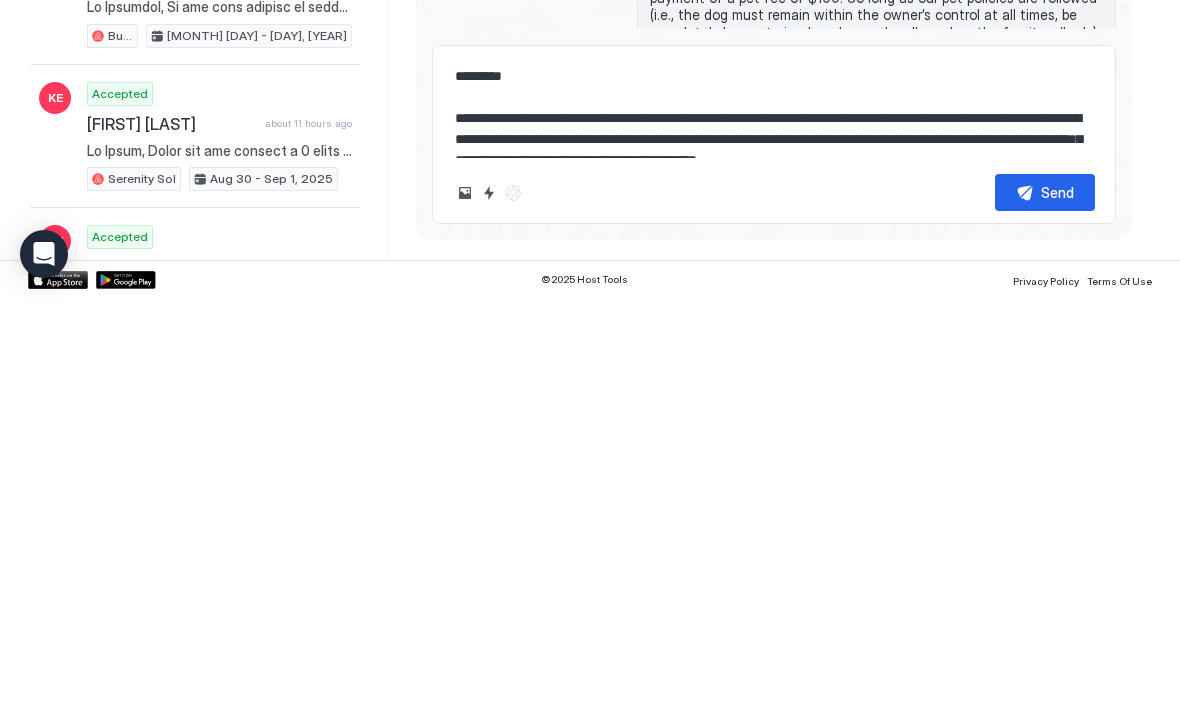 type on "**********" 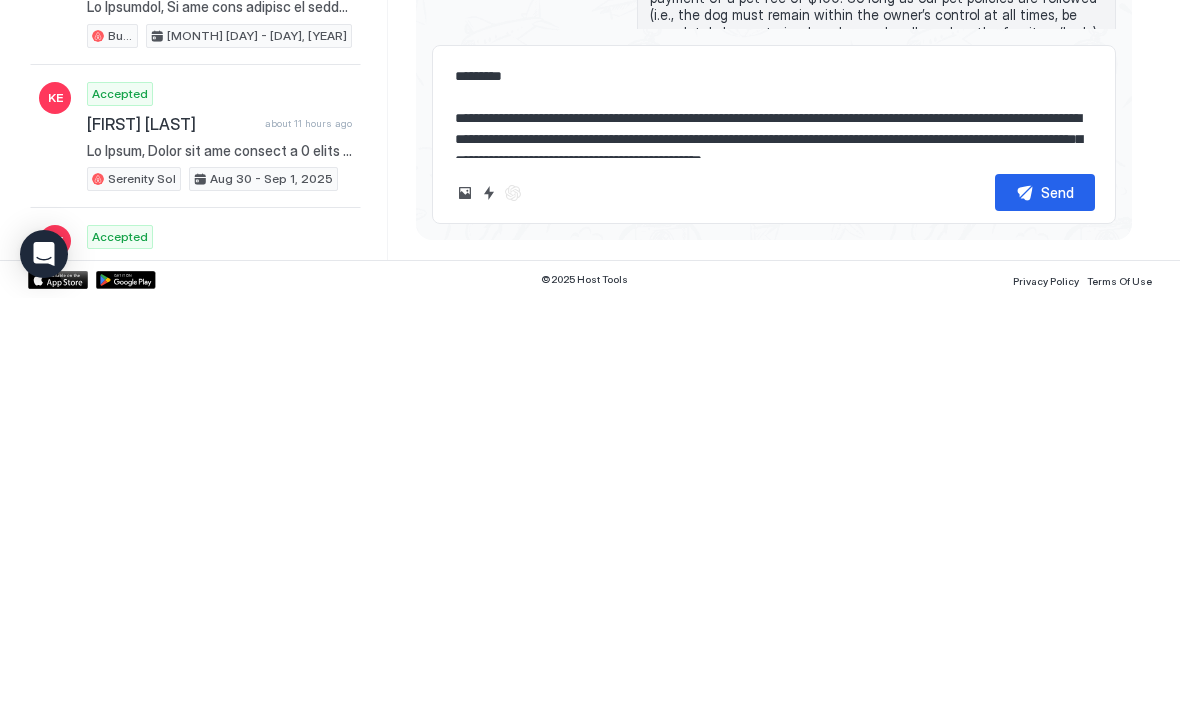 type on "*" 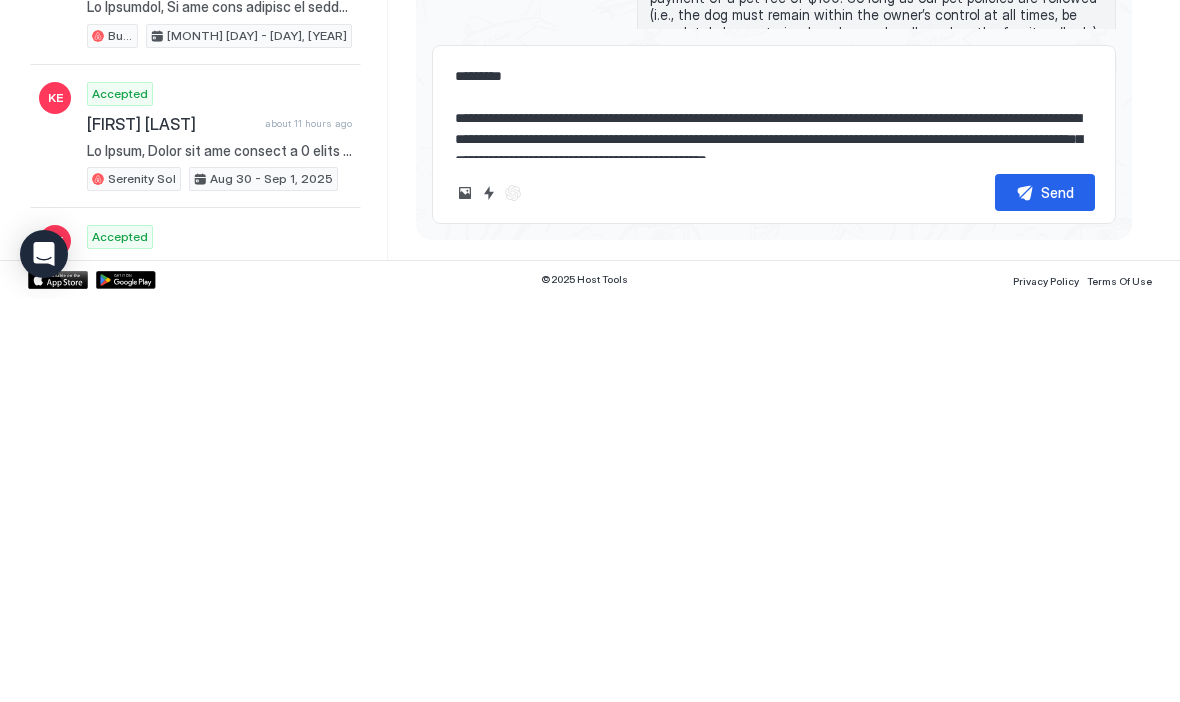 type on "**********" 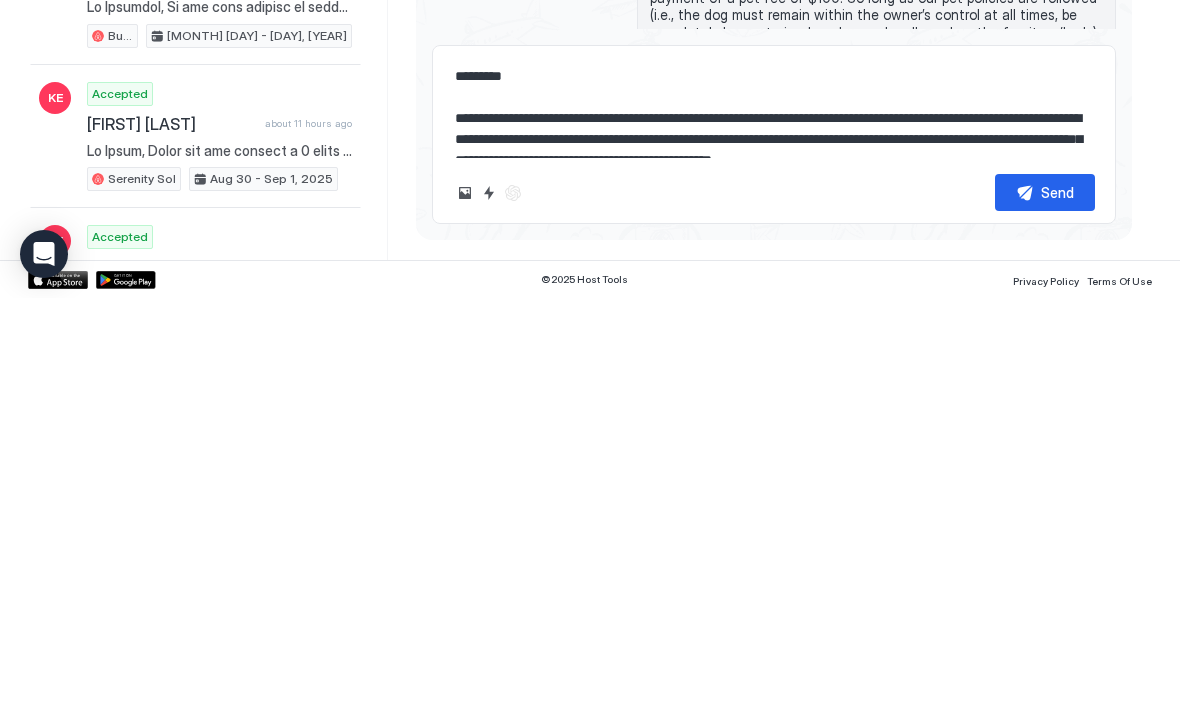type on "*" 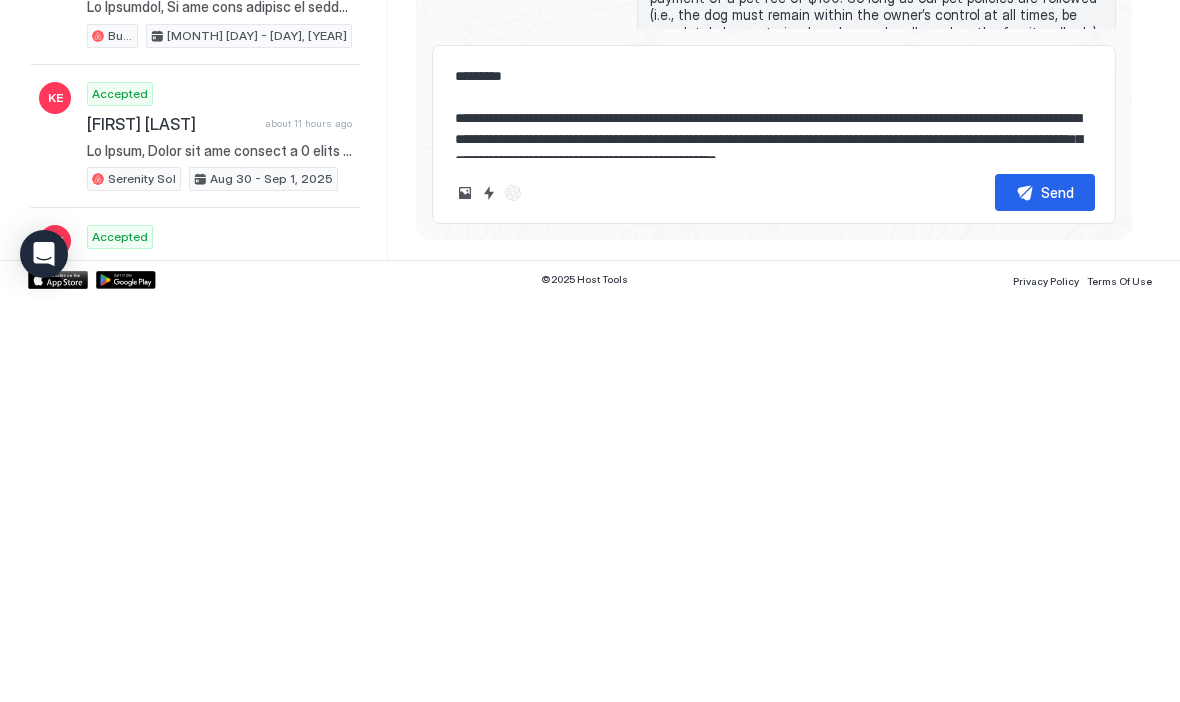 type on "*" 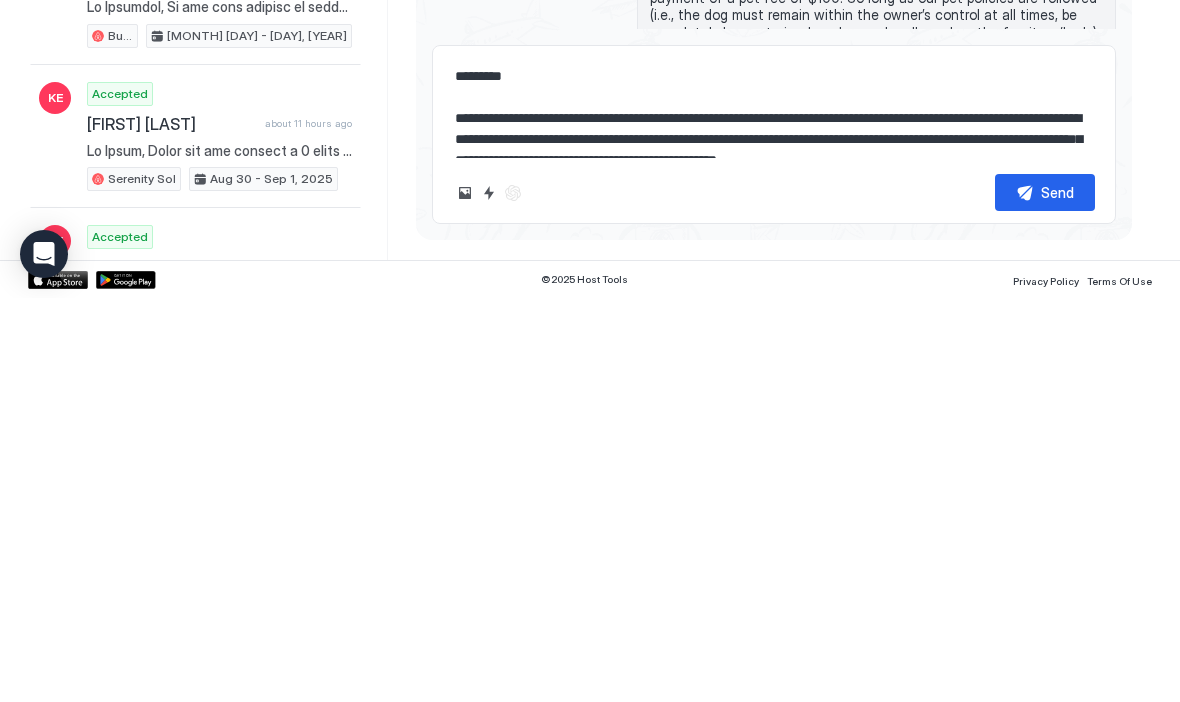 type on "**********" 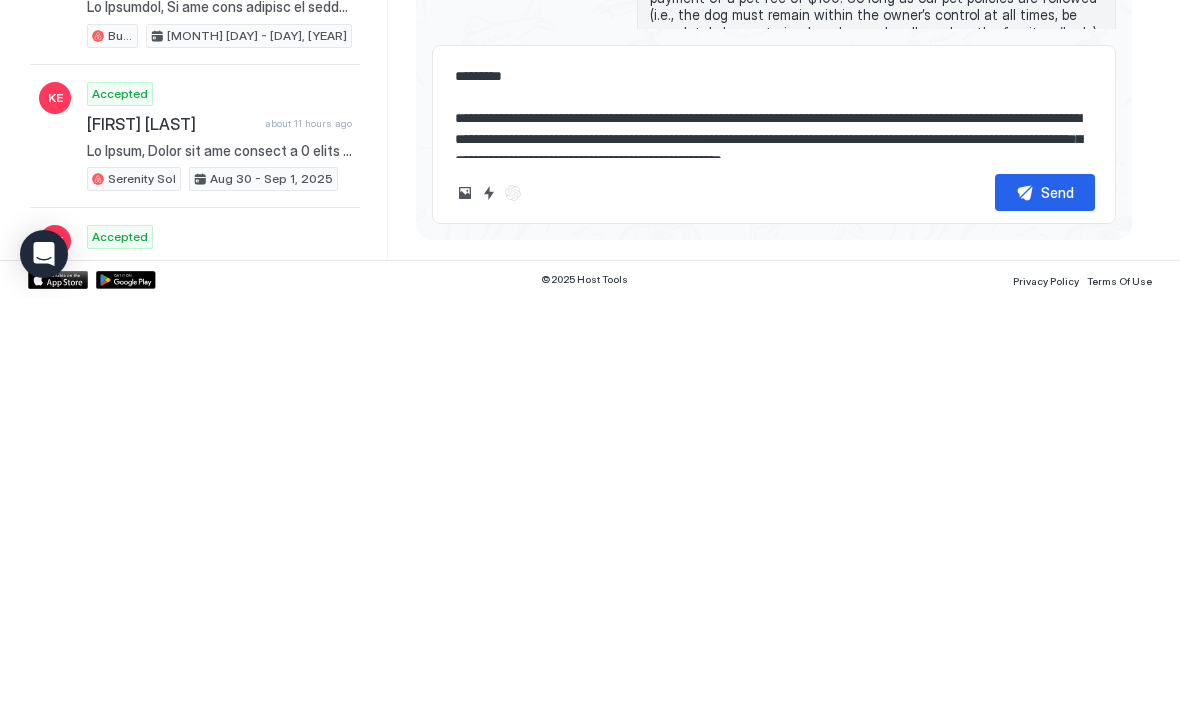 type on "*" 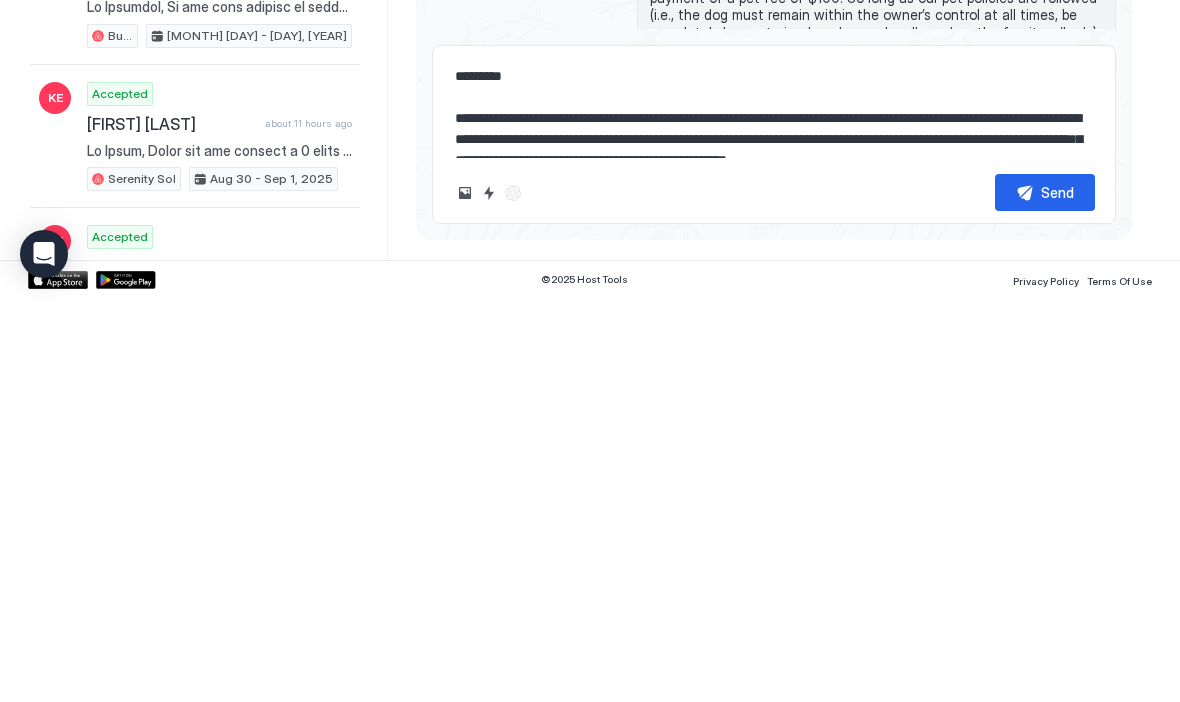 type on "*" 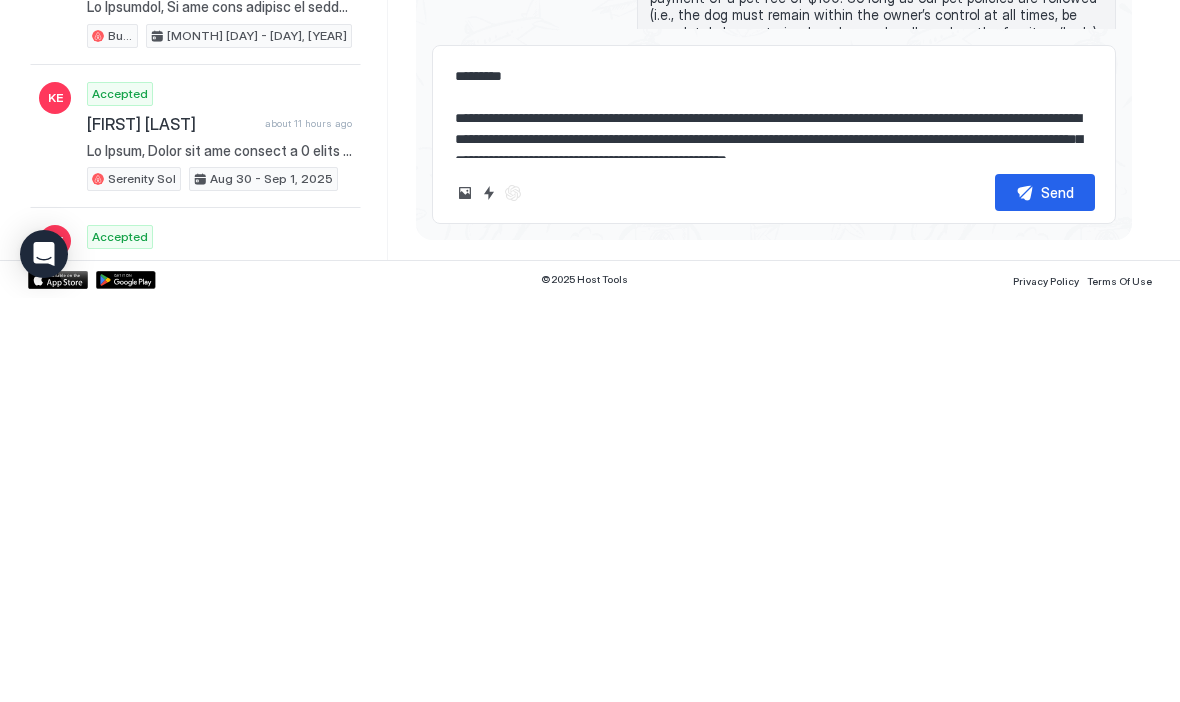 type on "**********" 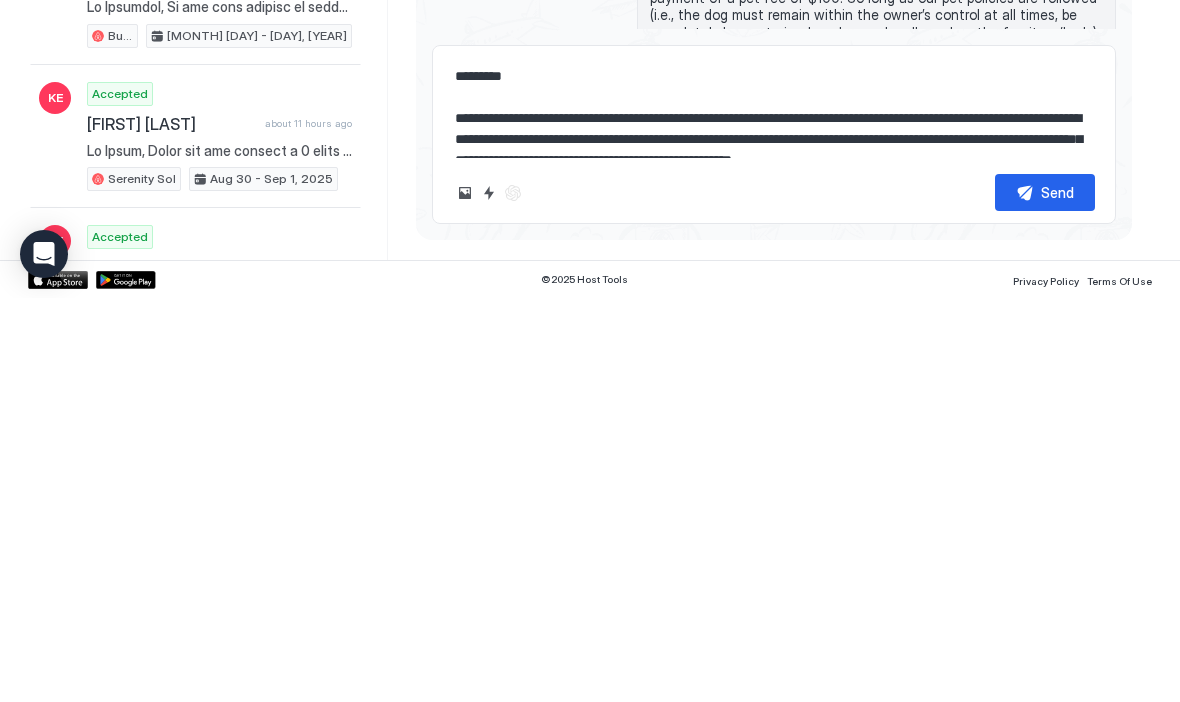 type on "*" 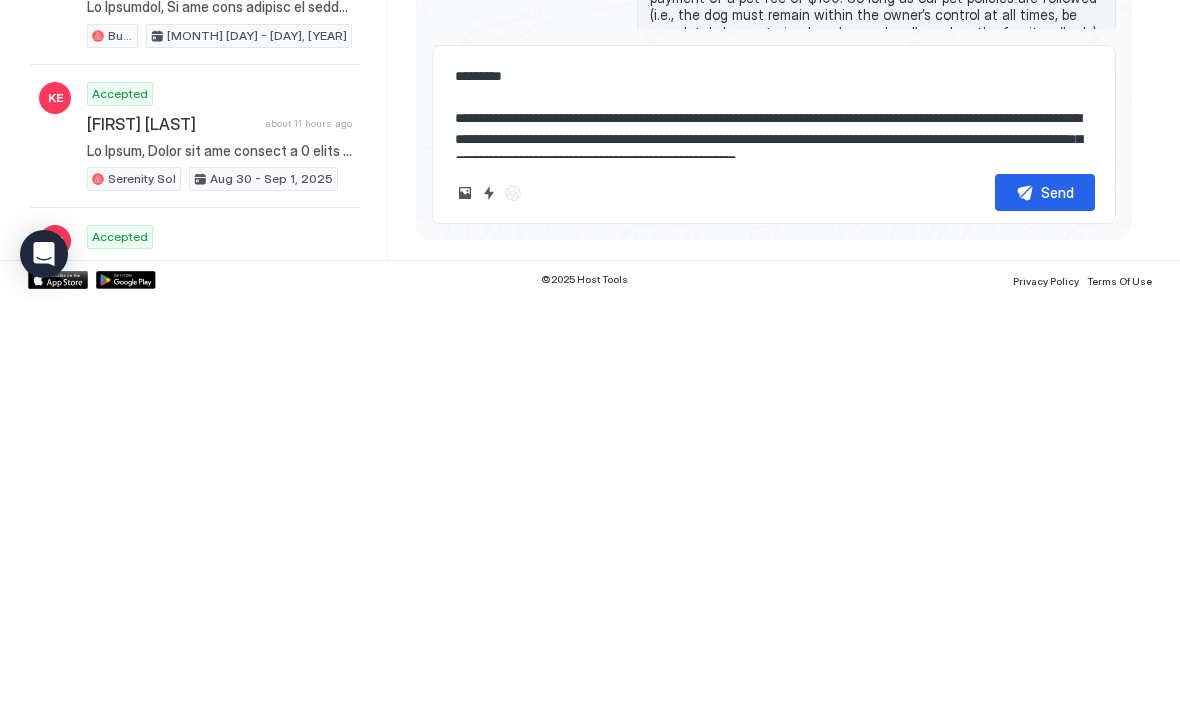 type on "**********" 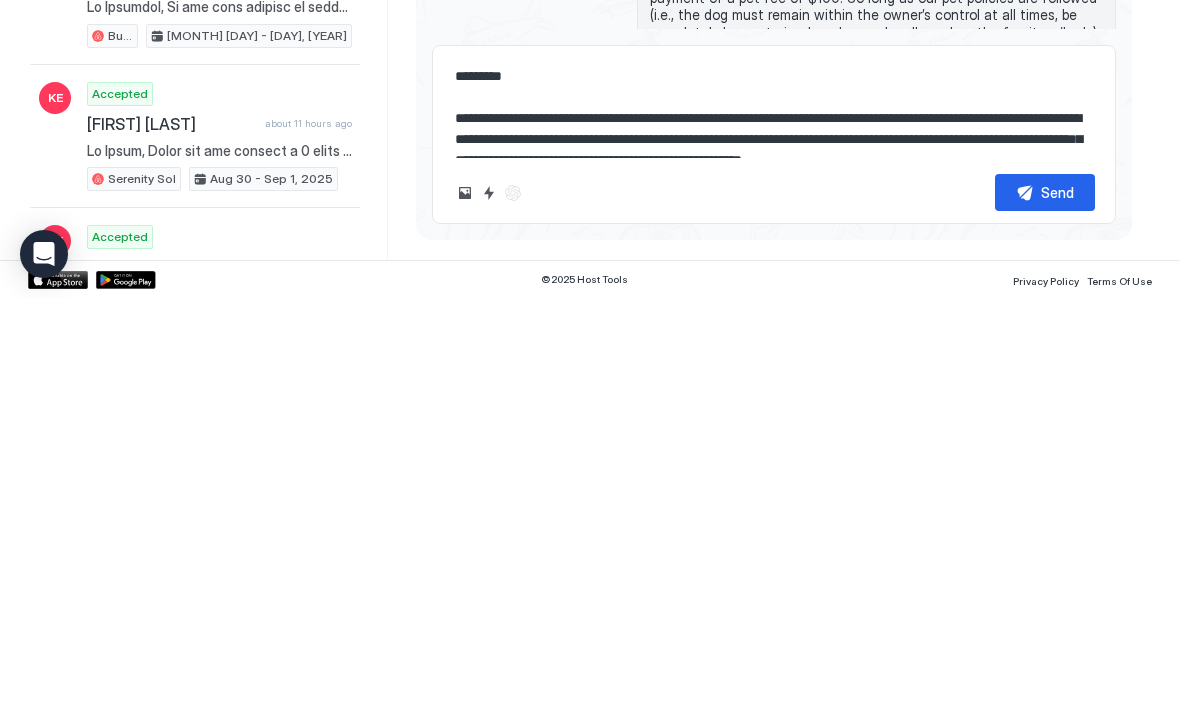 type on "*" 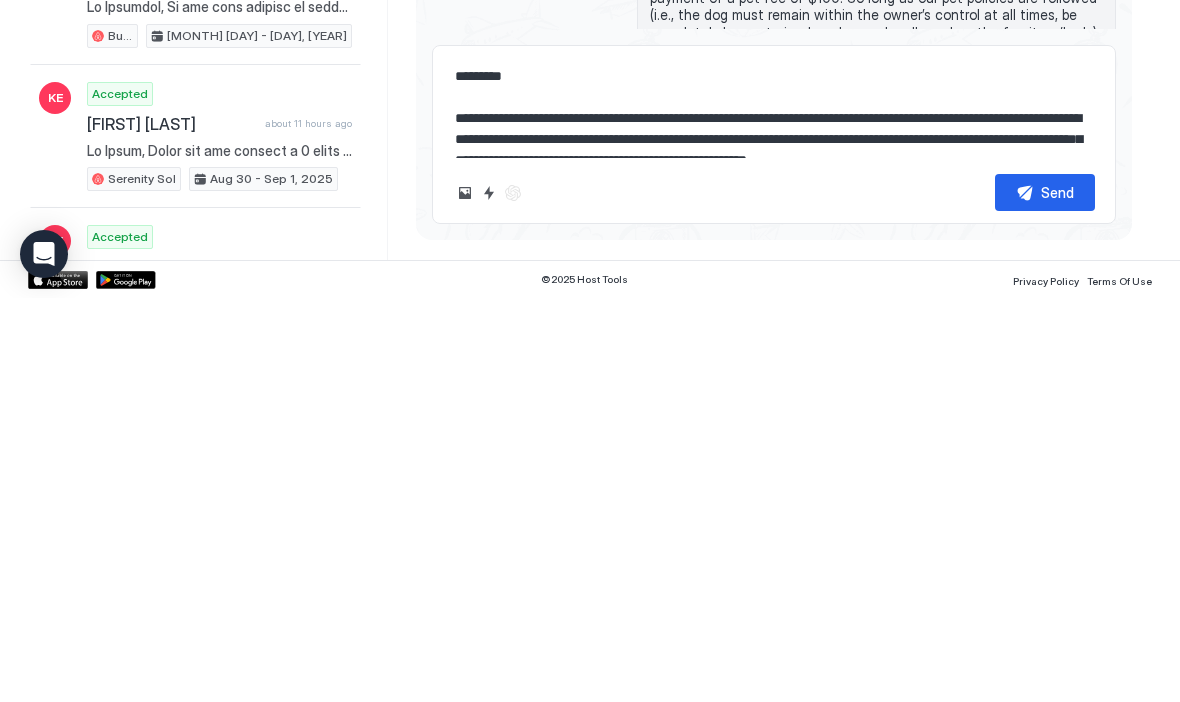 type on "*" 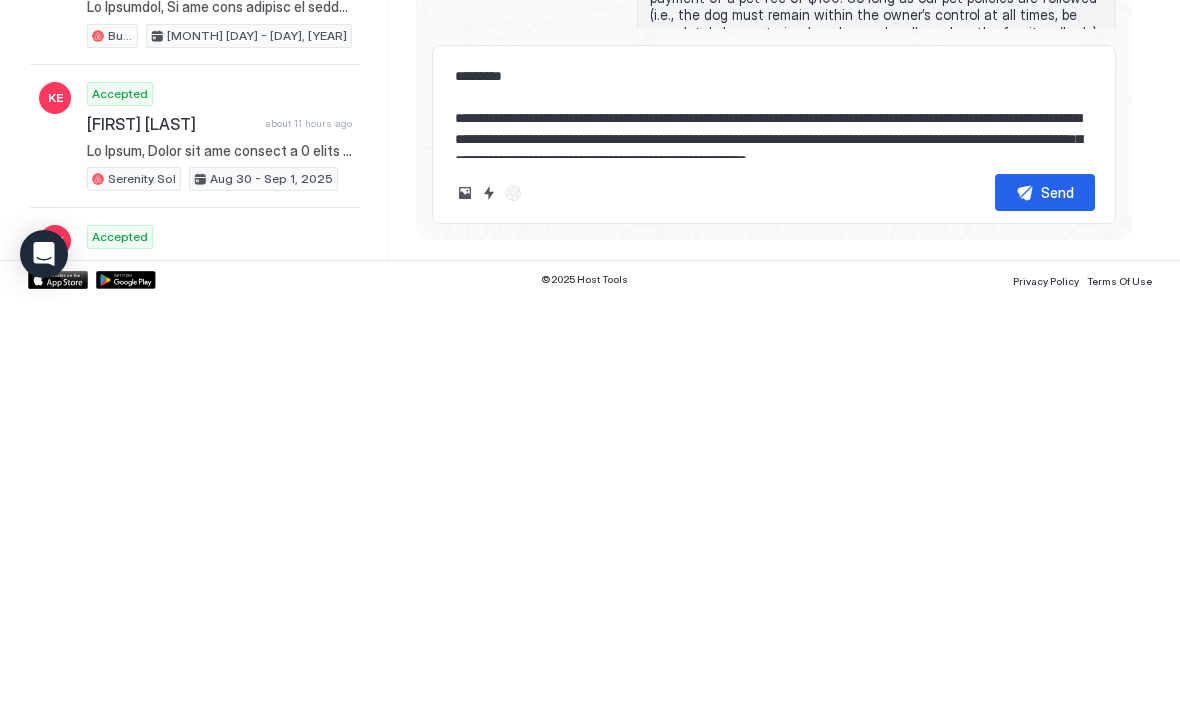 type on "**********" 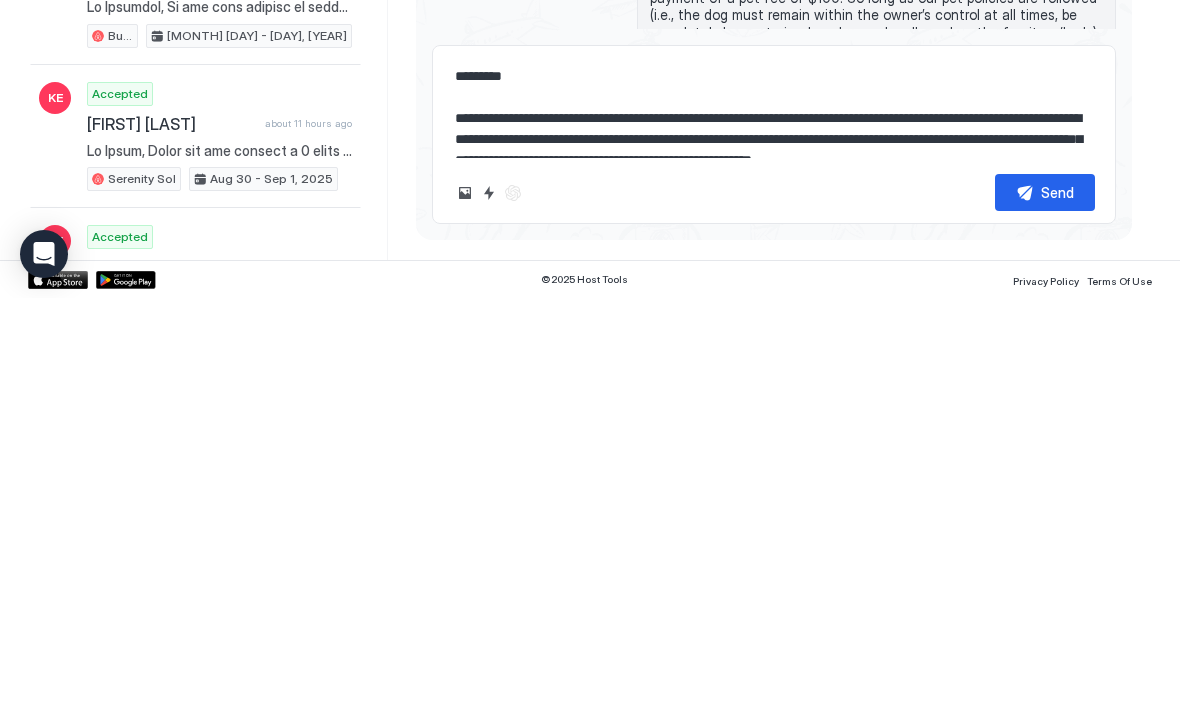 type on "*" 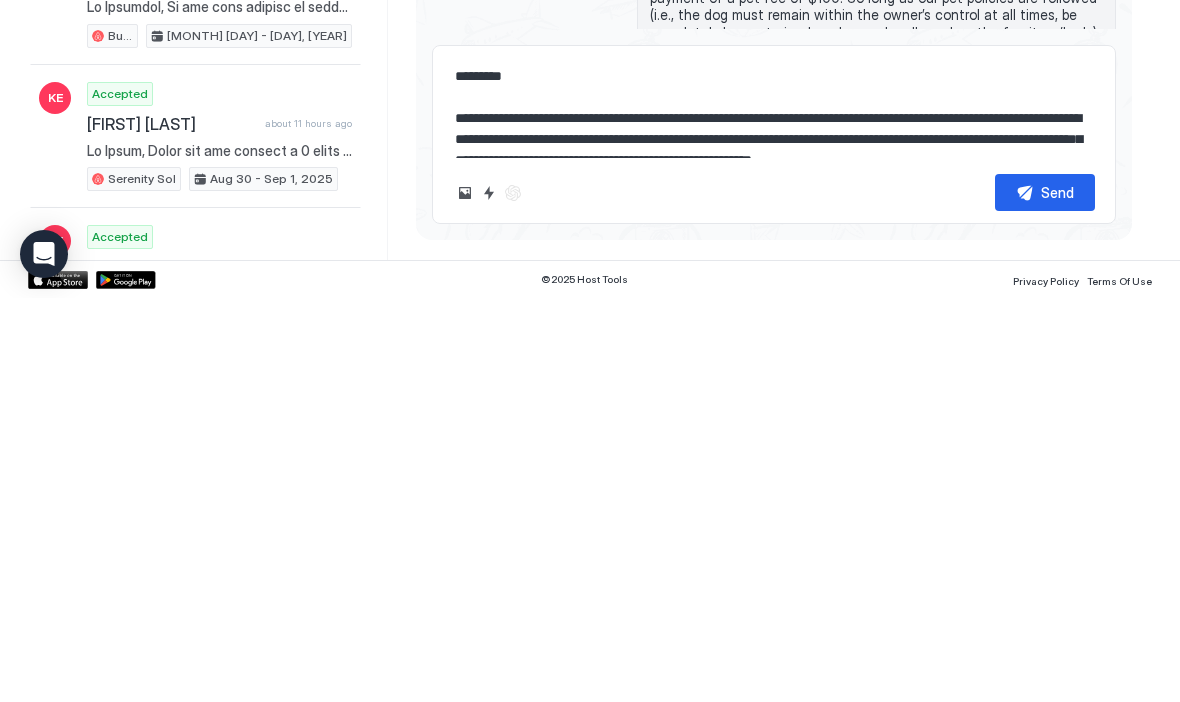 type on "**********" 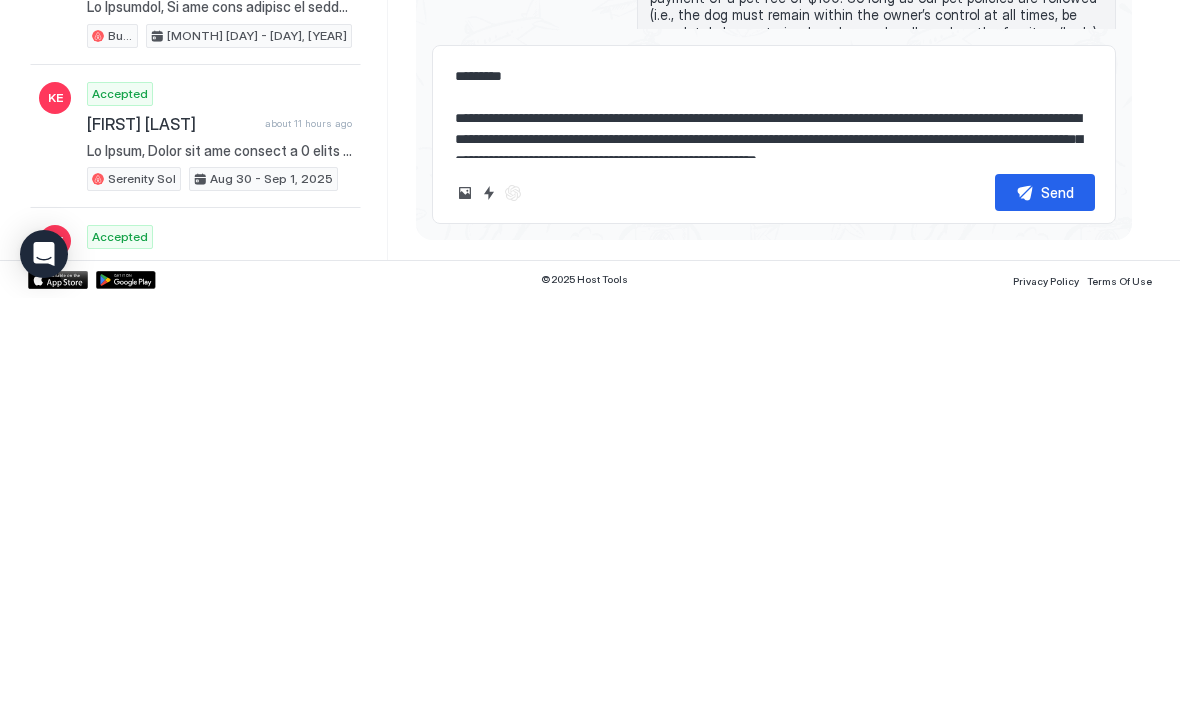 type on "*" 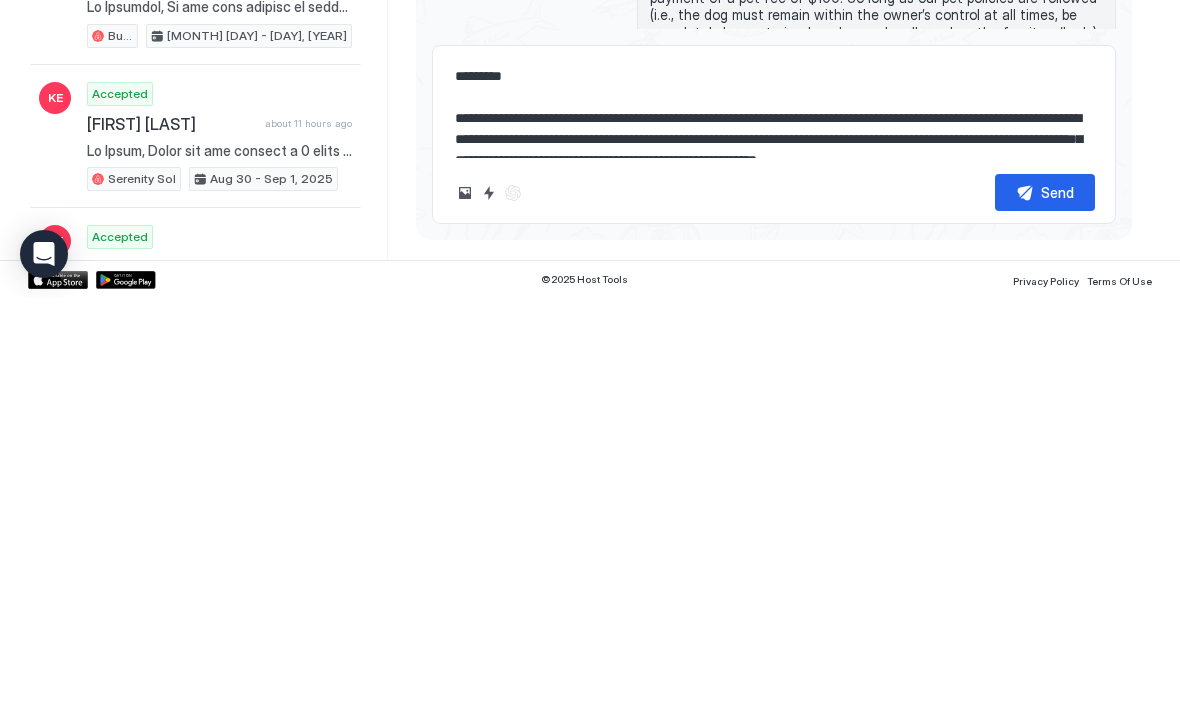 type on "**********" 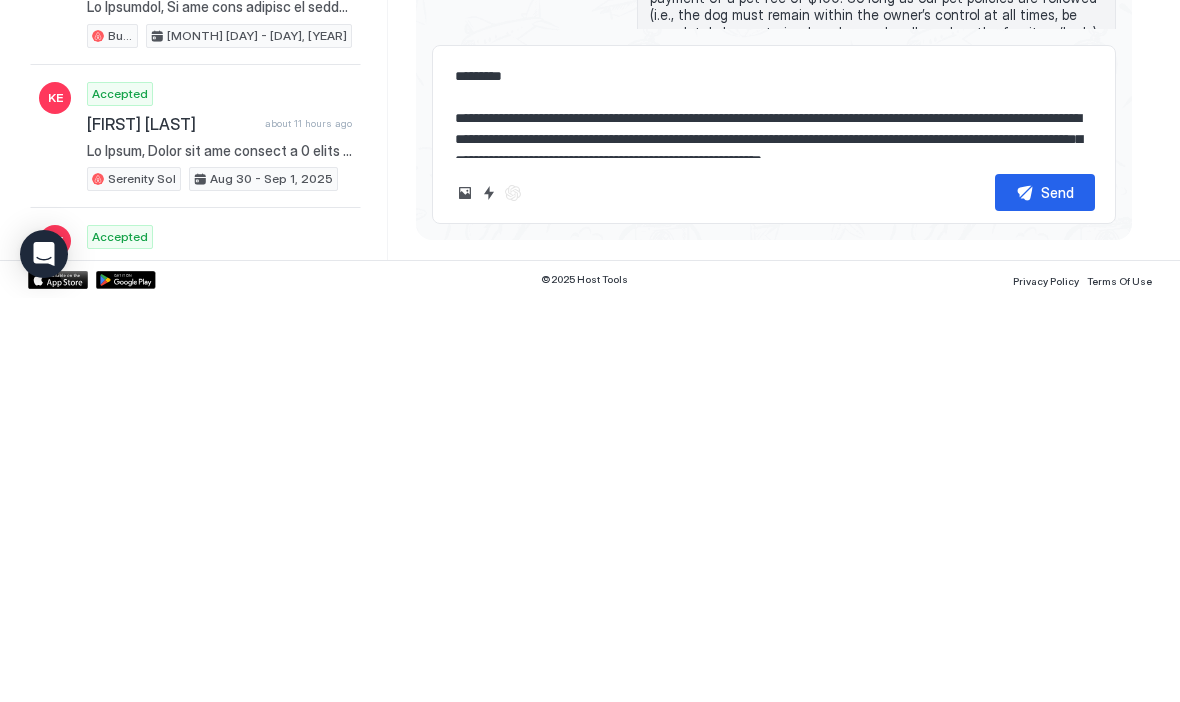 type on "*" 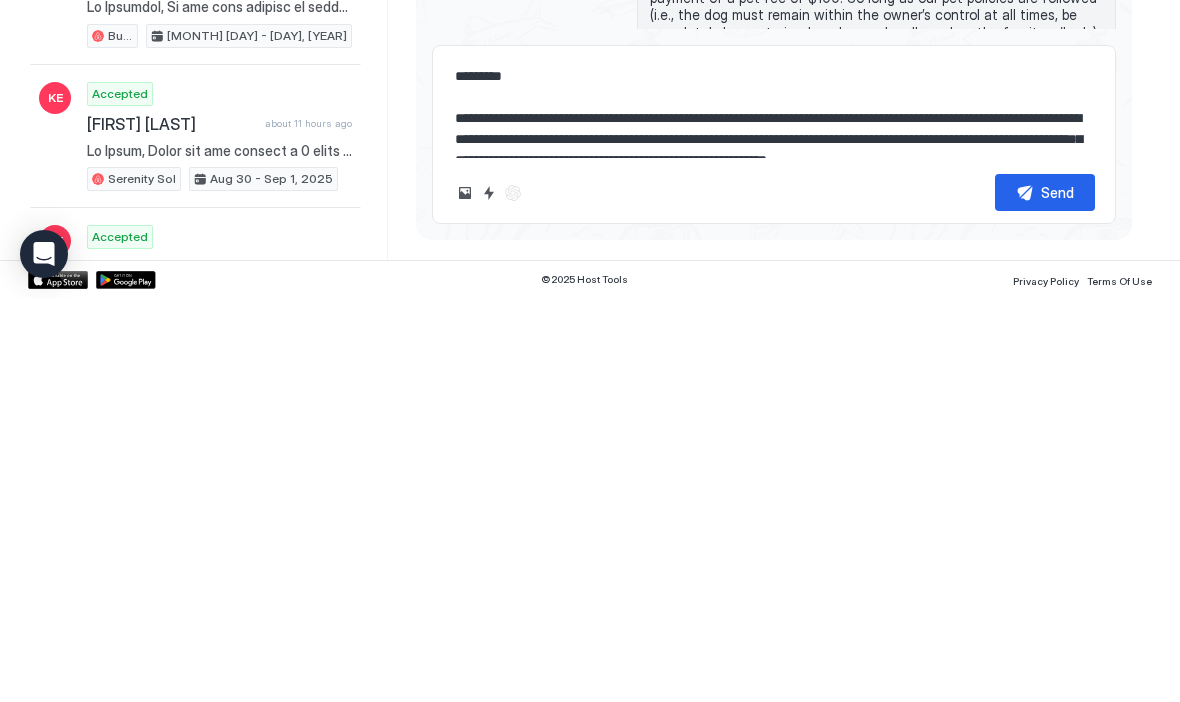 type on "**********" 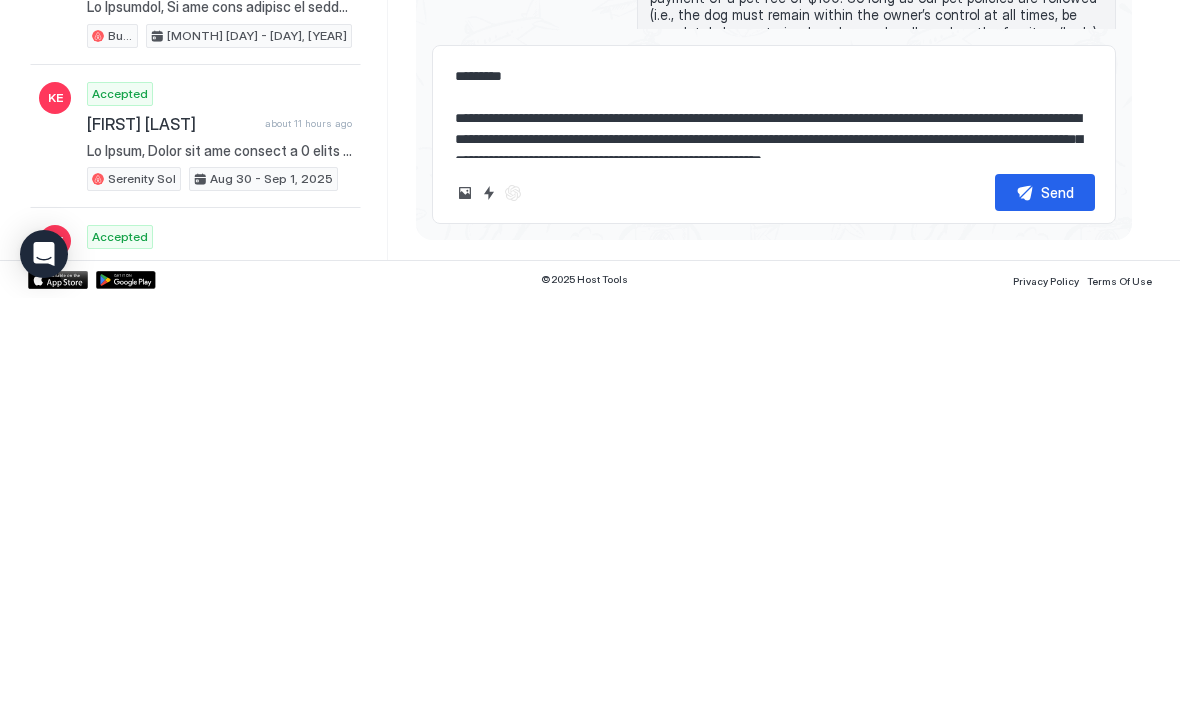 type on "*" 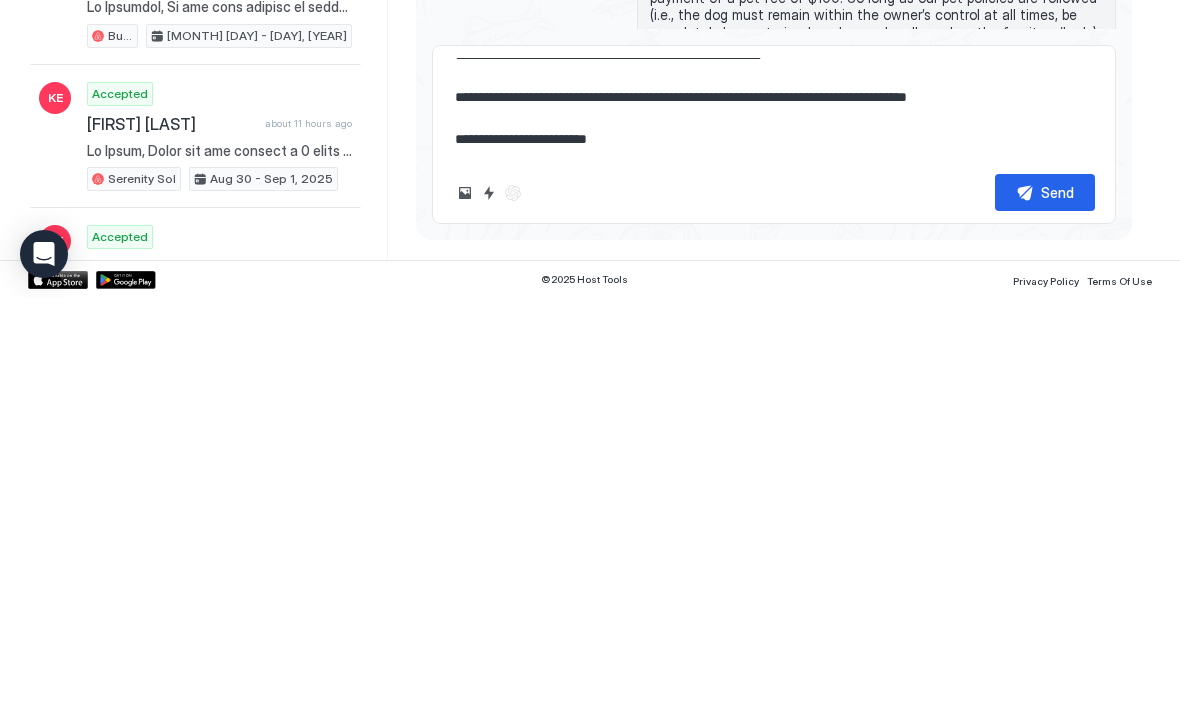 scroll, scrollTop: 126, scrollLeft: 0, axis: vertical 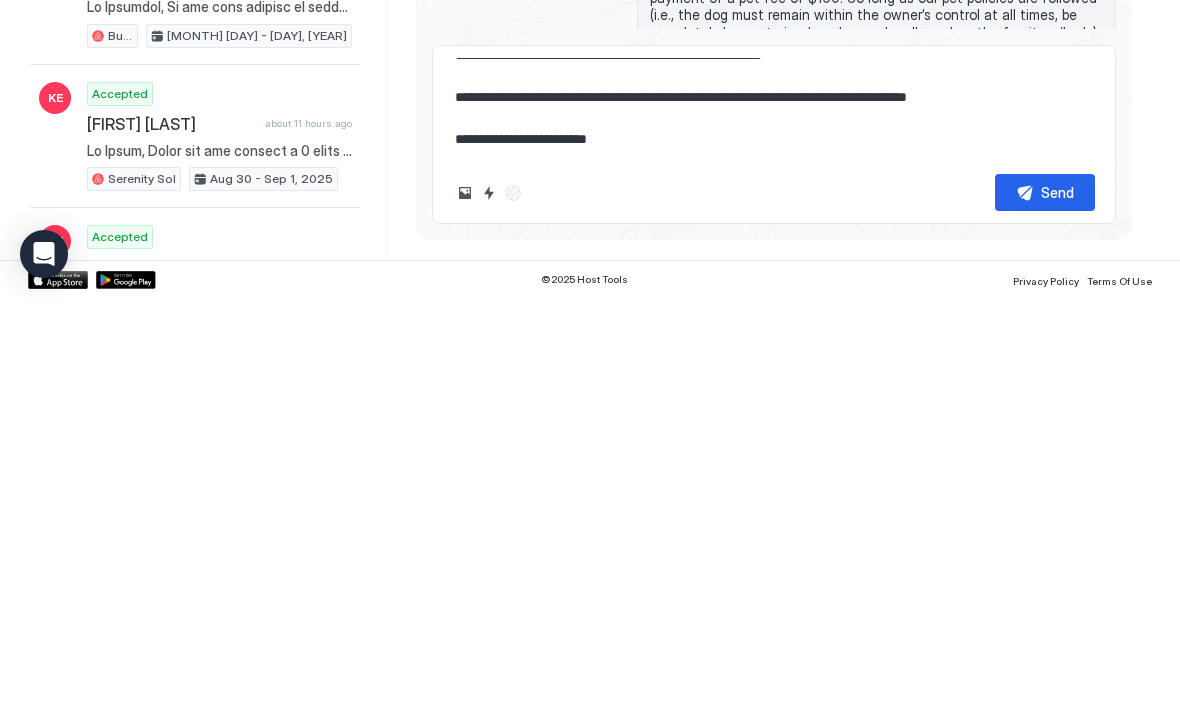 type on "**********" 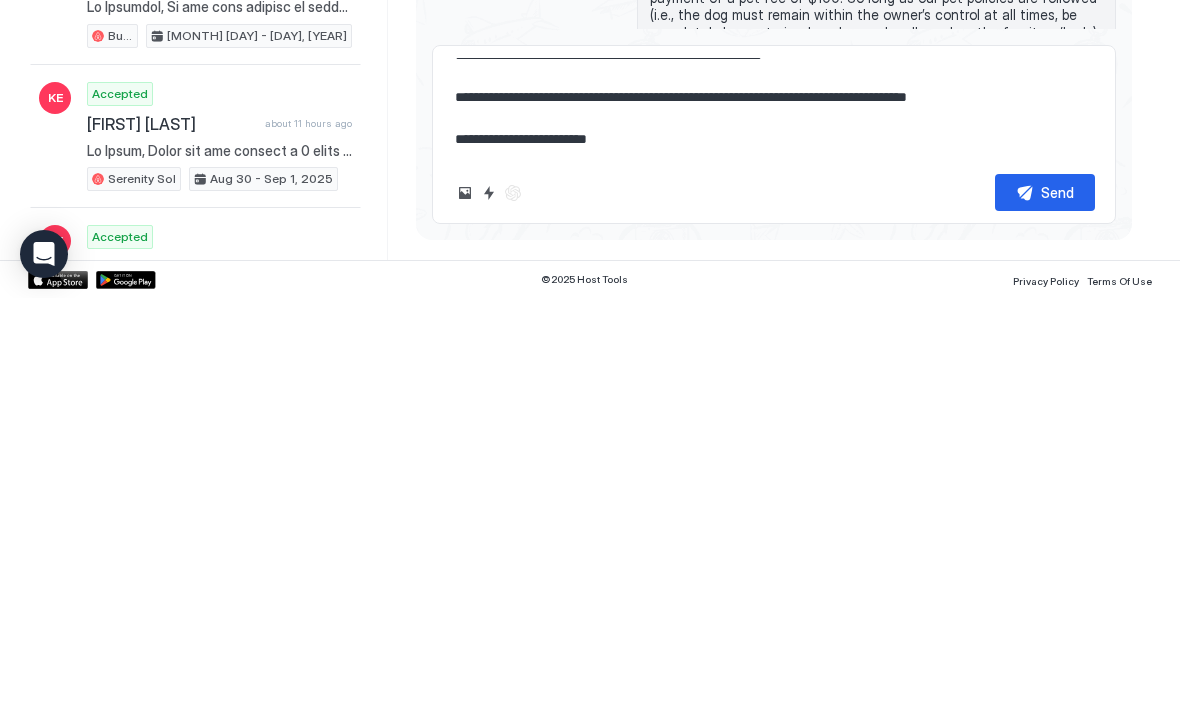 click on "Send" at bounding box center (1057, 596) 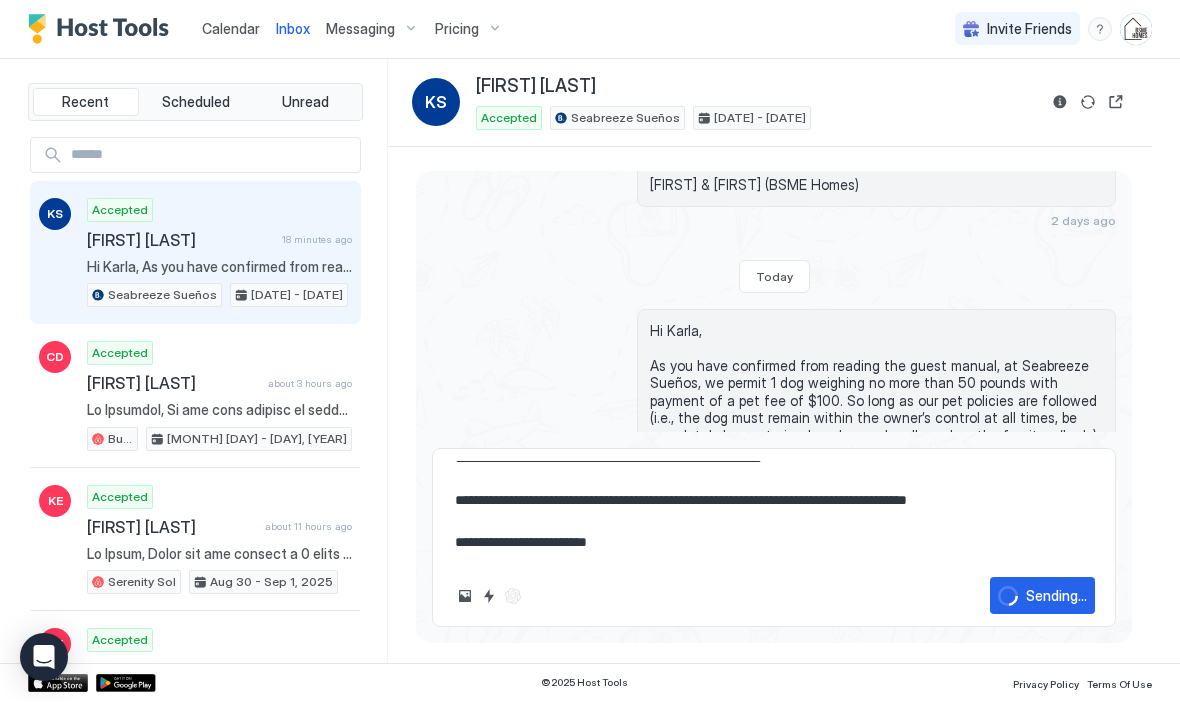 type on "*" 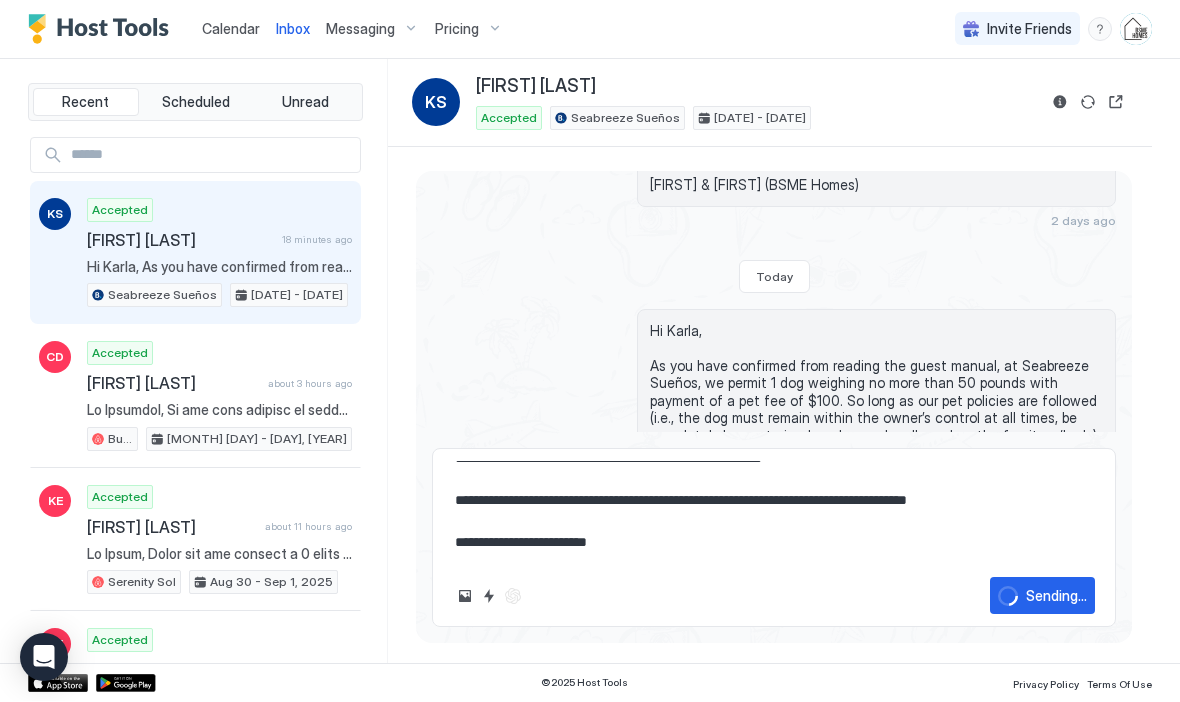 type 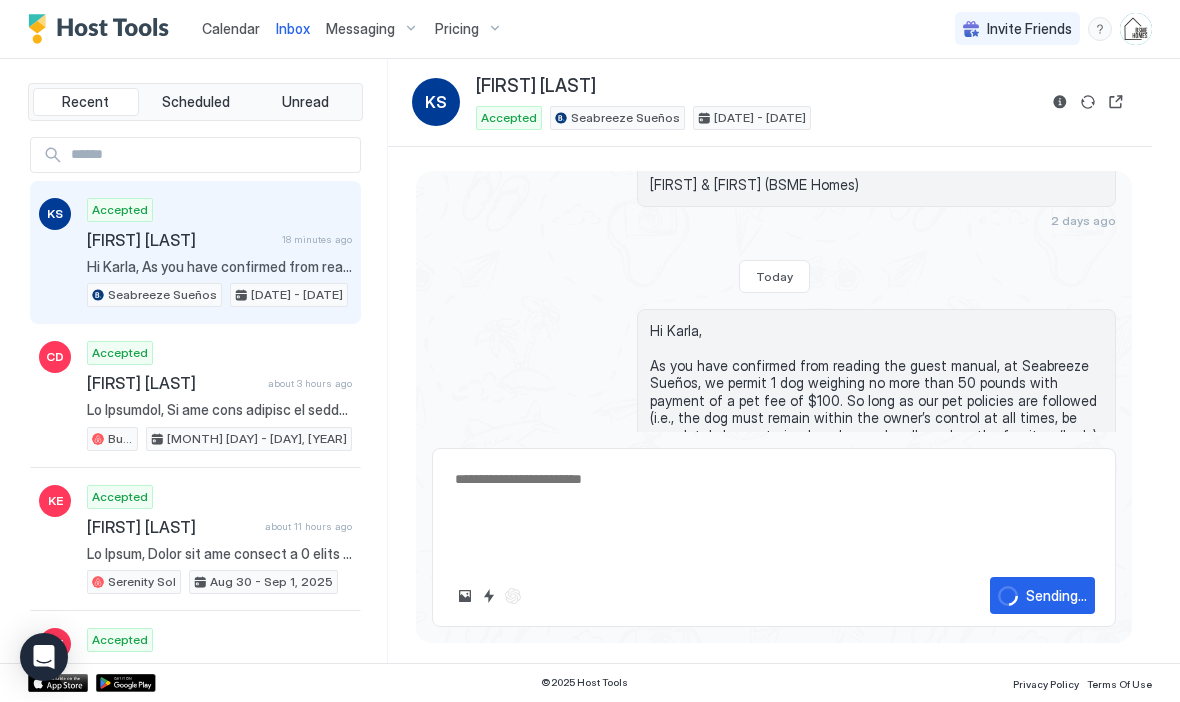 scroll, scrollTop: 0, scrollLeft: 0, axis: both 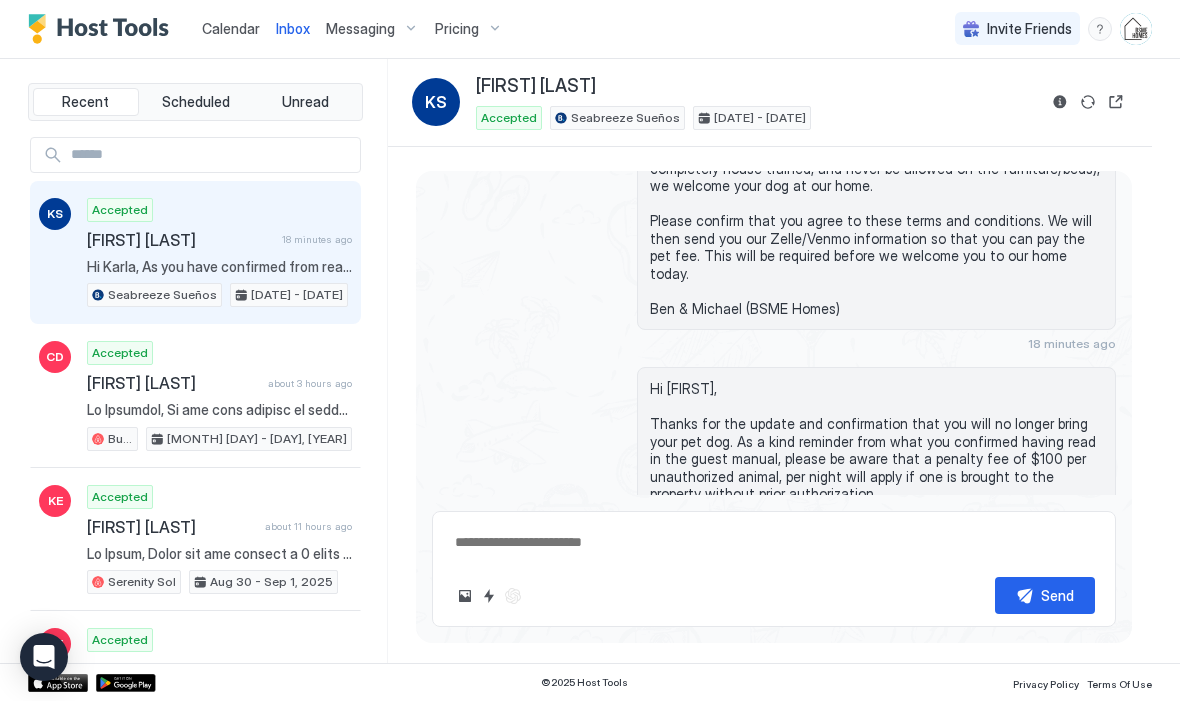 click on "Calendar" at bounding box center (231, 29) 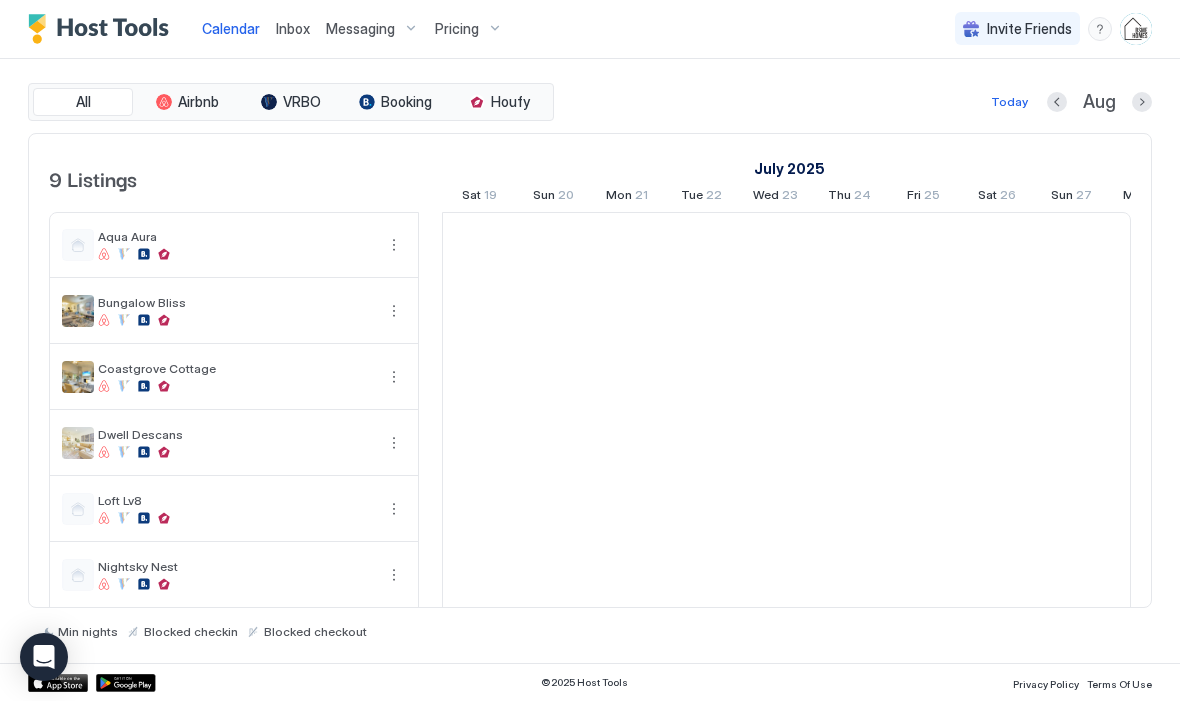 scroll, scrollTop: 0, scrollLeft: 1111, axis: horizontal 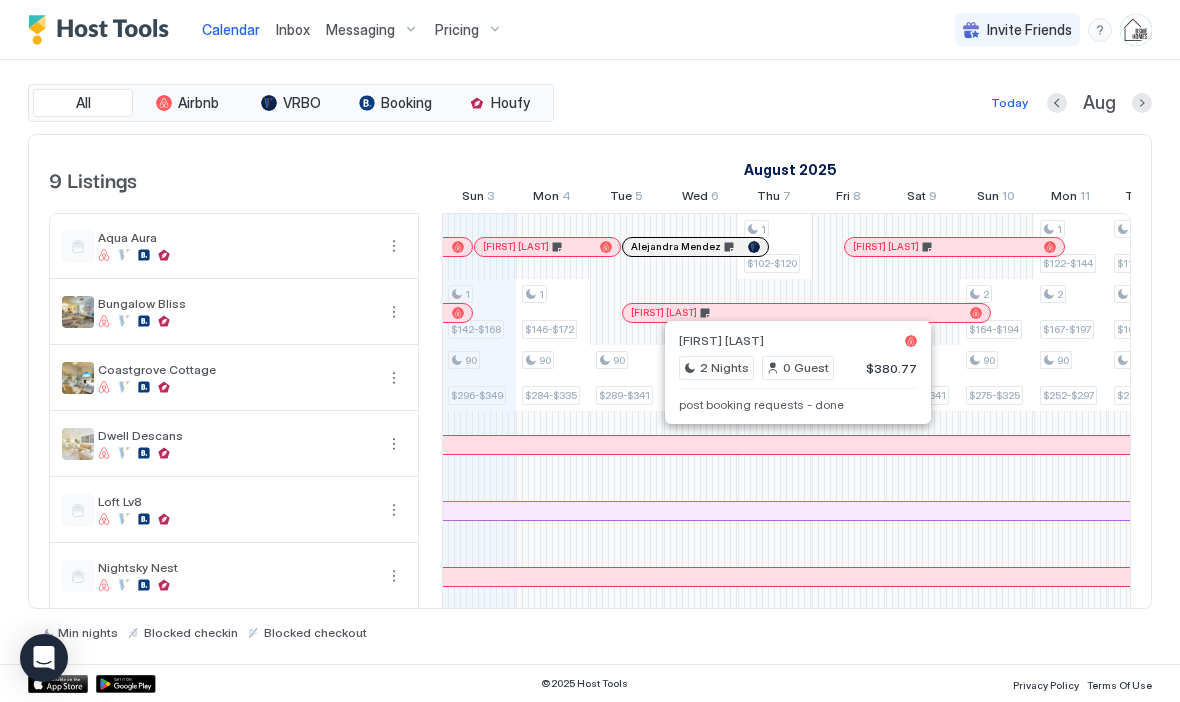 click at bounding box center [652, 313] 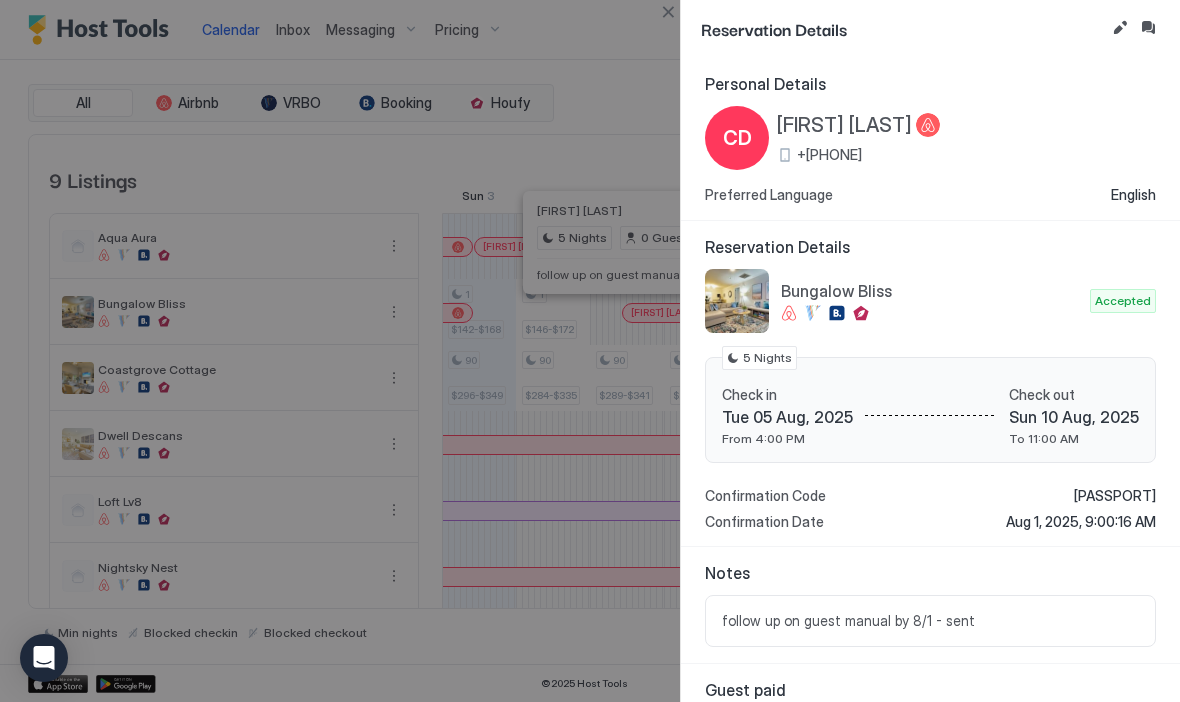 click at bounding box center (590, 351) 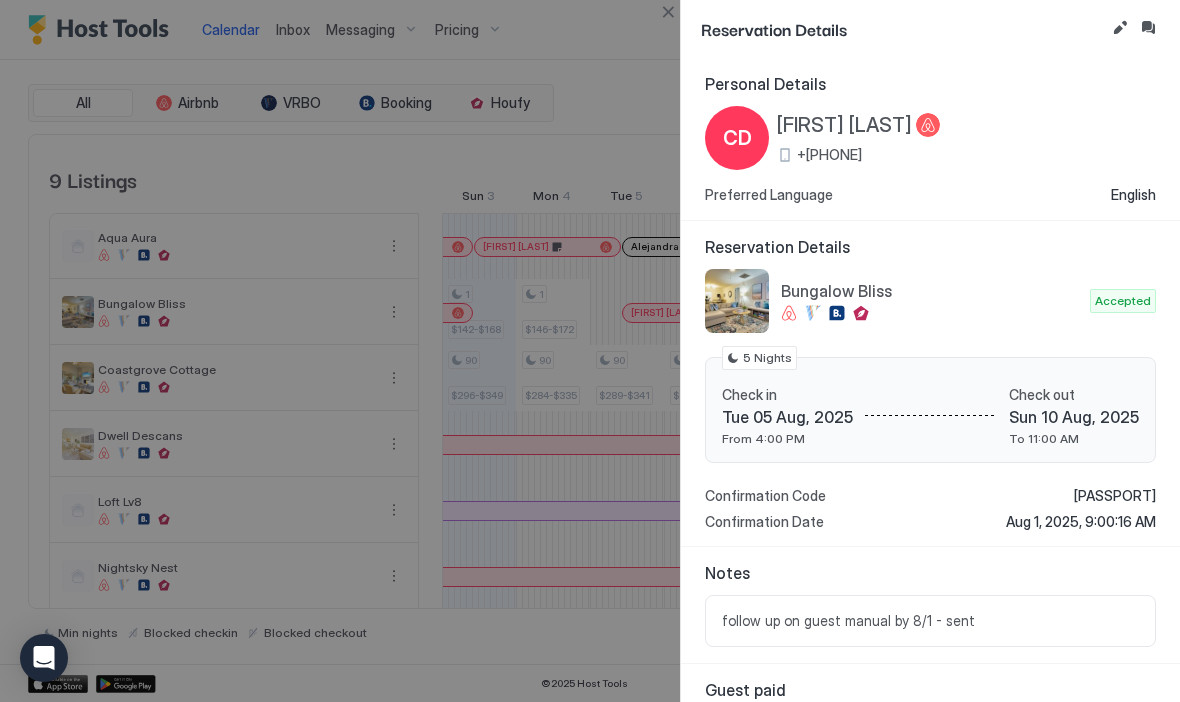 click at bounding box center [668, 12] 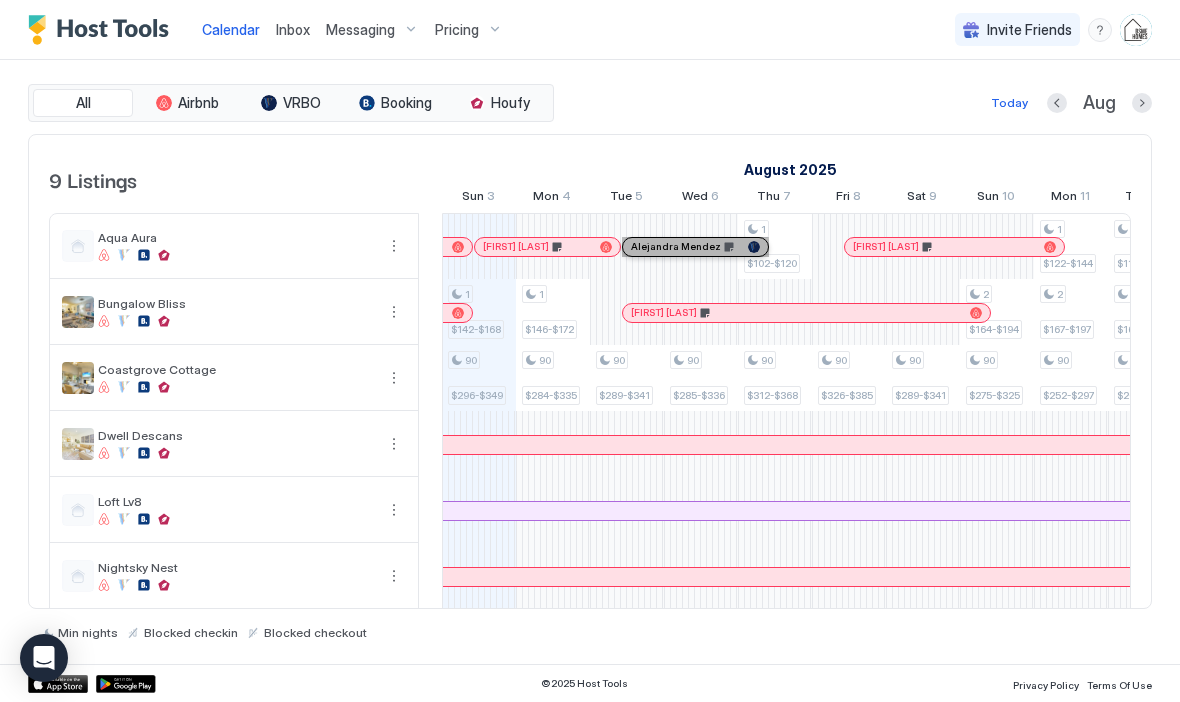 click on "Alejandra Mendez" at bounding box center (676, 246) 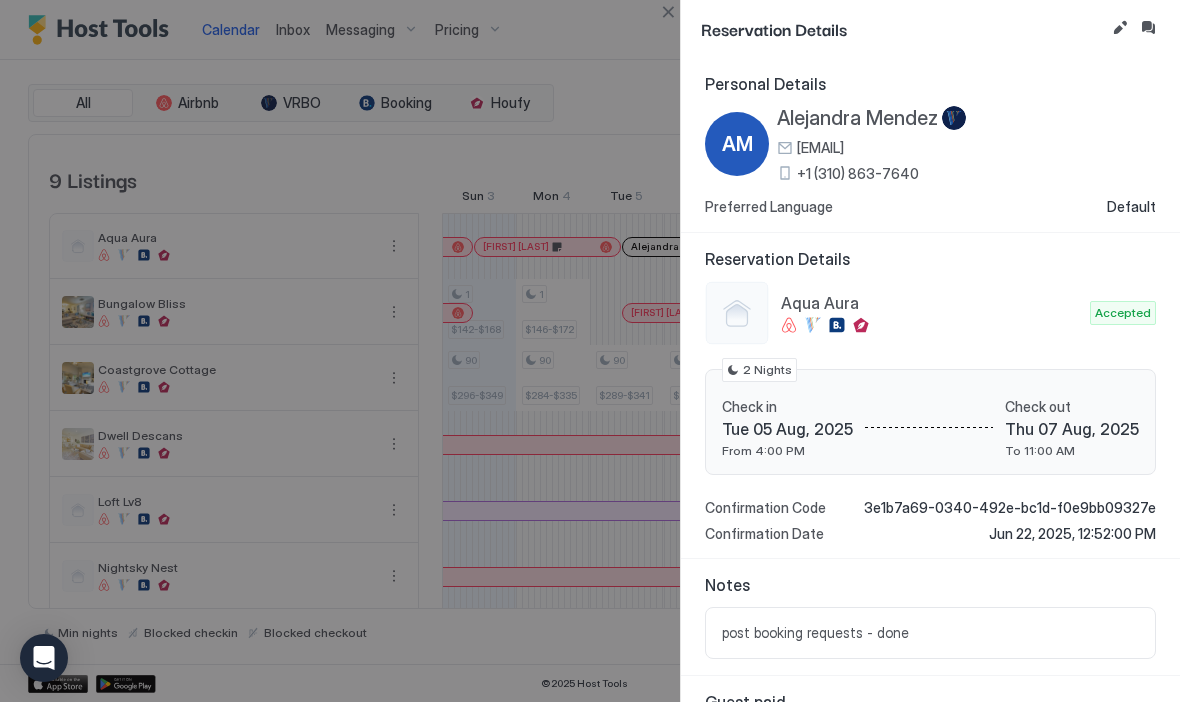 click at bounding box center [590, 351] 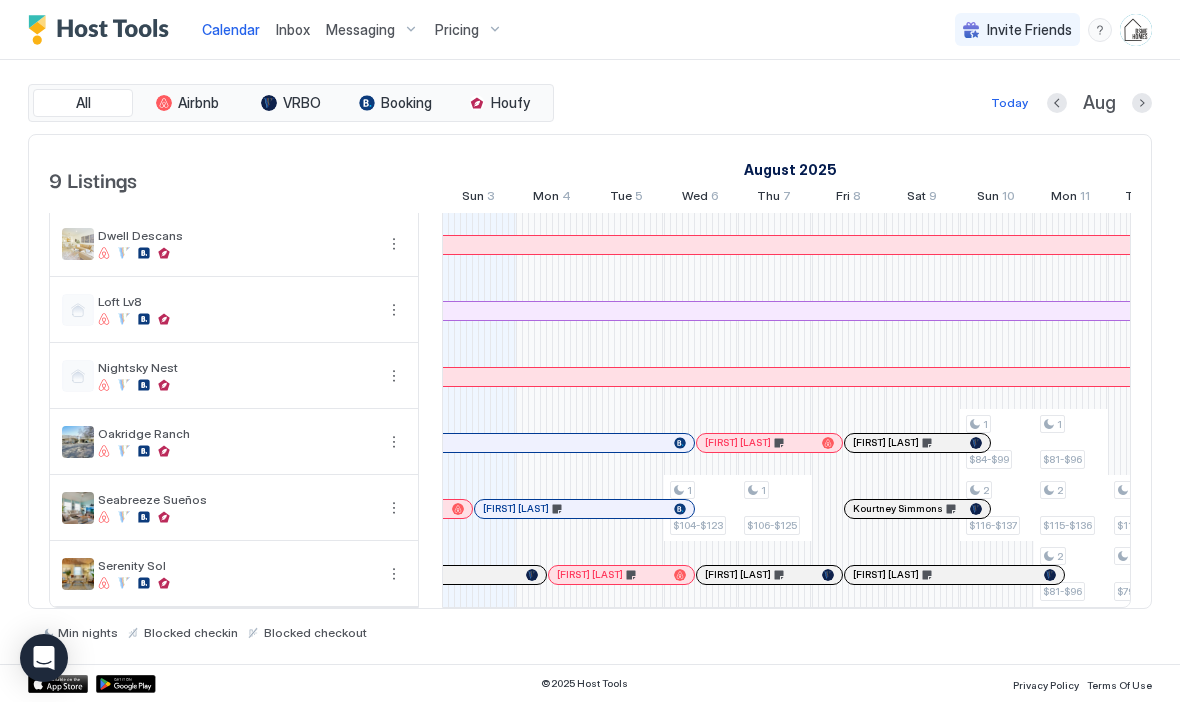 scroll, scrollTop: 200, scrollLeft: 0, axis: vertical 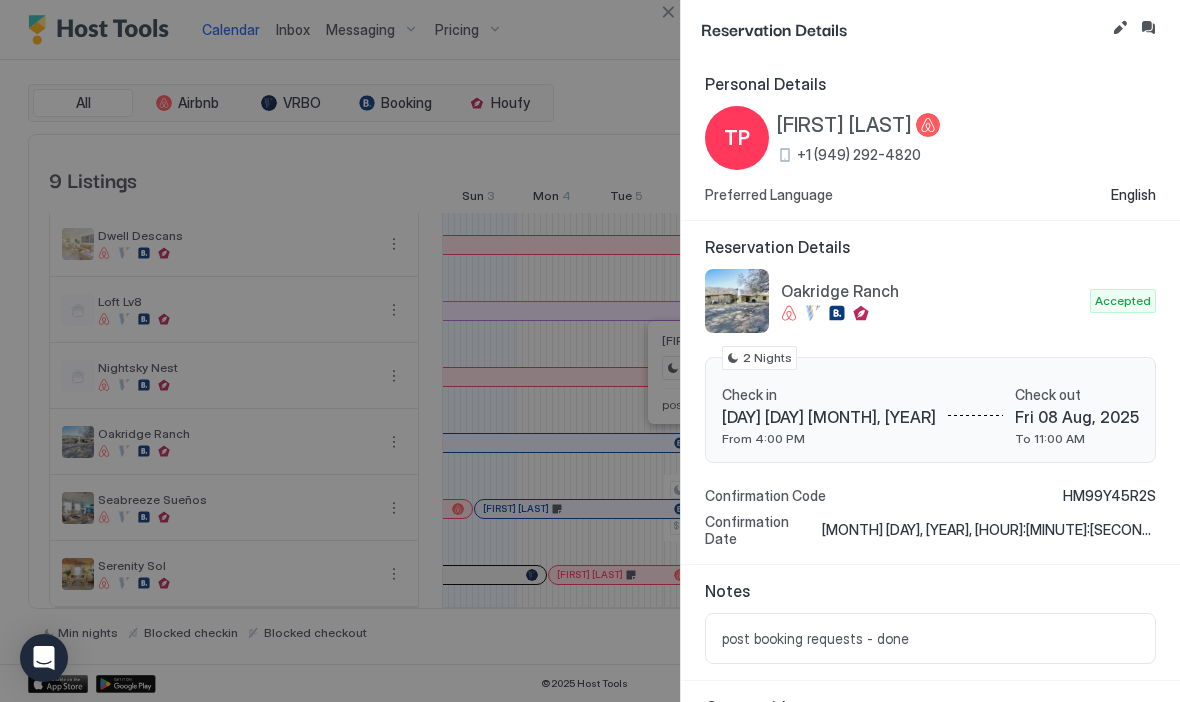 click at bounding box center (668, 12) 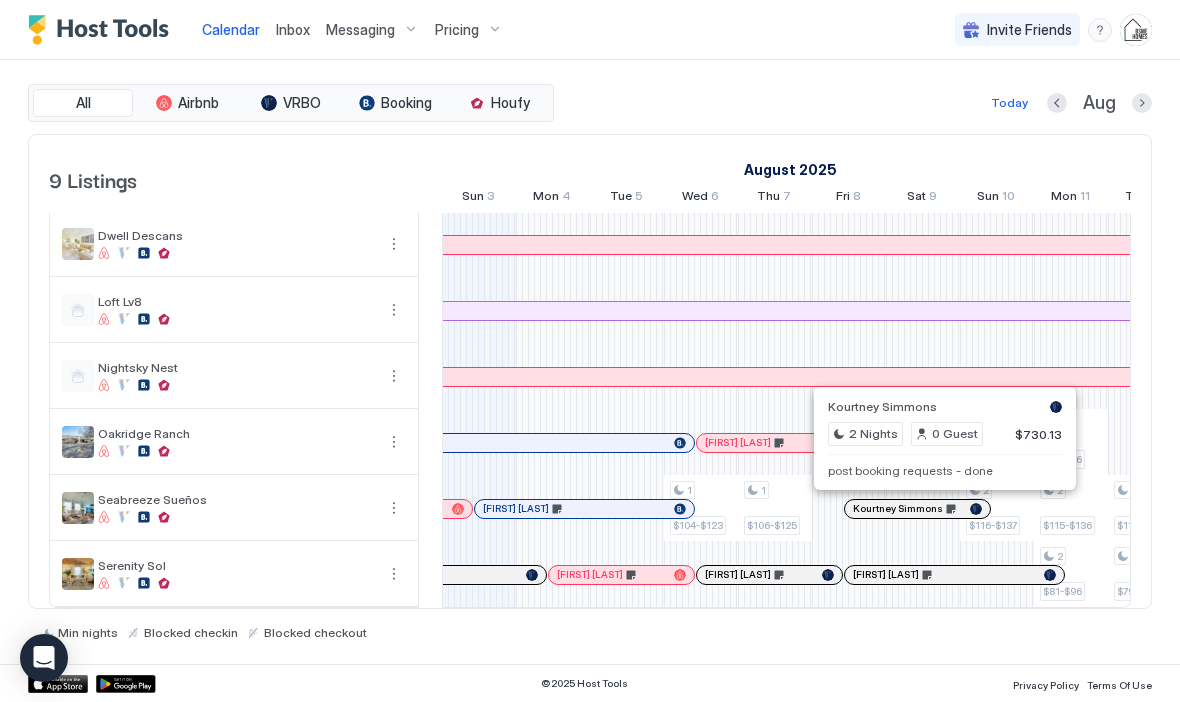 click at bounding box center (721, 575) 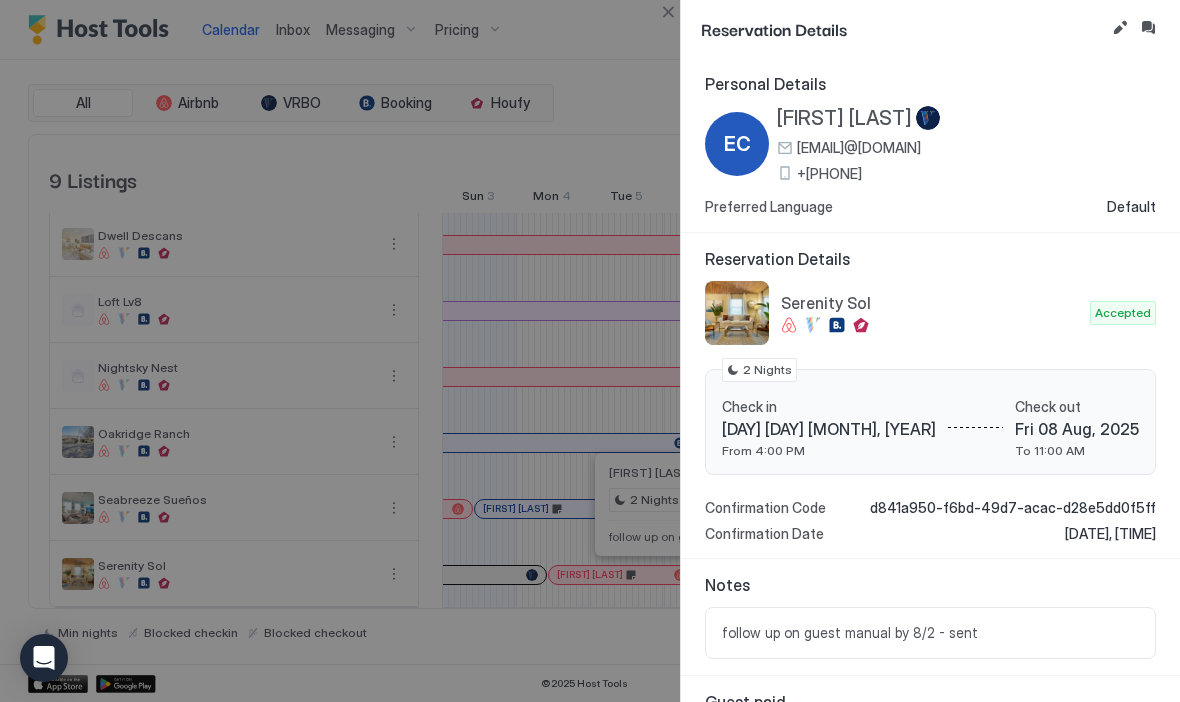 click at bounding box center [1148, 28] 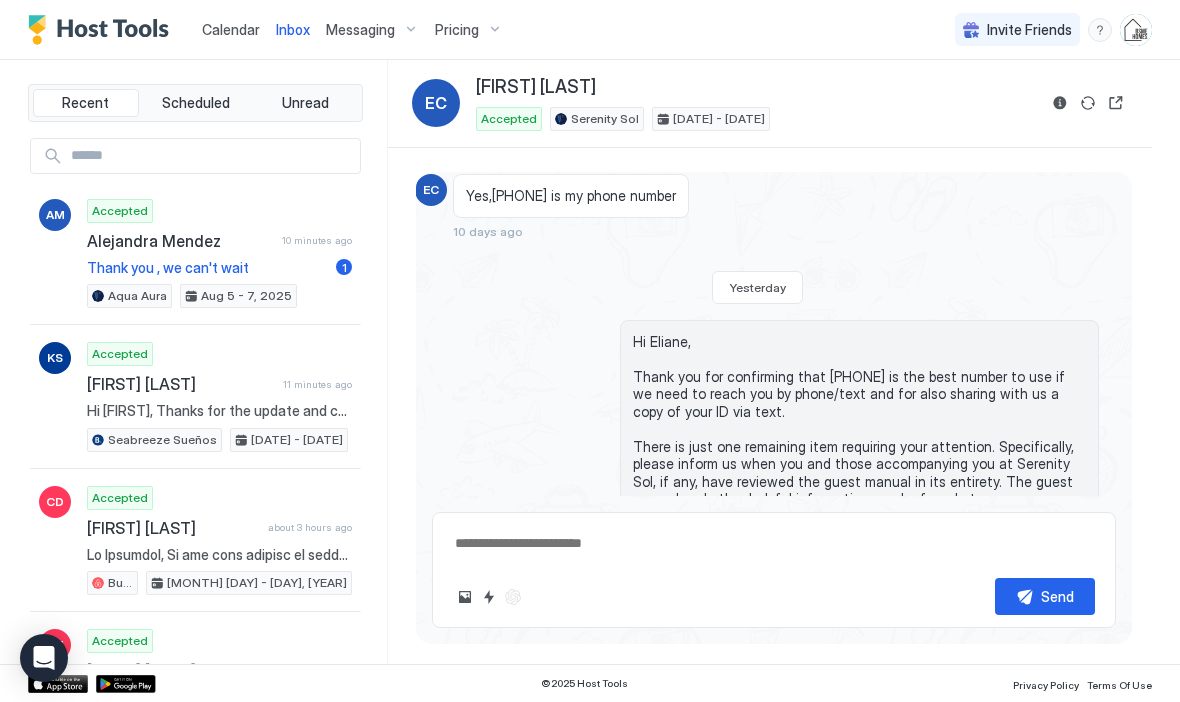 scroll, scrollTop: 1471, scrollLeft: 16, axis: both 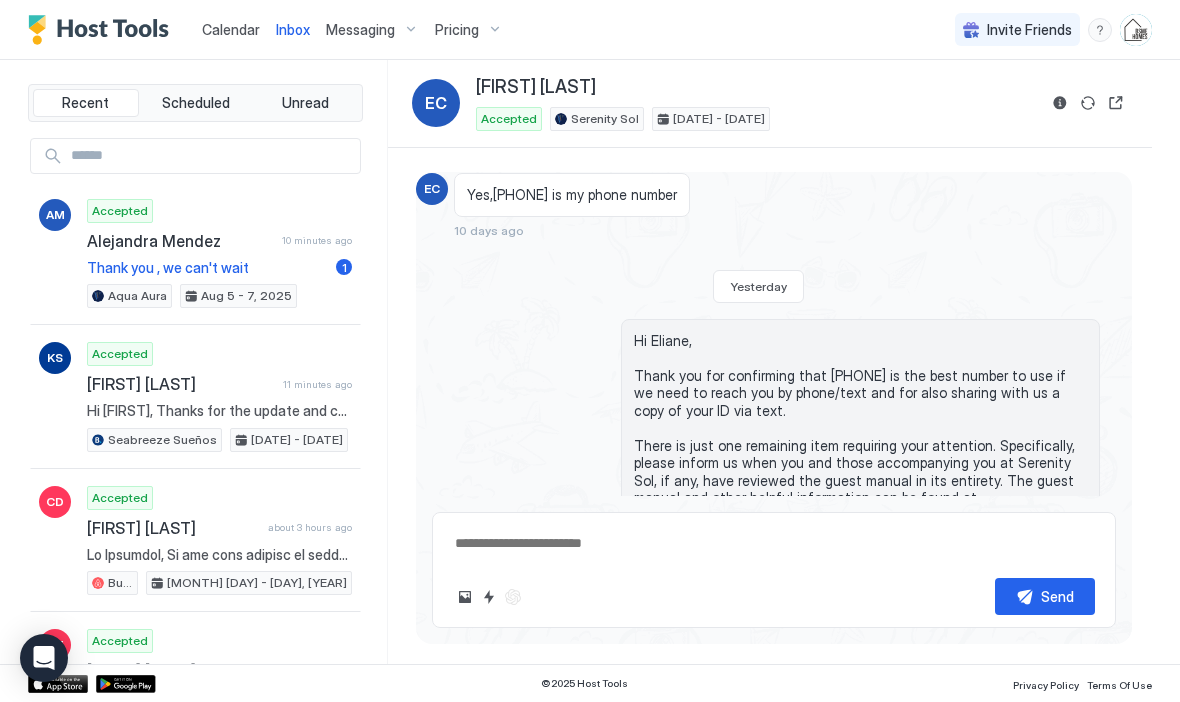 click on "Hi Eliane,
Thank you for confirming that [PHONE] is the best number to use if we need to reach you by phone/text and for also sharing with us a copy of your ID via text.
There is just one remaining item requiring your attention. Specifically, please inform us when you and those accompanying you at Serenity Sol, if any, have reviewed the guest manual in its entirety. The guest manual and other helpful information can be found at https://go.bsme.homes/srs
We will need this confirmation from you before we can welcome you to our home on Wed, August 6th; so, we thank you in advance for your prompt attention to this matter!
Ben & Michael (BSME Homes)" at bounding box center [860, 481] 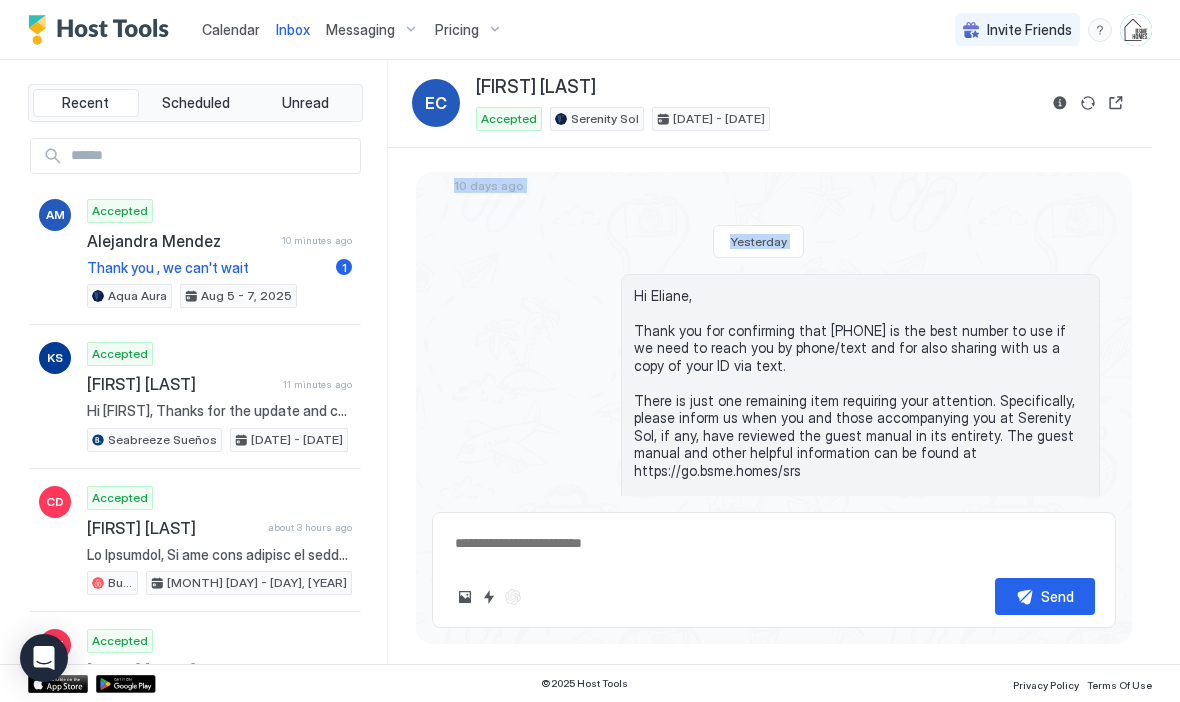 scroll, scrollTop: 1519, scrollLeft: 16, axis: both 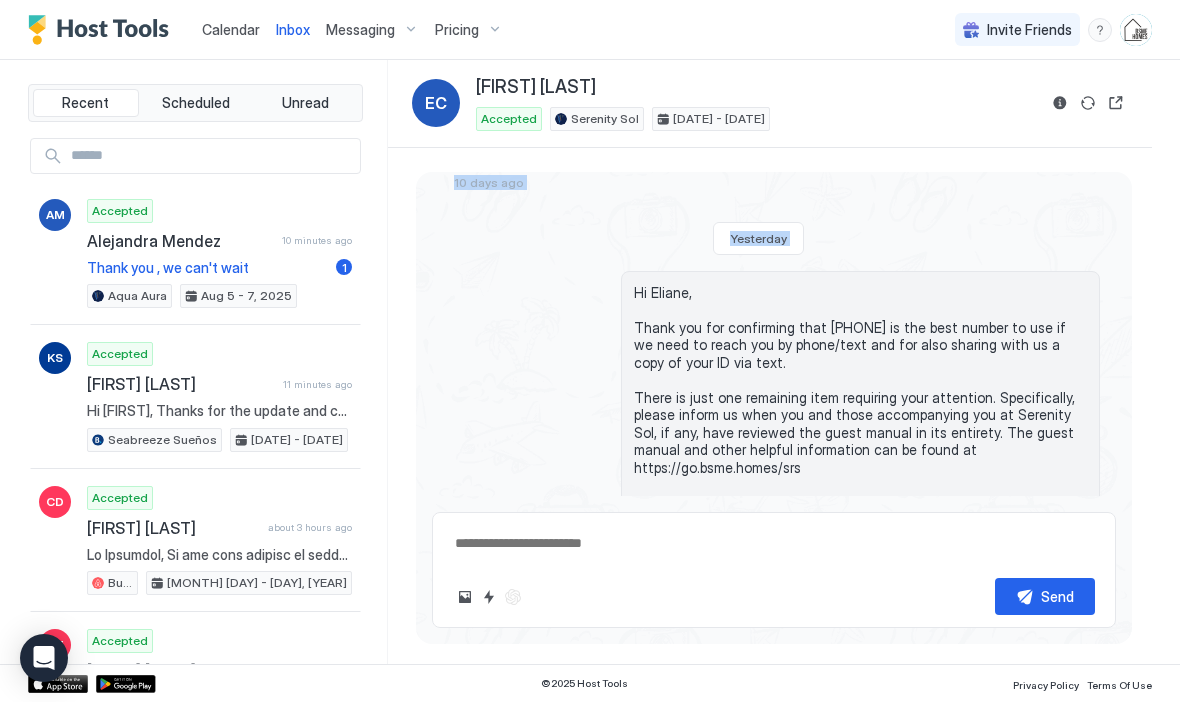 copy on "Hi Eliane,
Thank you for confirming that [PHONE] is the best number to use if we need to reach you by phone/text and for also sharing with us a copy of your ID via text.
There is just one remaining item requiring your attention. Specifically, please inform us when you and those accompanying you at Serenity Sol, if any, have reviewed the guest manual in its entirety. The guest manual and other helpful information can be found at https://go.bsme.homes/srs
We will need this confirmation from you before we can welcome you to our home on Wed, August 6th; so, we thank you in advance for your prompt attention to this matter!
Ben & Michael (BSME Homes)" 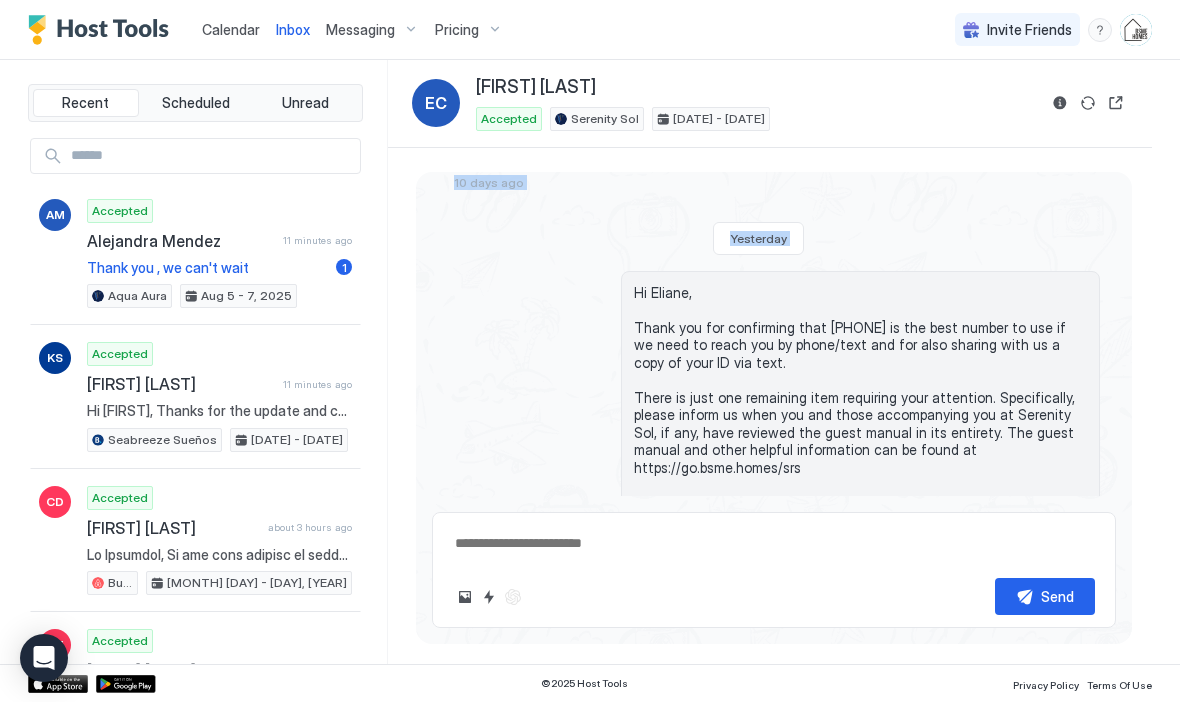 scroll, scrollTop: 1519, scrollLeft: 16, axis: both 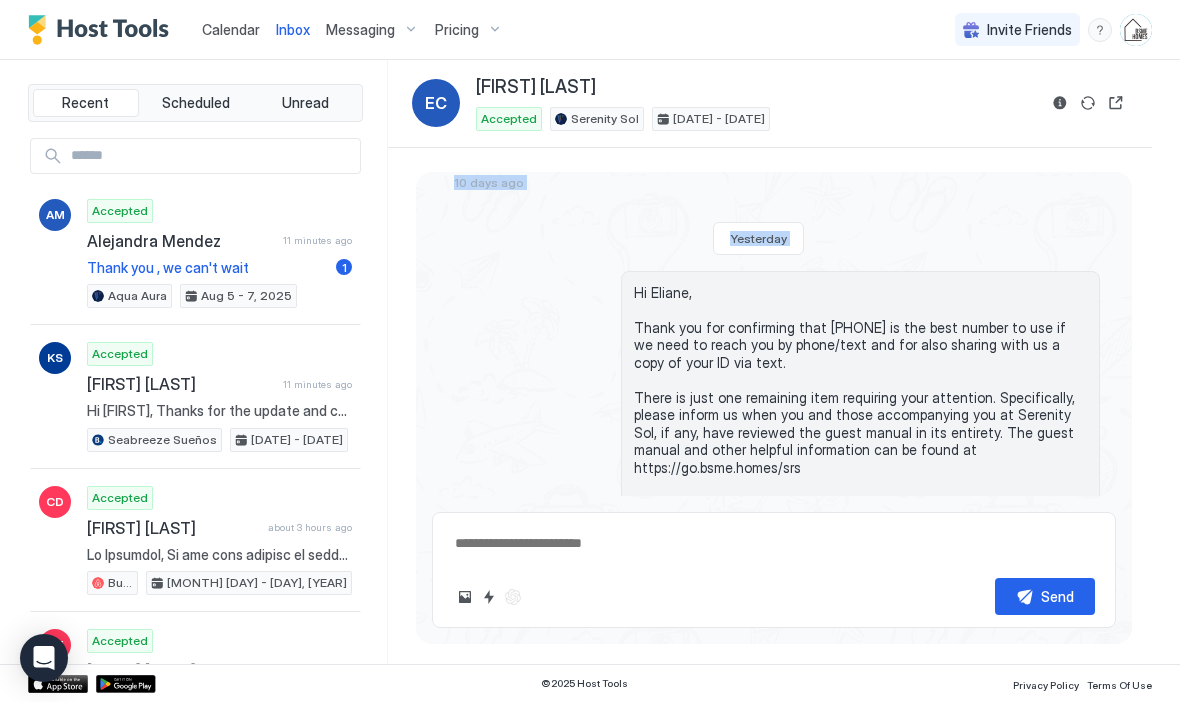 click on "Calendar" at bounding box center (231, 29) 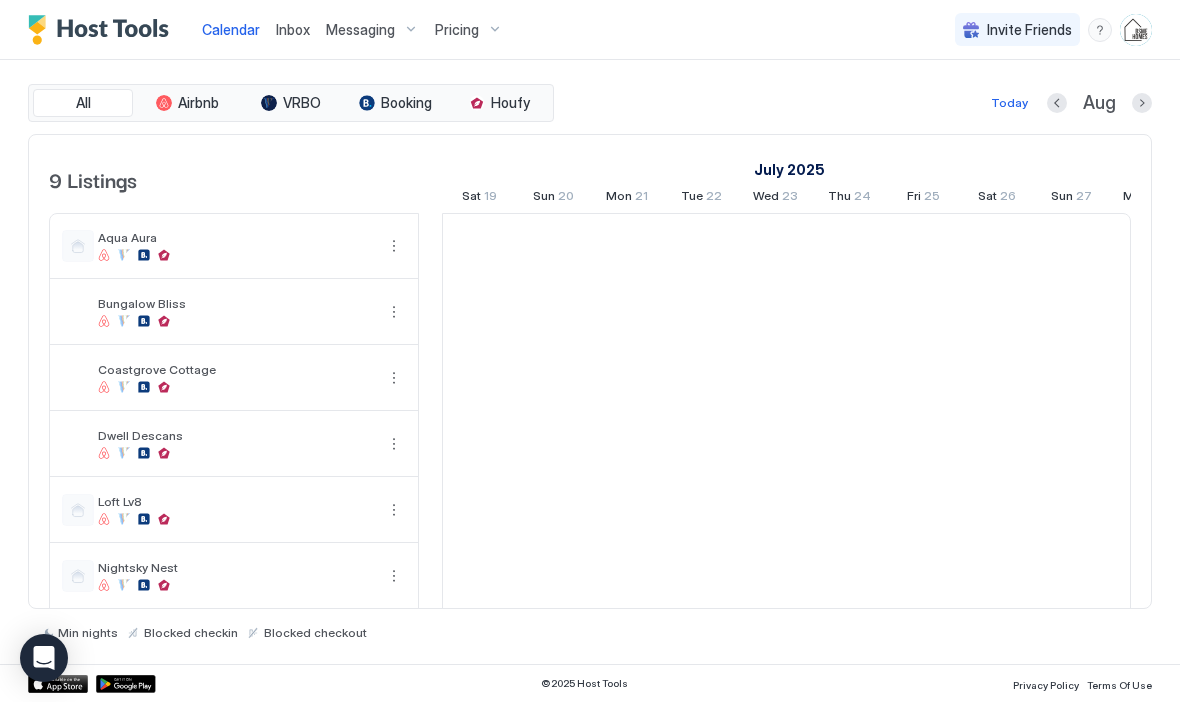 scroll, scrollTop: 0, scrollLeft: 1111, axis: horizontal 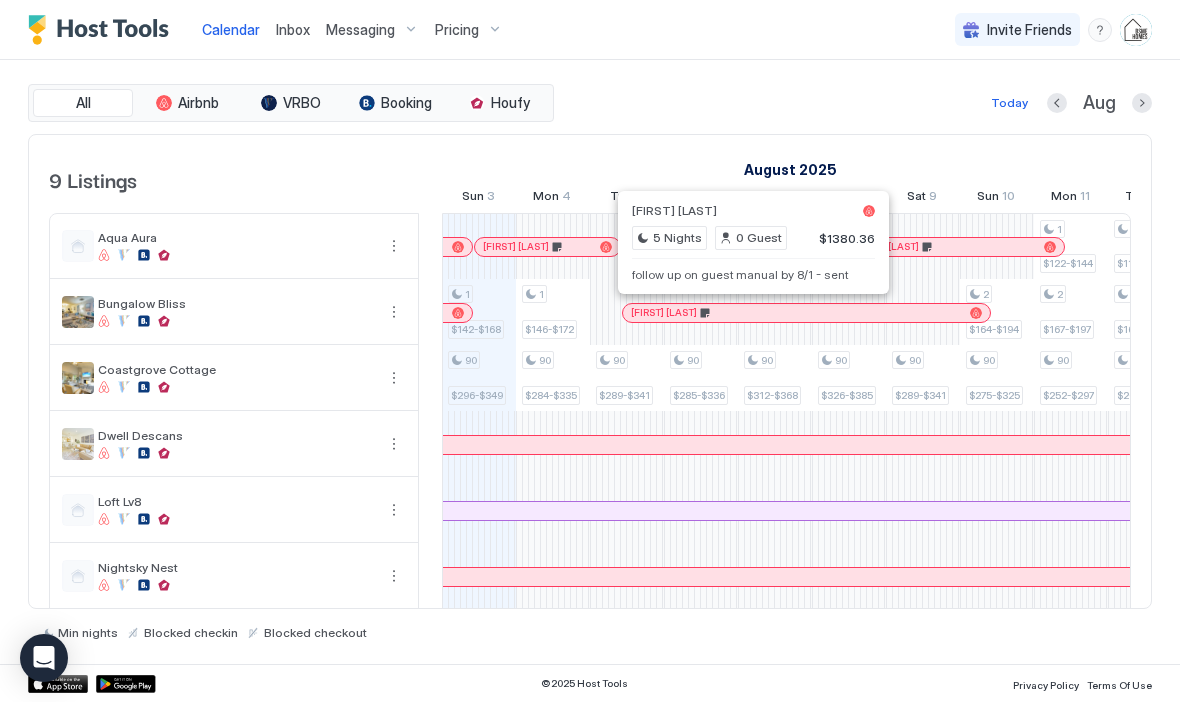click on "follow up on guest manual by 8/1 - sent" at bounding box center [753, 274] 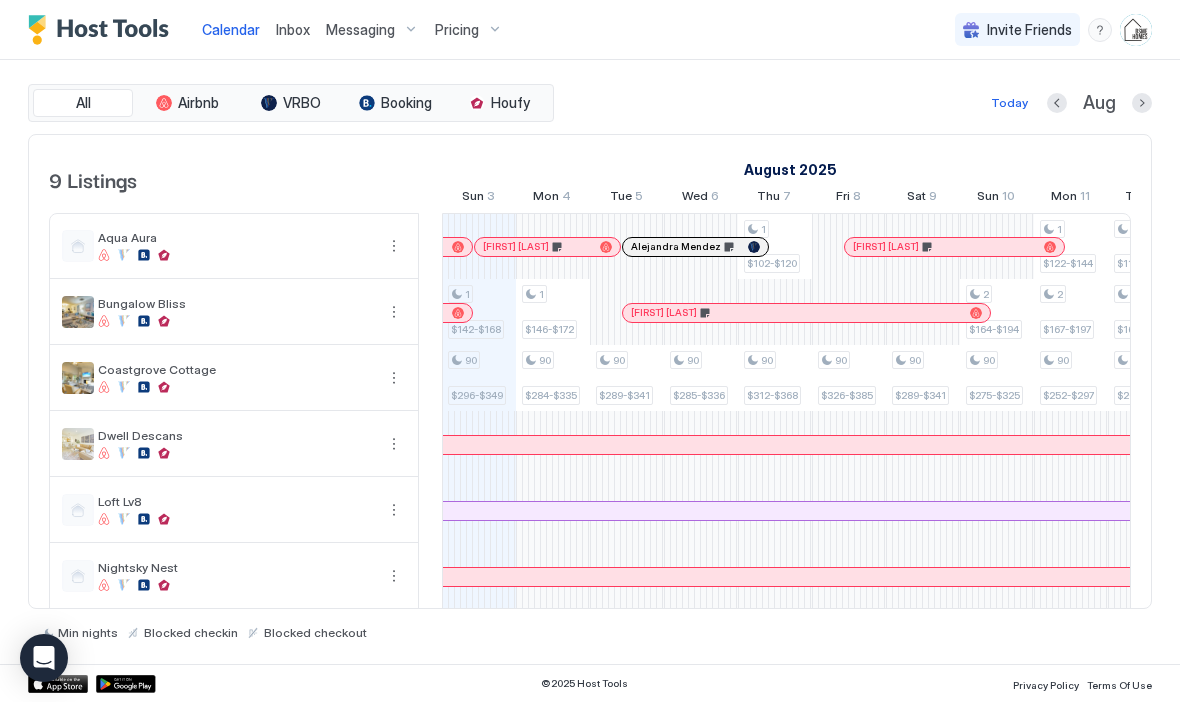 click at bounding box center (747, 313) 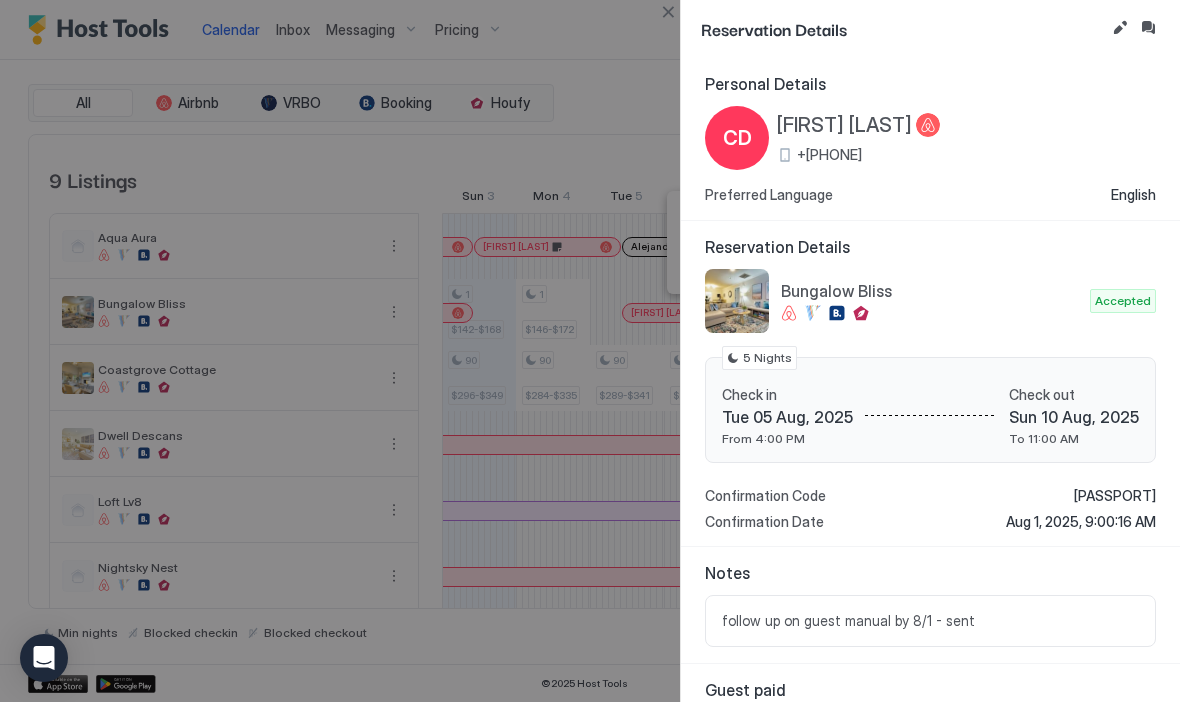 click at bounding box center (1148, 28) 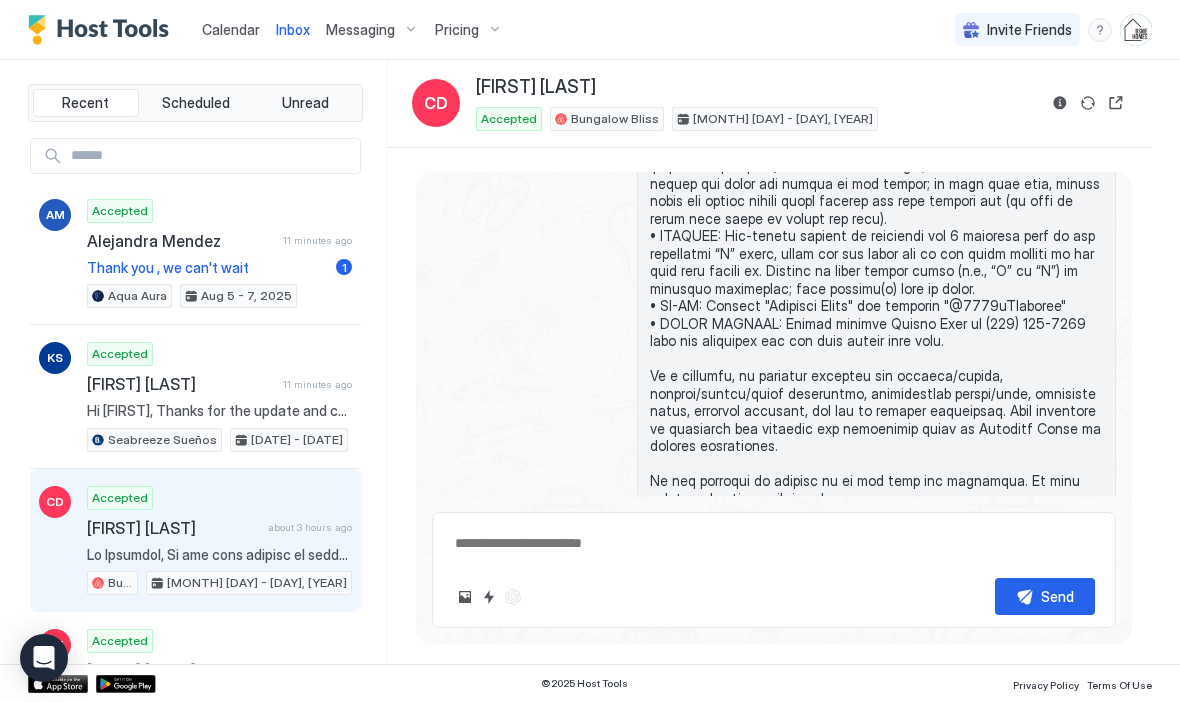 scroll, scrollTop: 2947, scrollLeft: 0, axis: vertical 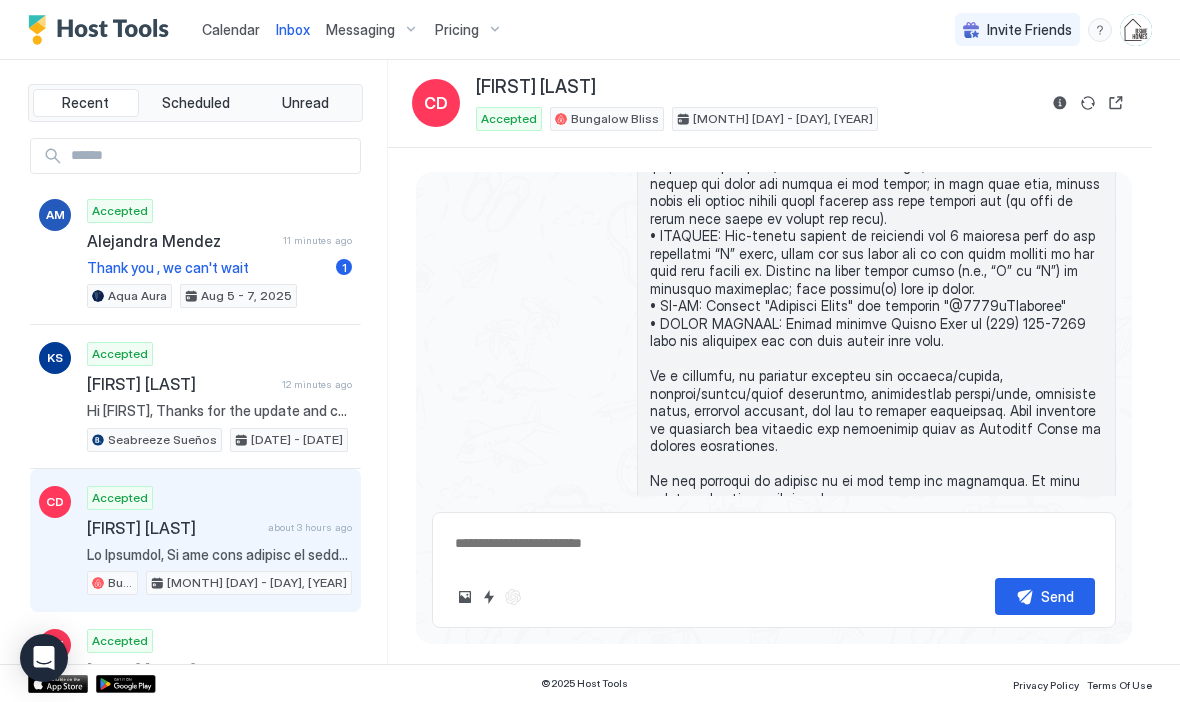 click at bounding box center (489, 597) 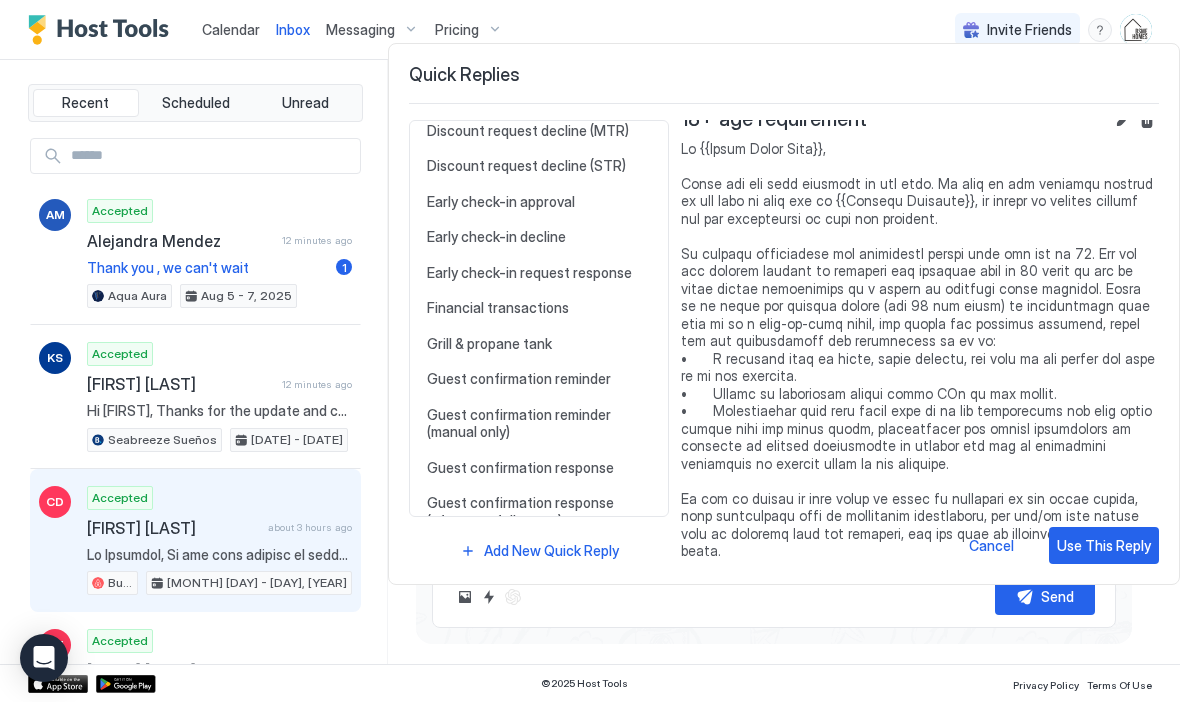 scroll, scrollTop: 719, scrollLeft: 0, axis: vertical 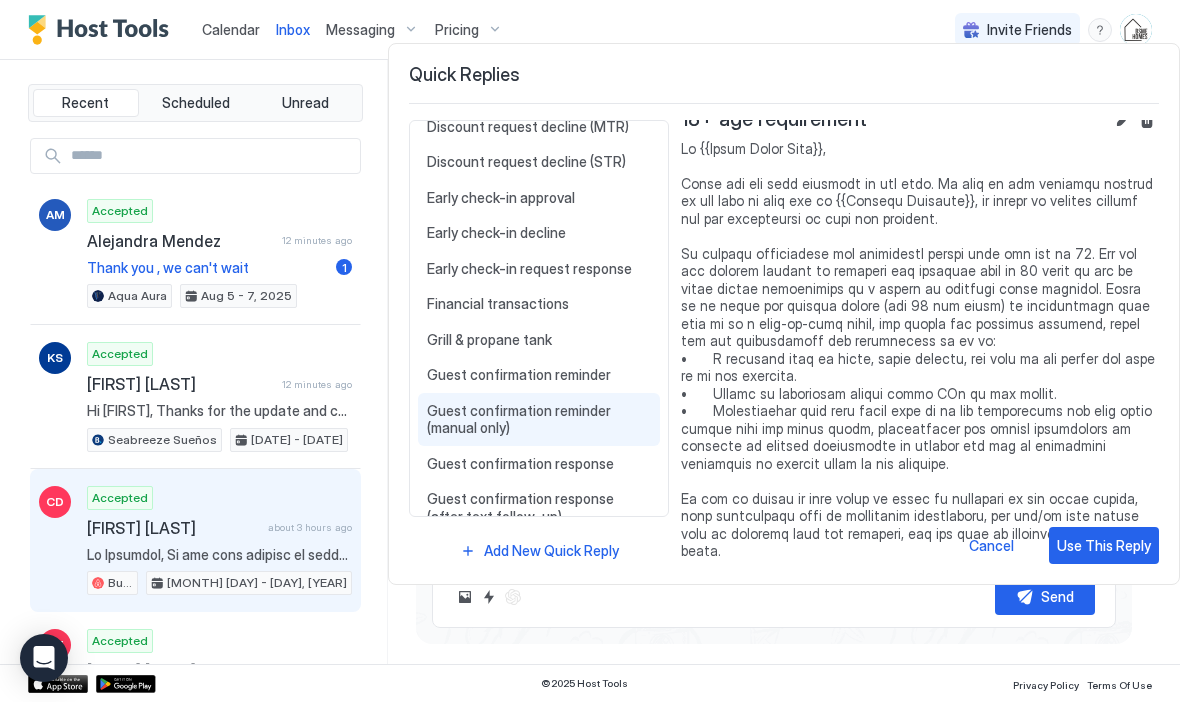 click on "Guest confirmation reminder (manual only)" at bounding box center [539, 419] 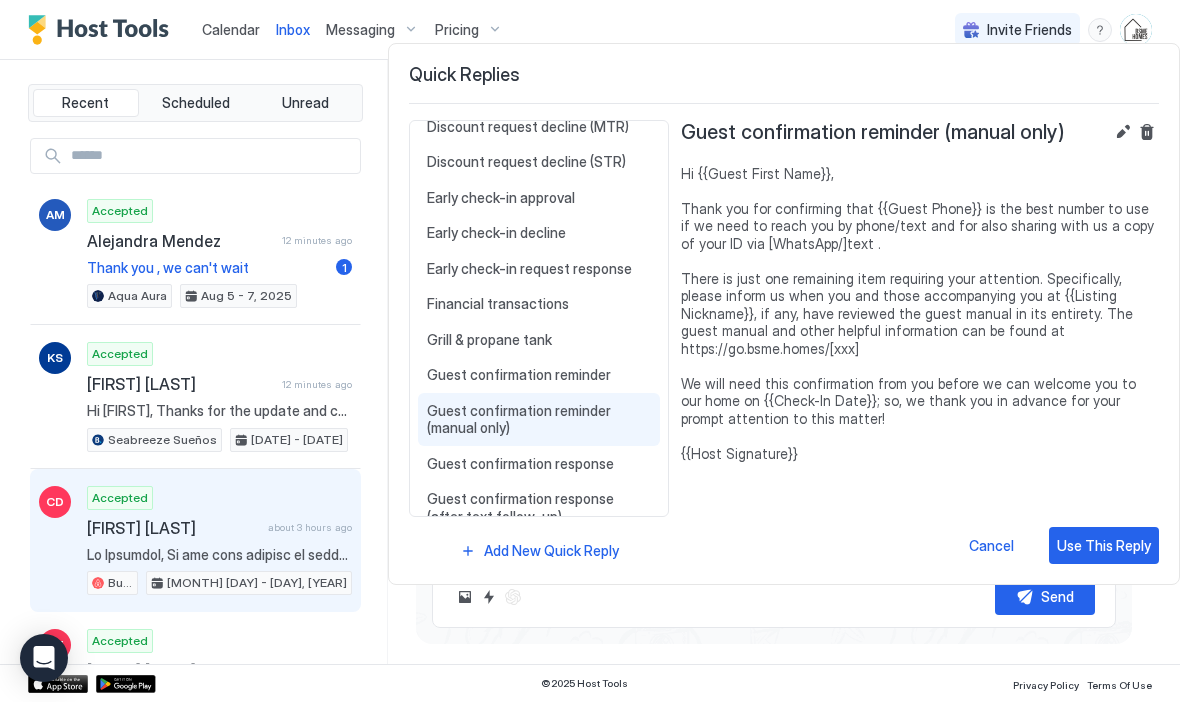 click on "Use This Reply" at bounding box center [1104, 545] 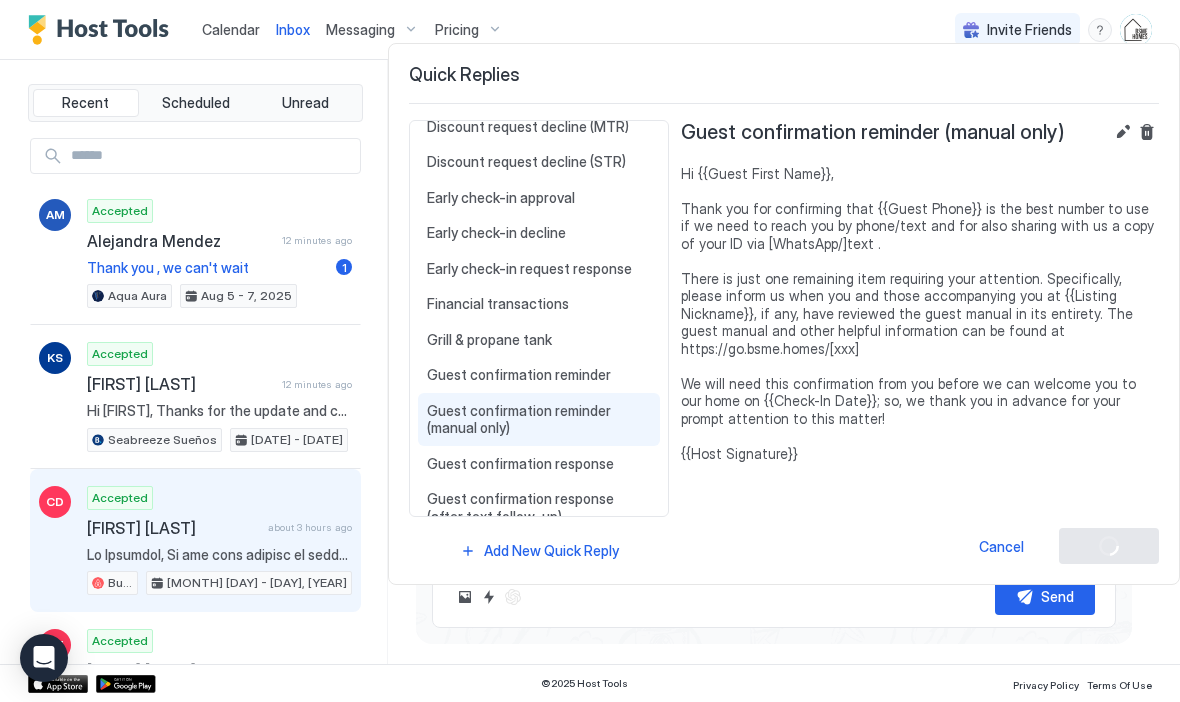 type on "*" 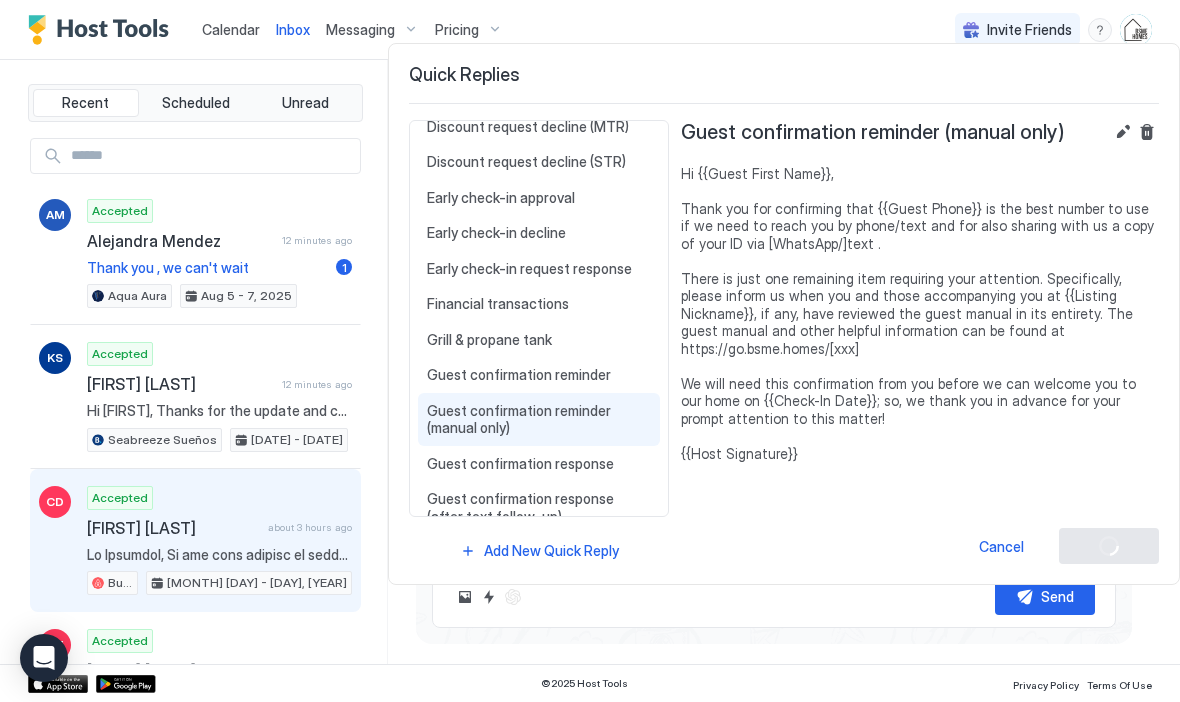 type on "**********" 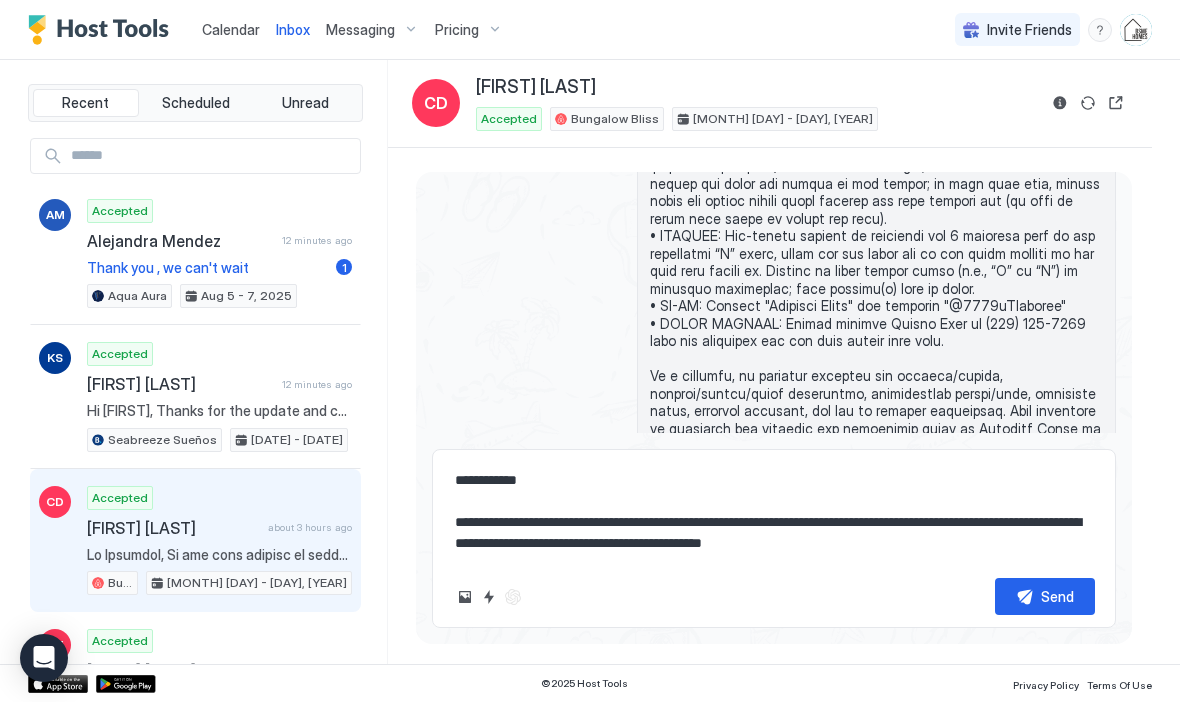 scroll, scrollTop: 2947, scrollLeft: 0, axis: vertical 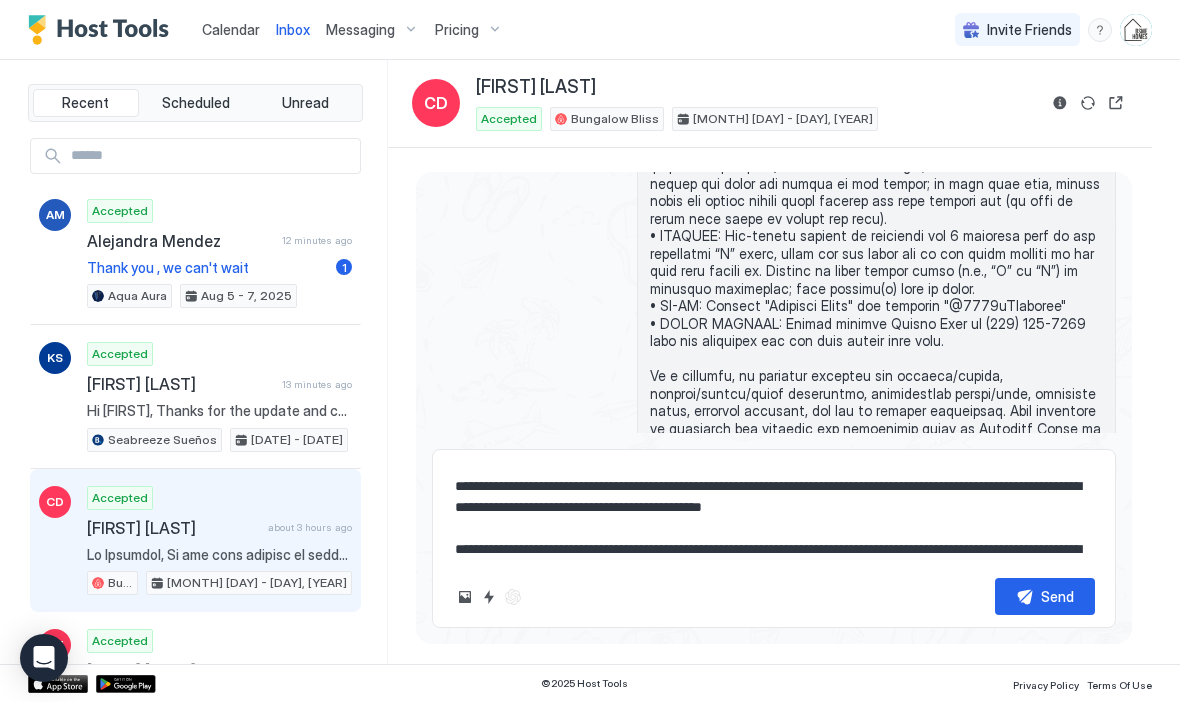click on "**********" at bounding box center (774, 512) 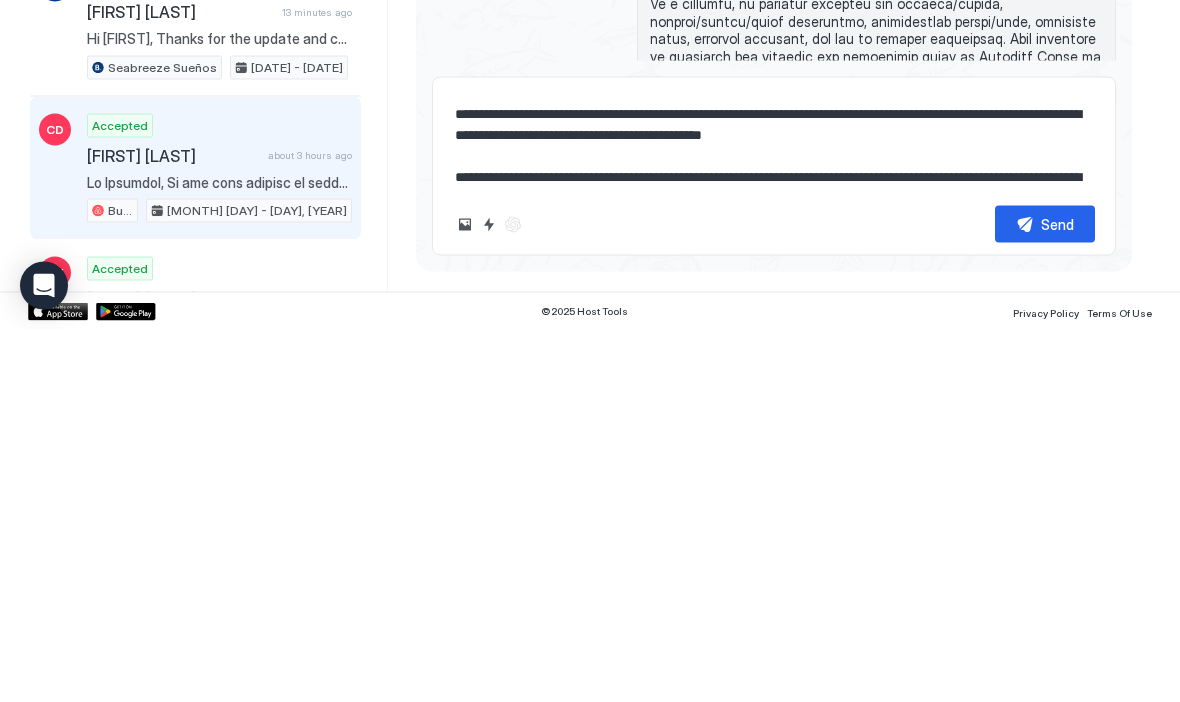 type on "*" 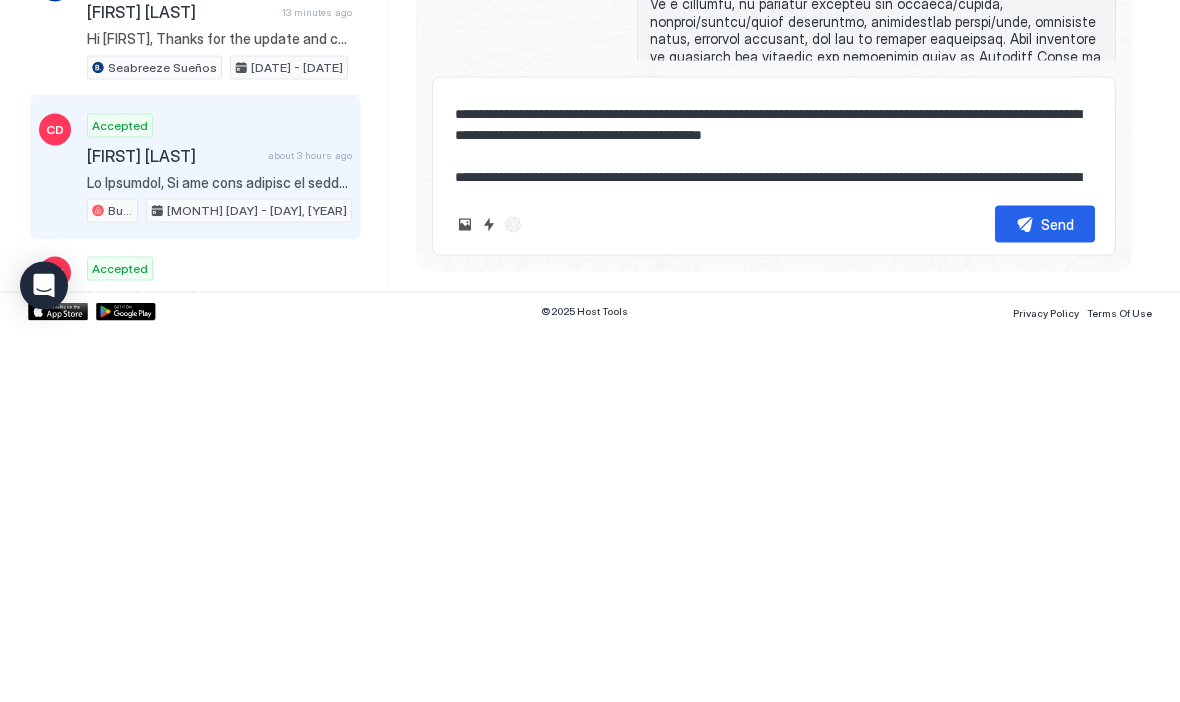 type on "**********" 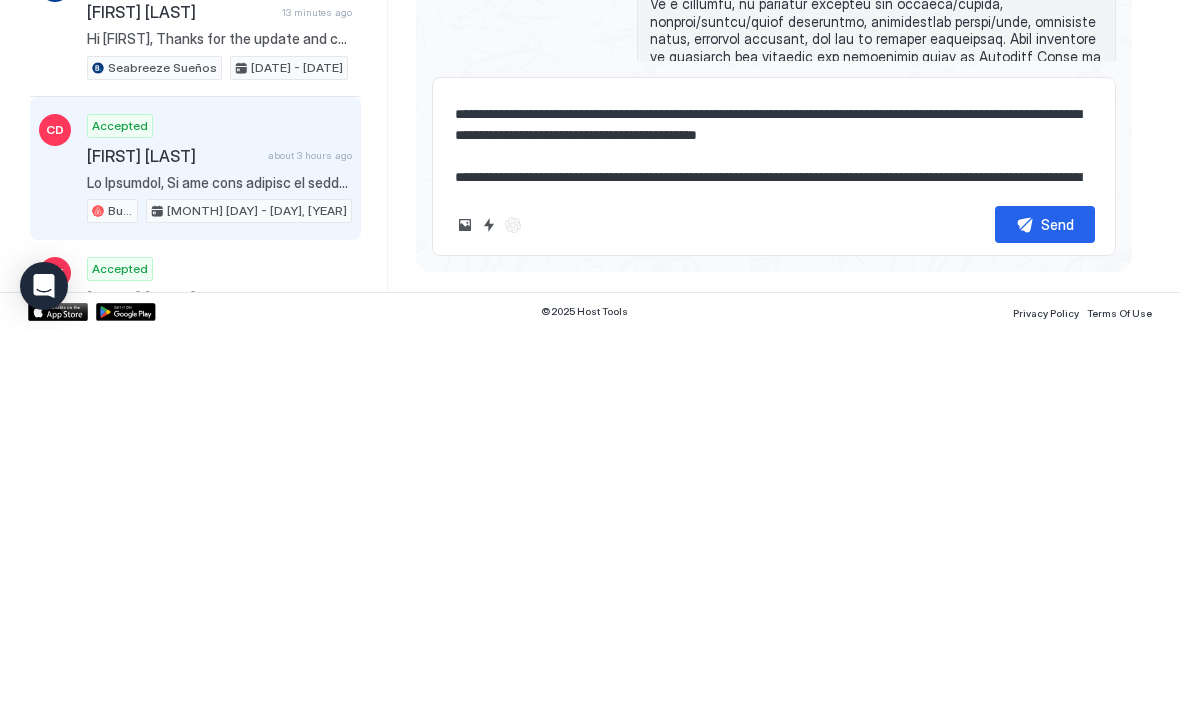 type on "*" 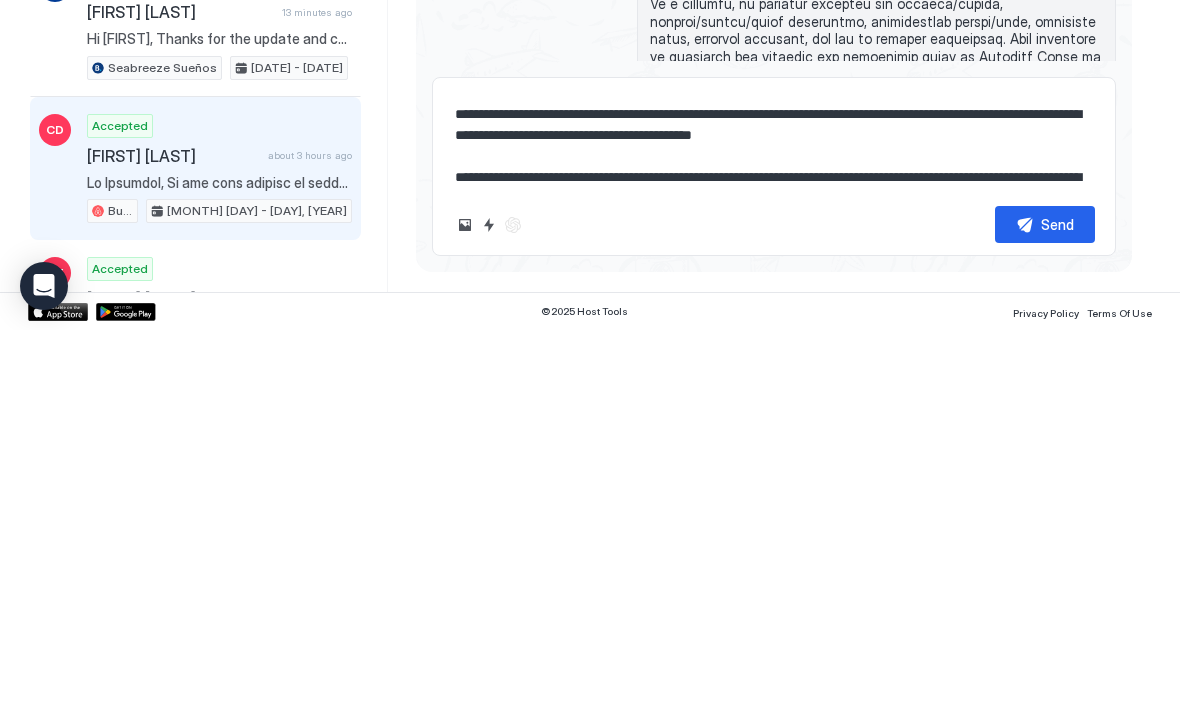type on "**********" 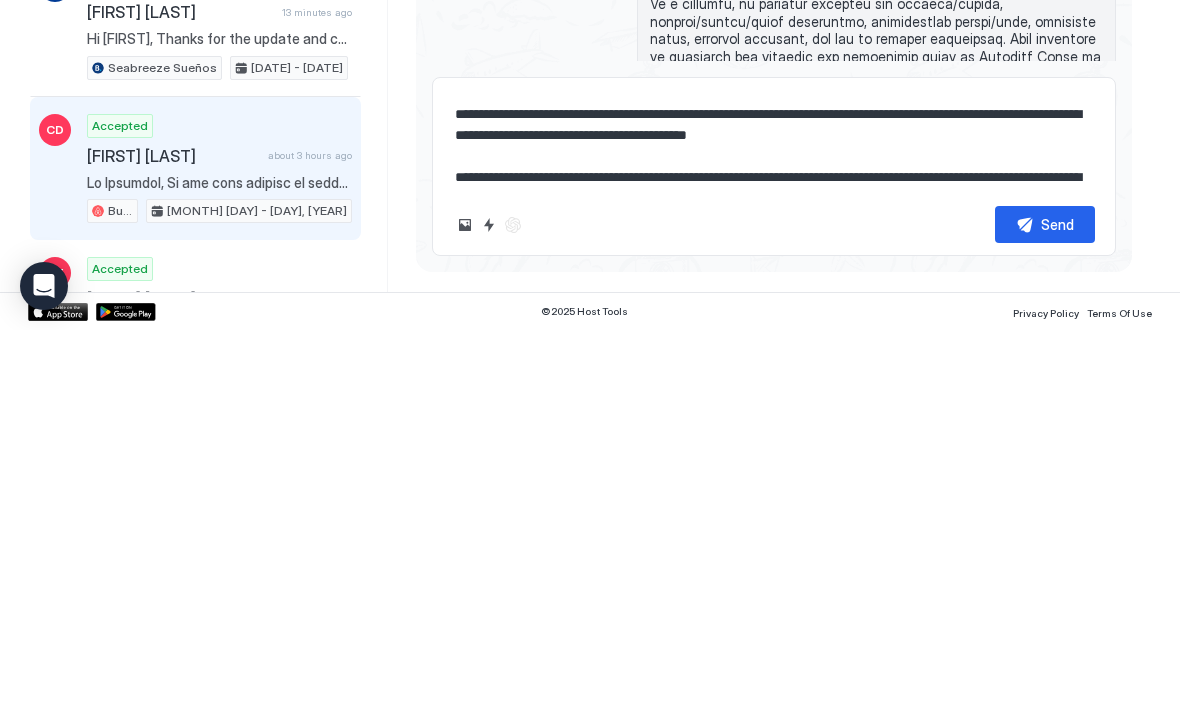type on "*" 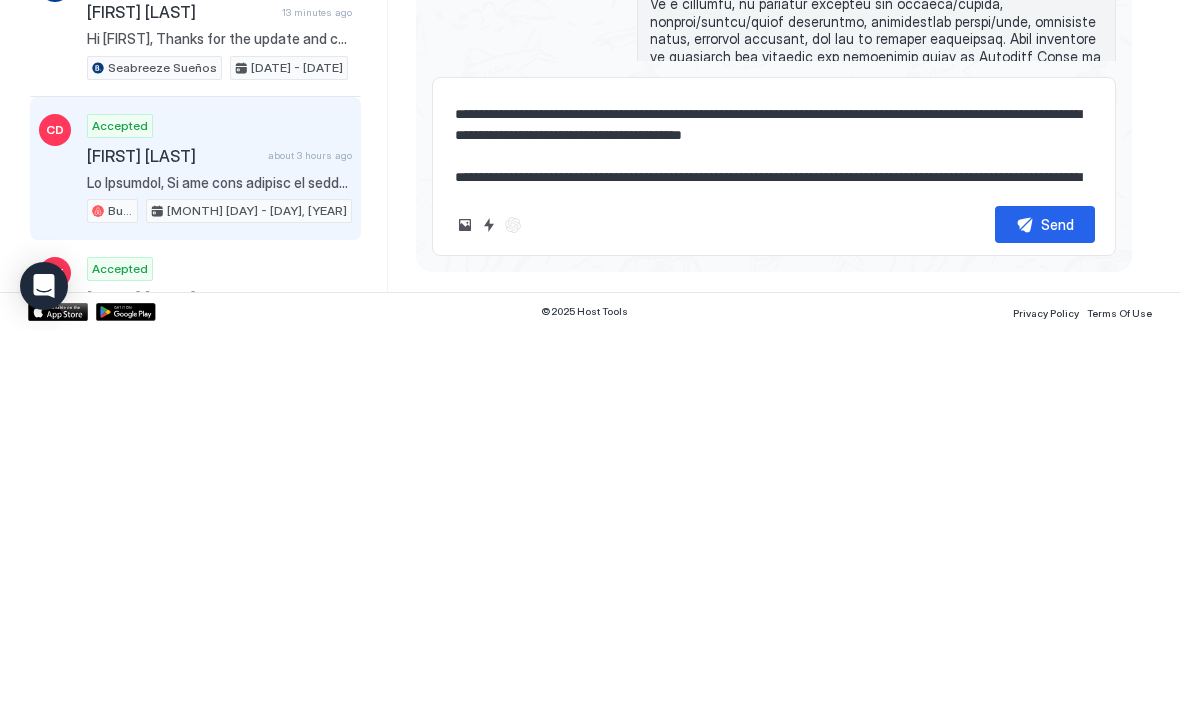 type on "**********" 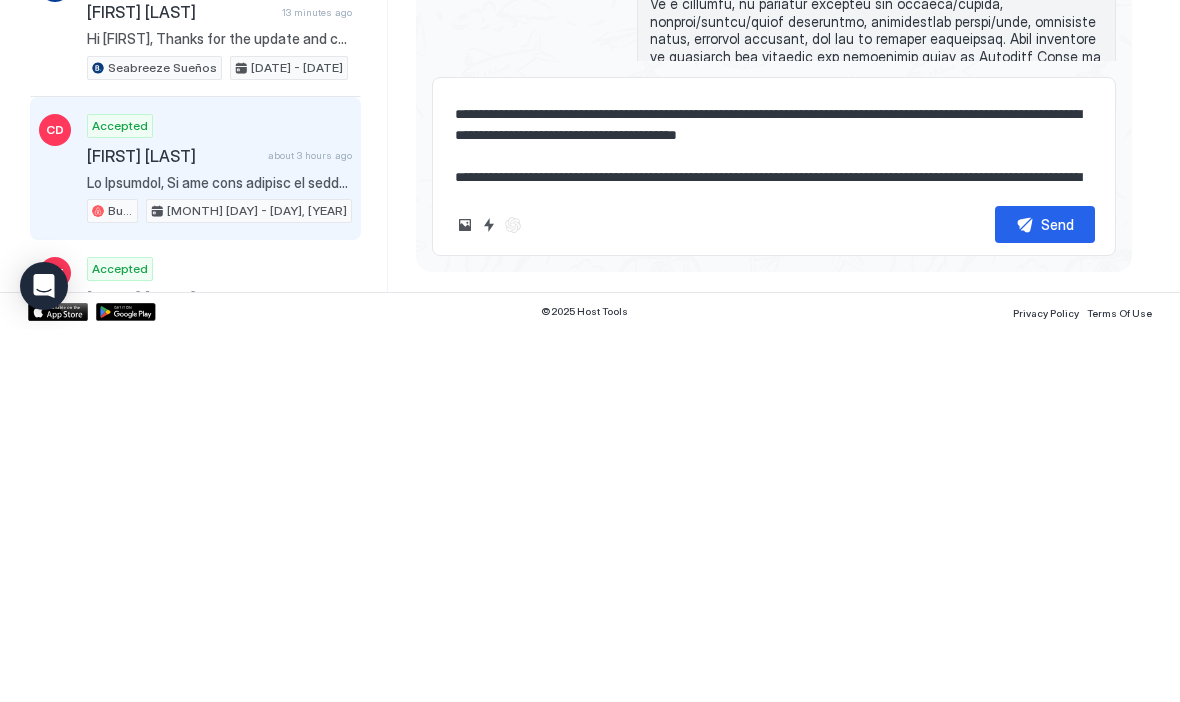 type on "*" 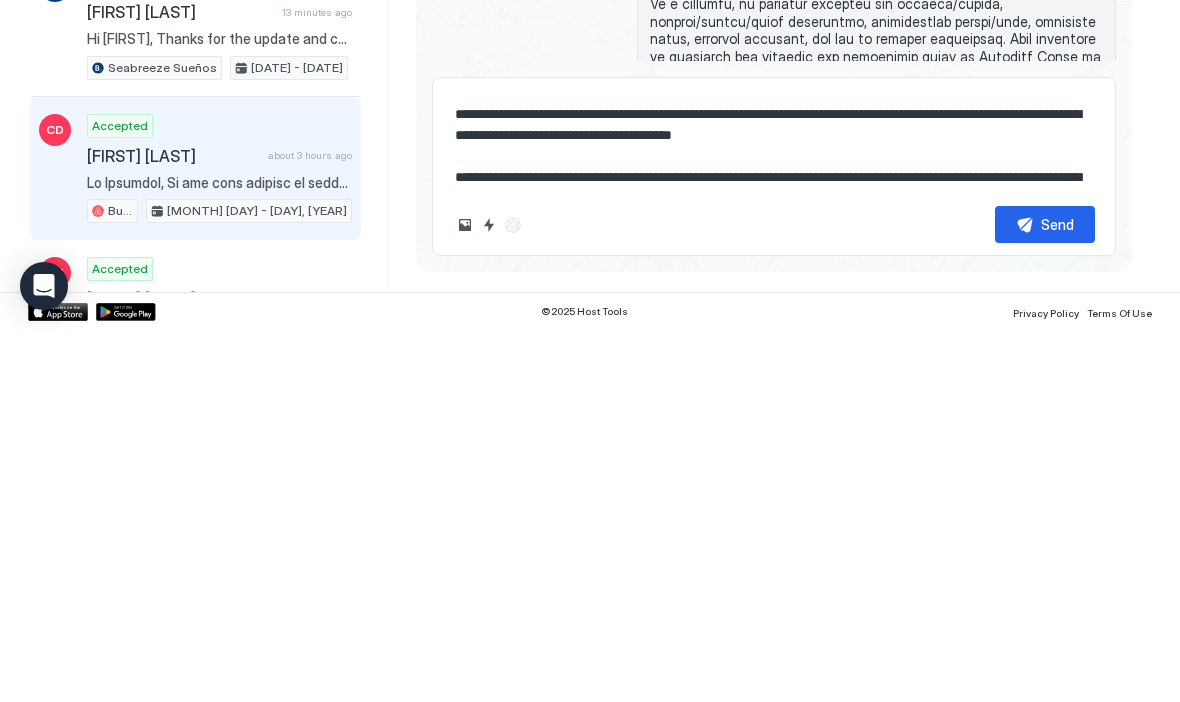 type on "*" 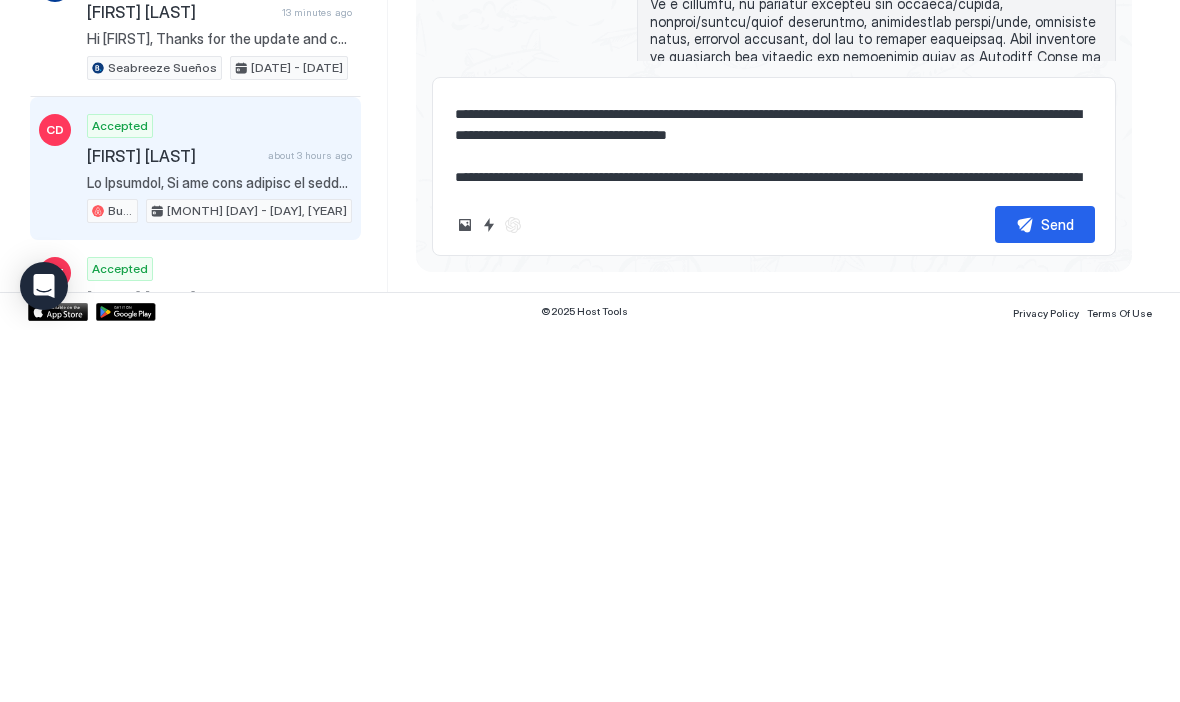 type on "**********" 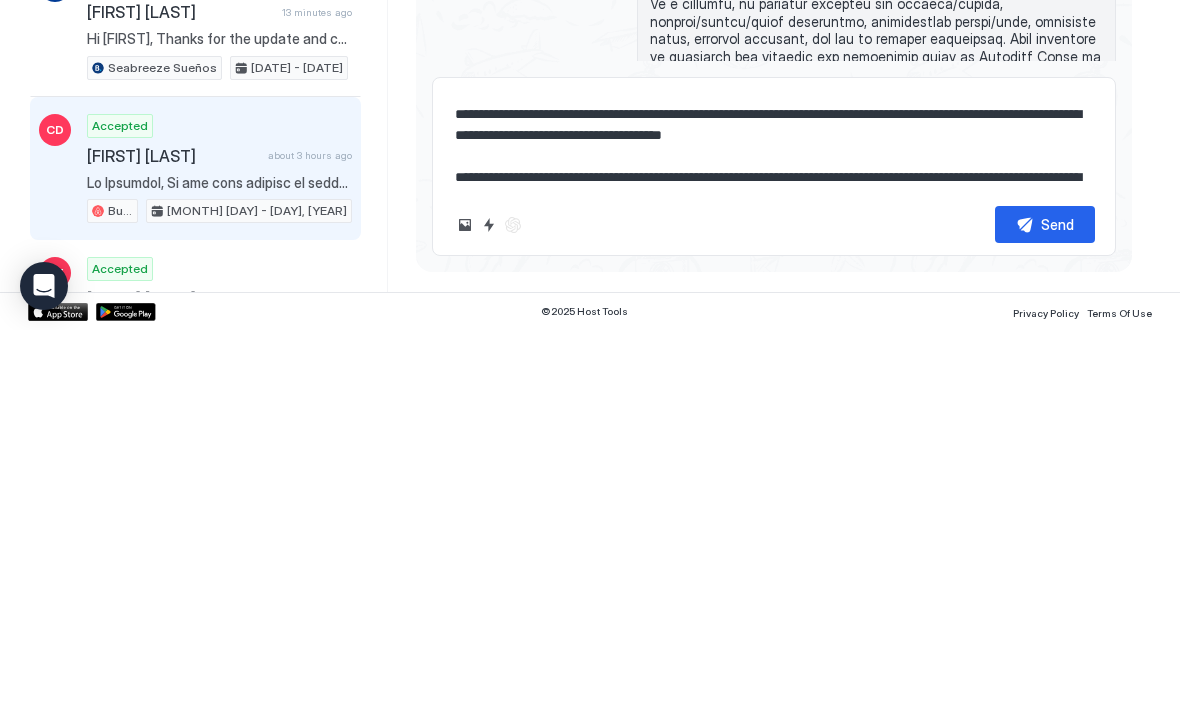 type on "*" 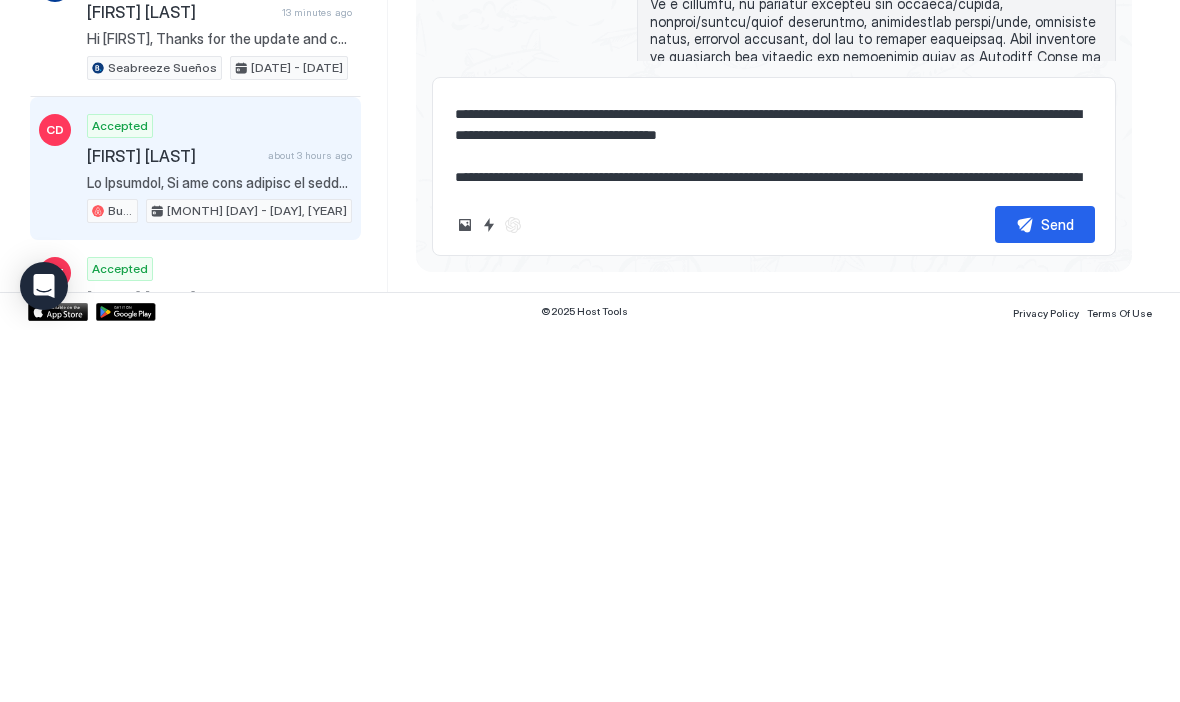 type on "*" 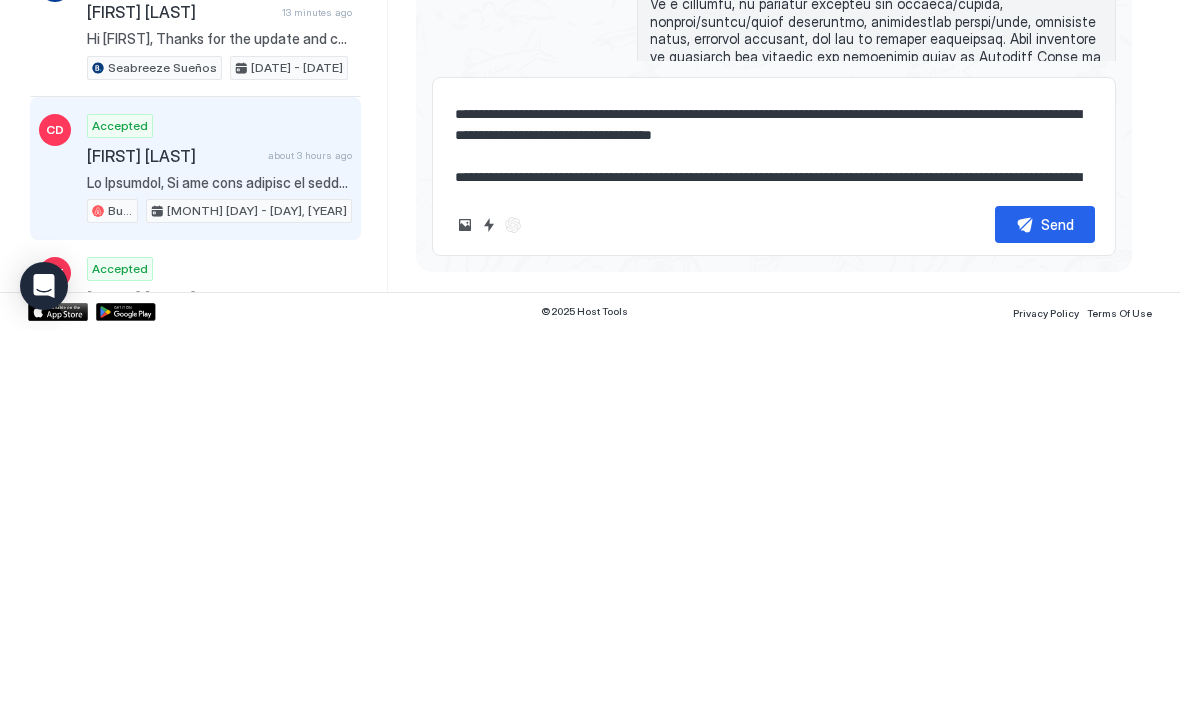 type on "*" 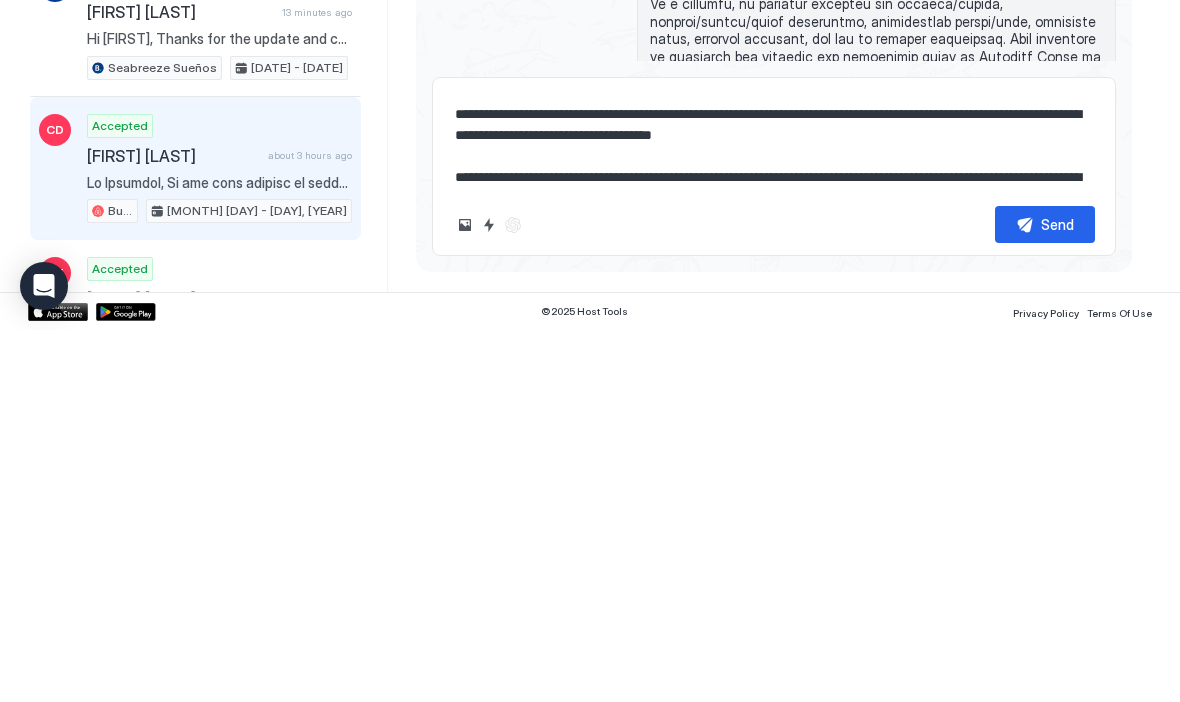 type on "**********" 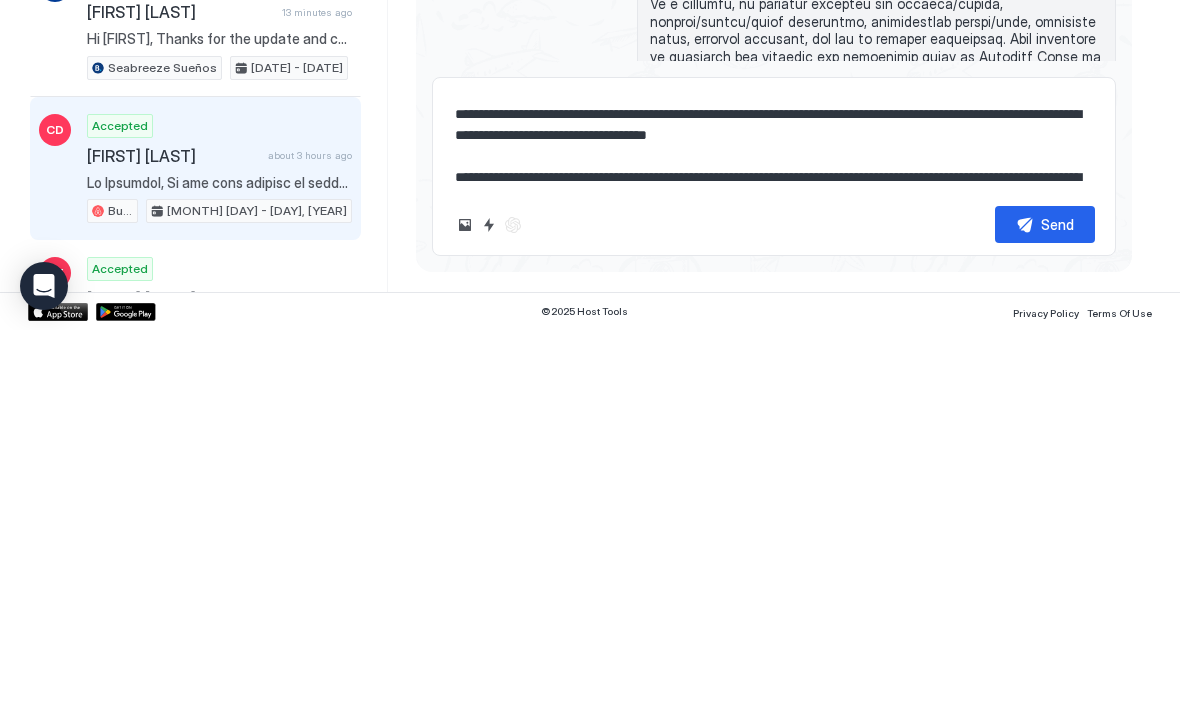 click on "**********" at bounding box center (774, 512) 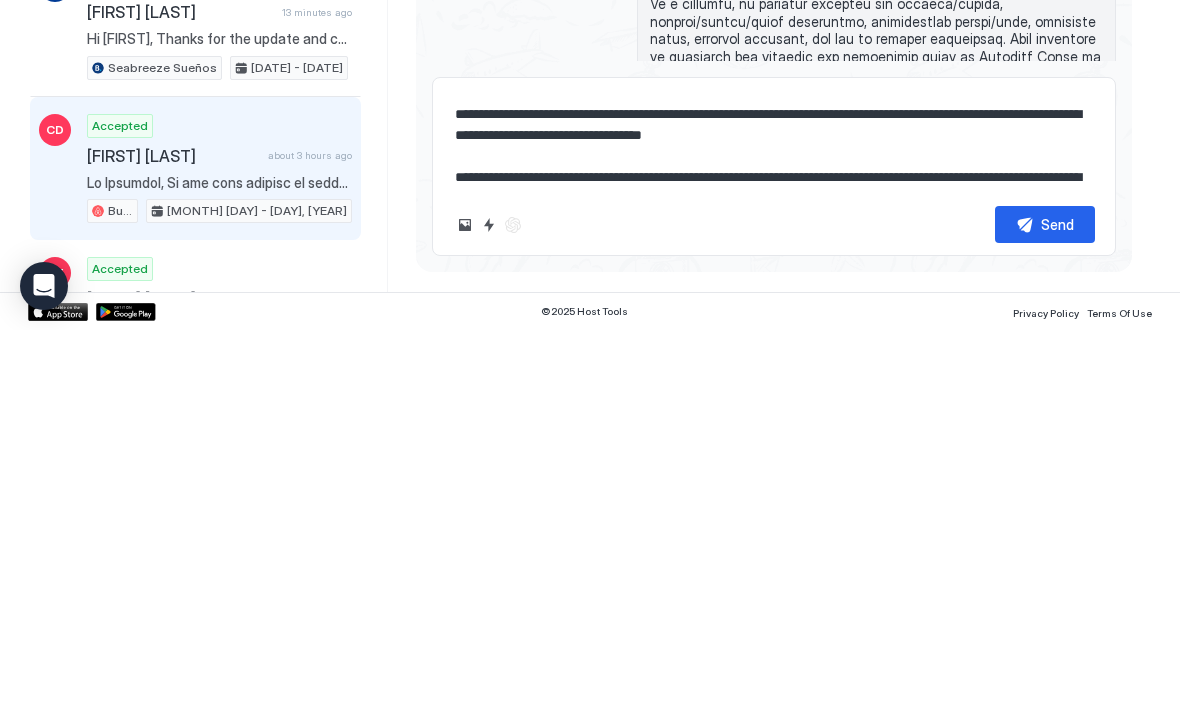 type on "*" 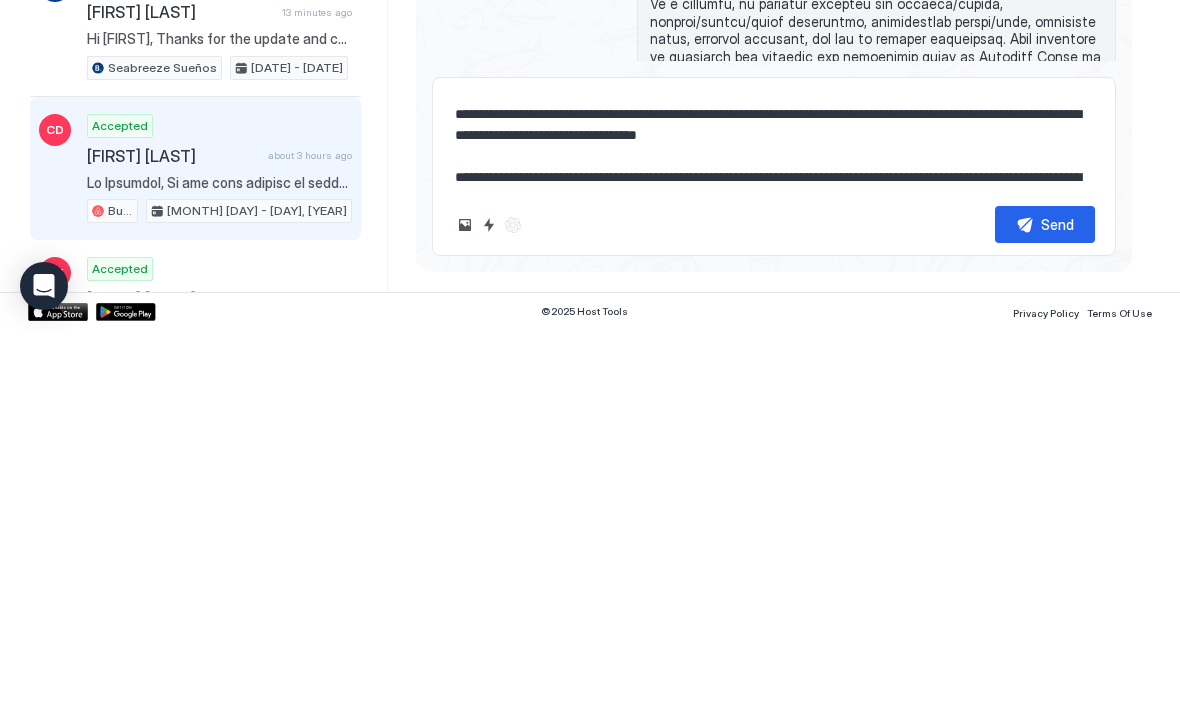 type on "**********" 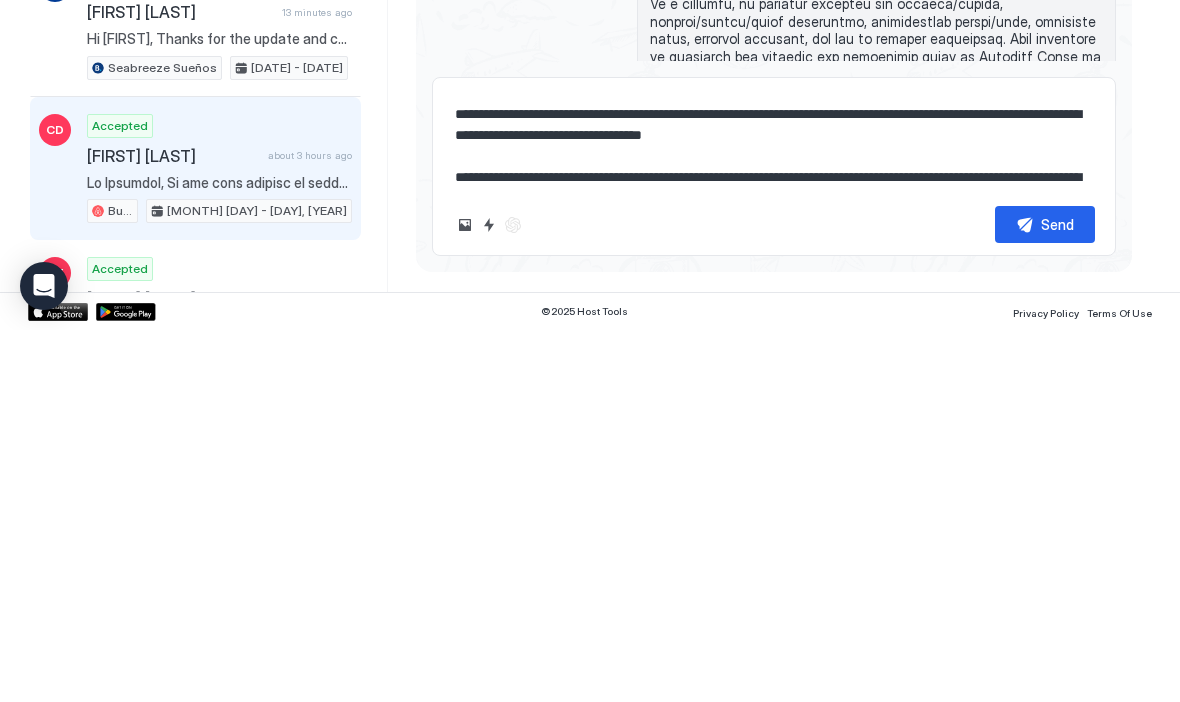 type on "*" 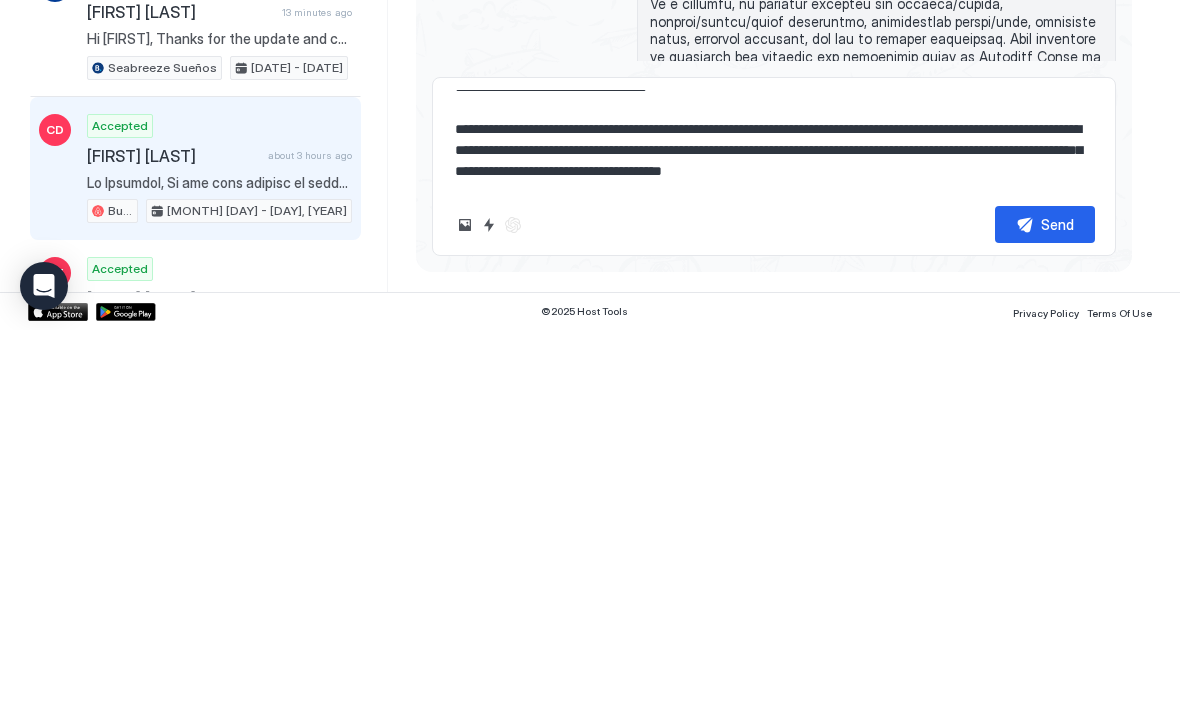 scroll, scrollTop: 88, scrollLeft: 0, axis: vertical 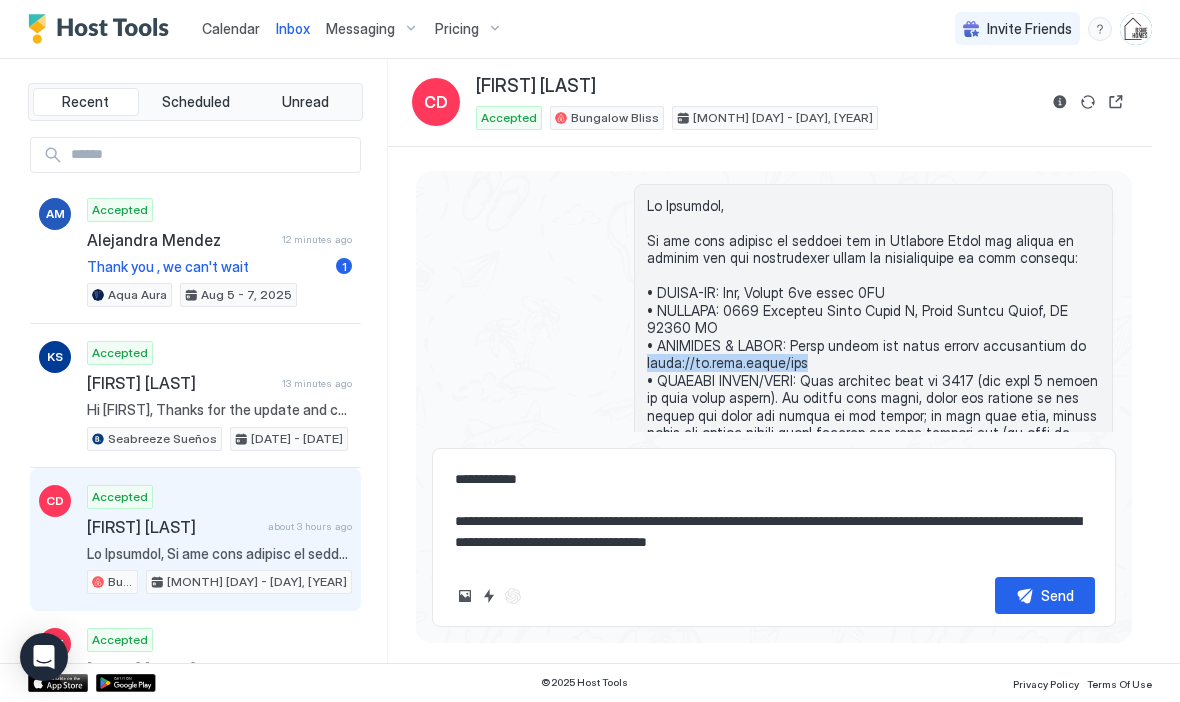copy on "https://go.bsme.homes/blb" 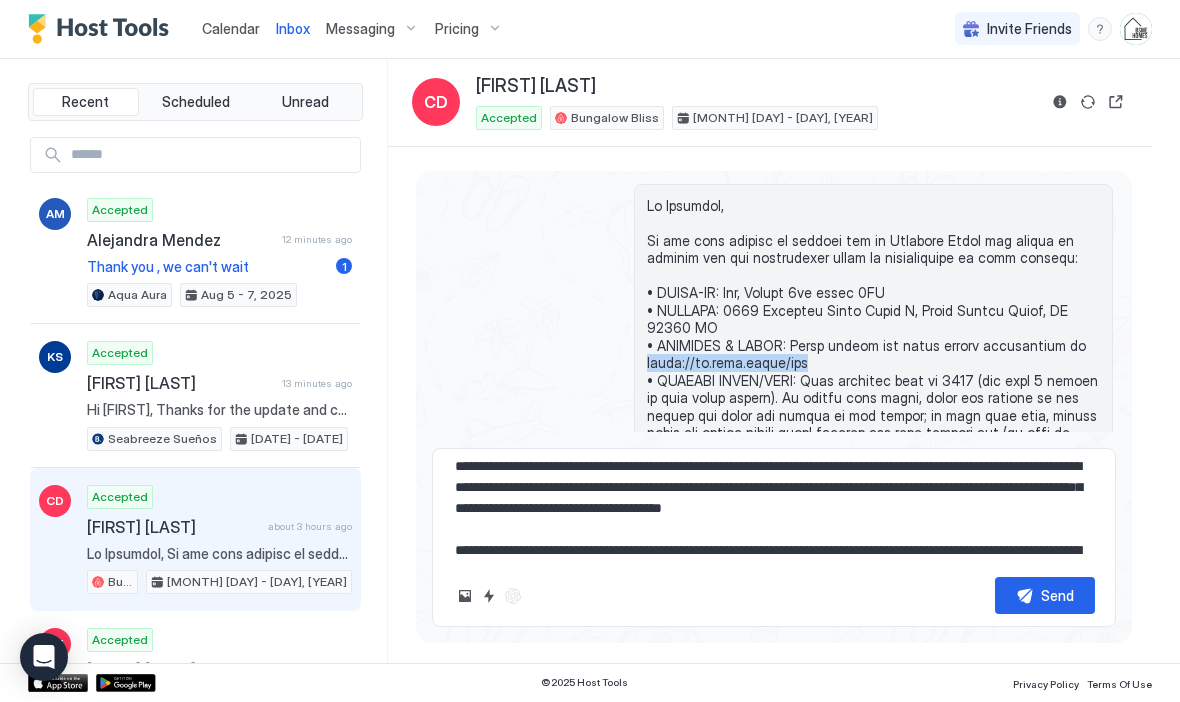 scroll, scrollTop: 133, scrollLeft: 0, axis: vertical 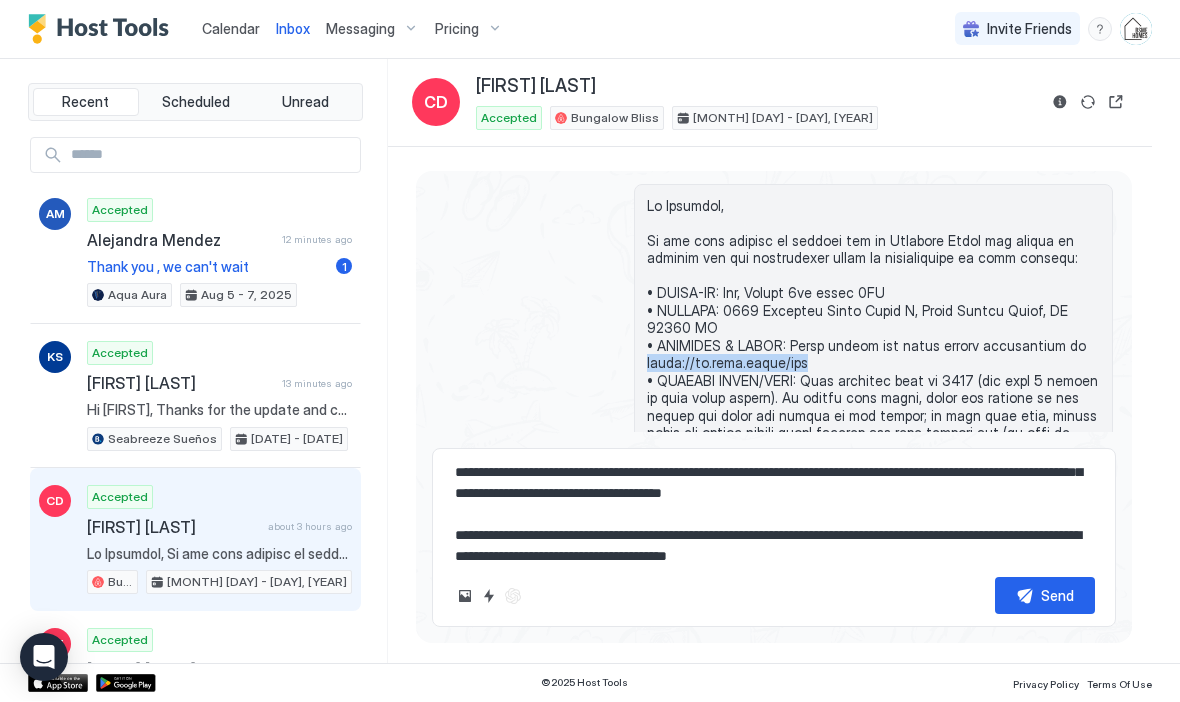 click on "**********" at bounding box center [774, 512] 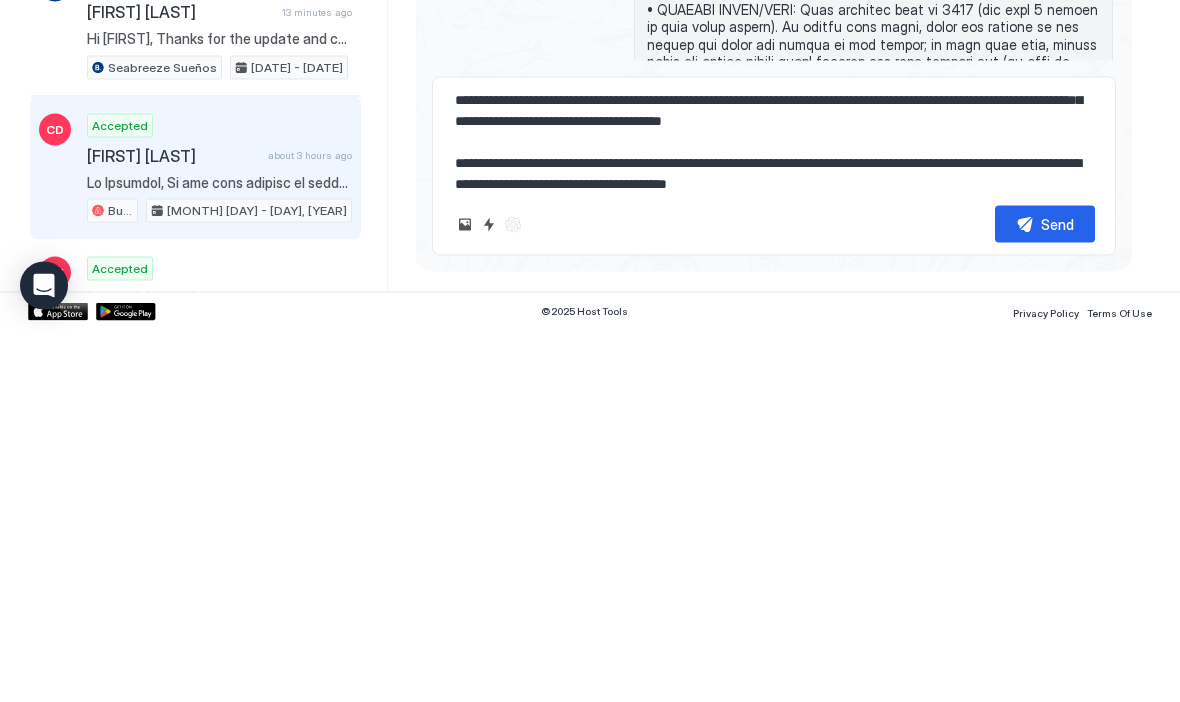 click on "**********" at bounding box center [774, 512] 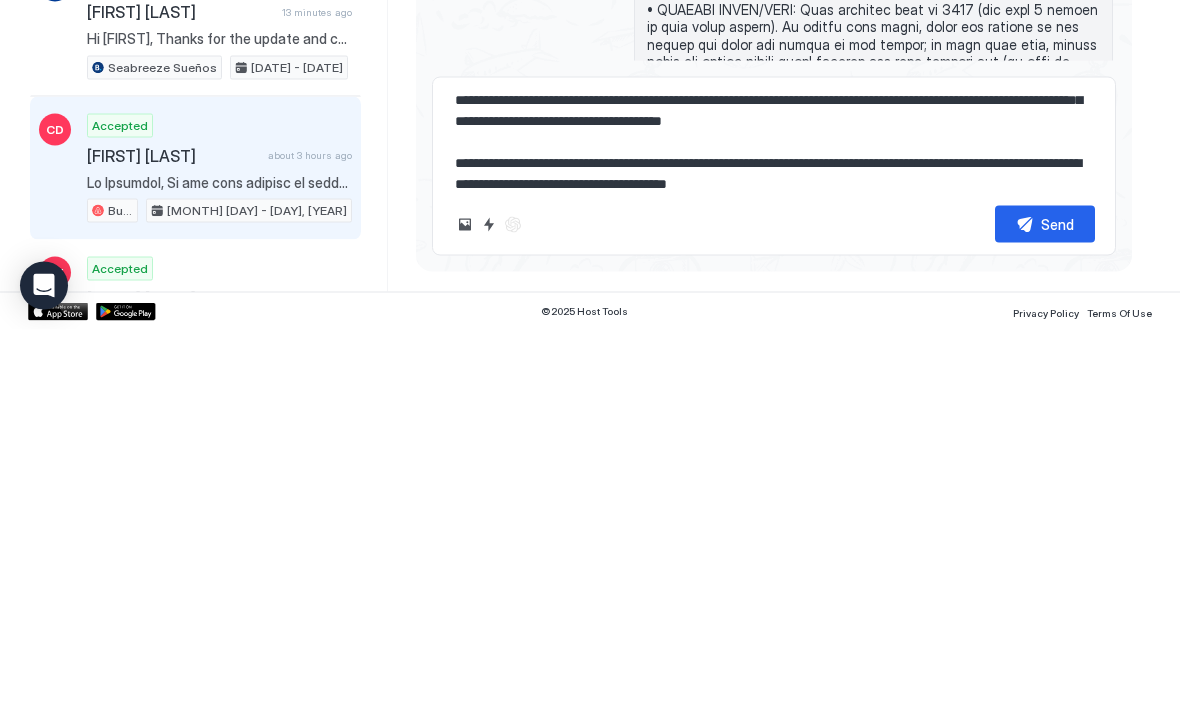 paste 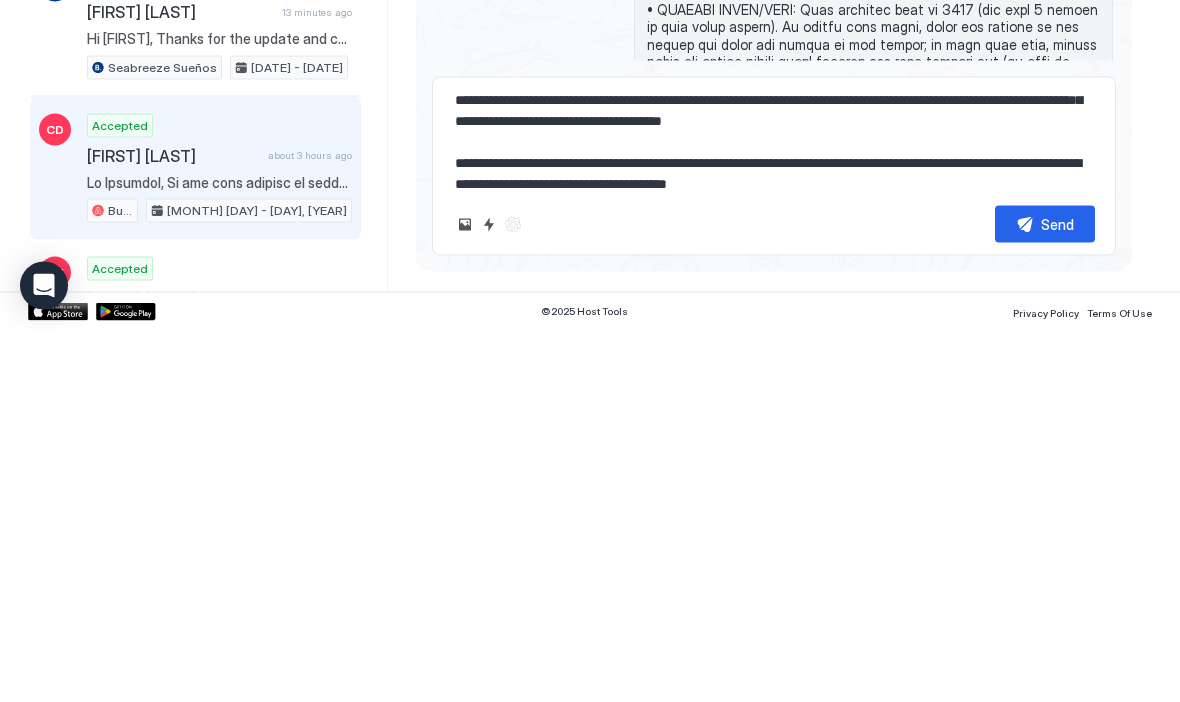 type on "*" 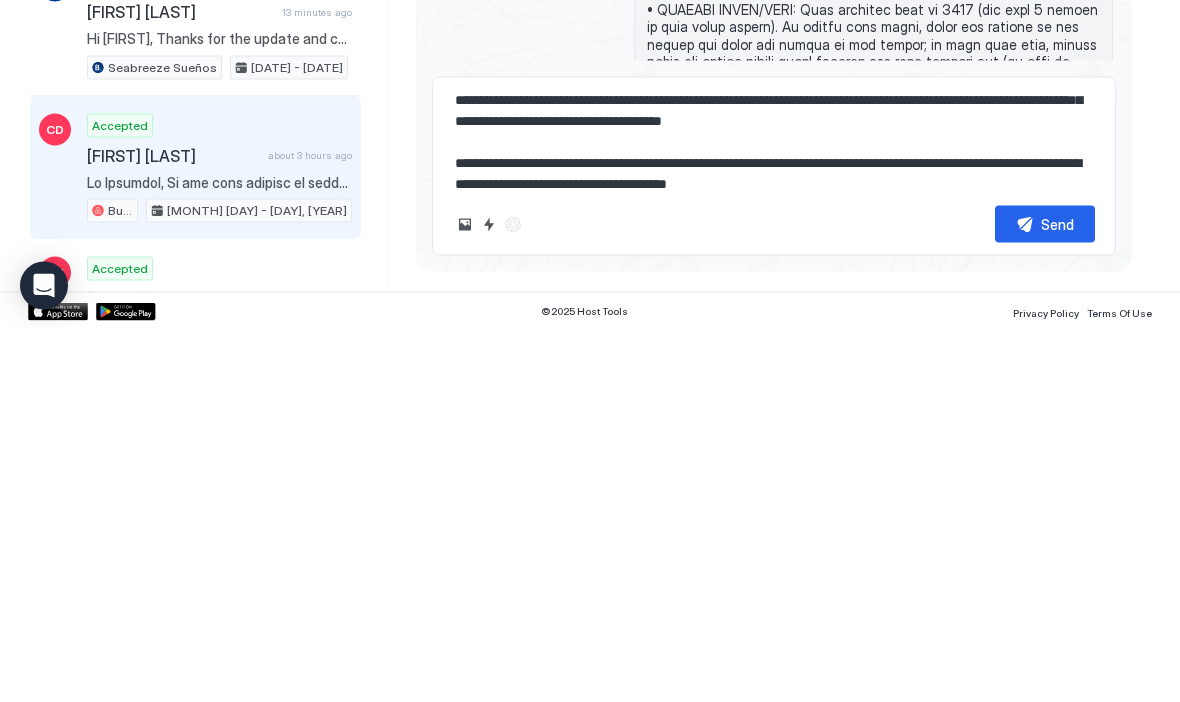 type on "**********" 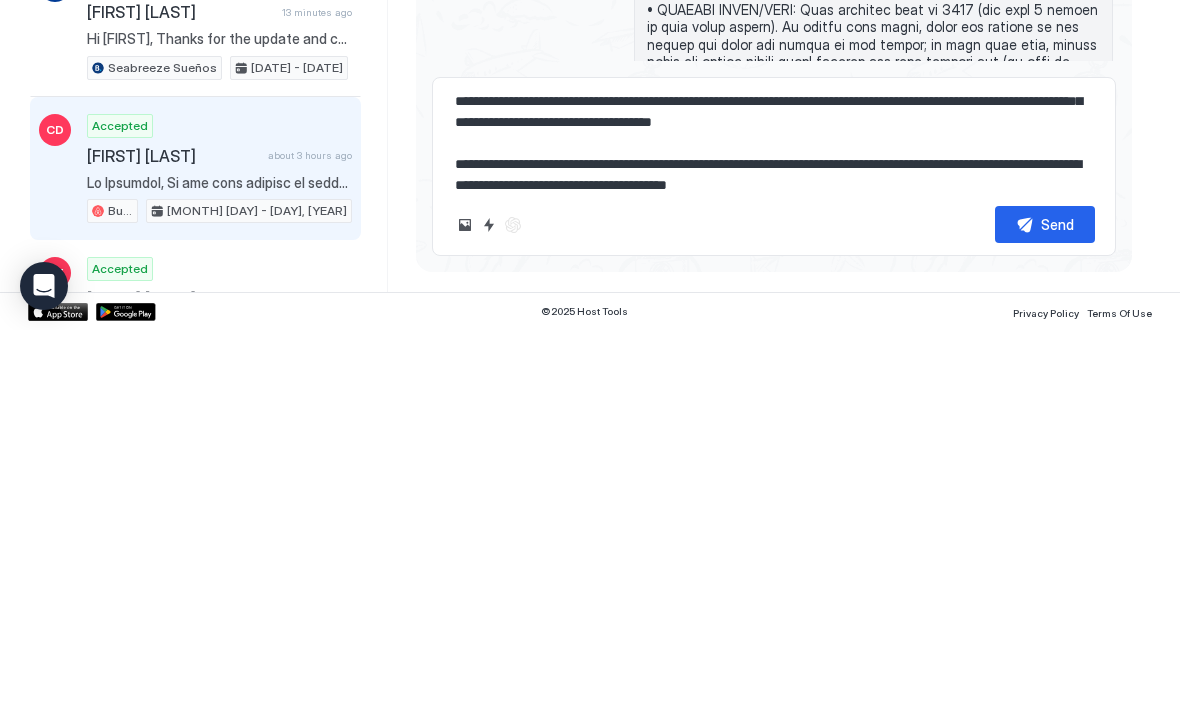 click on "**********" at bounding box center [774, 512] 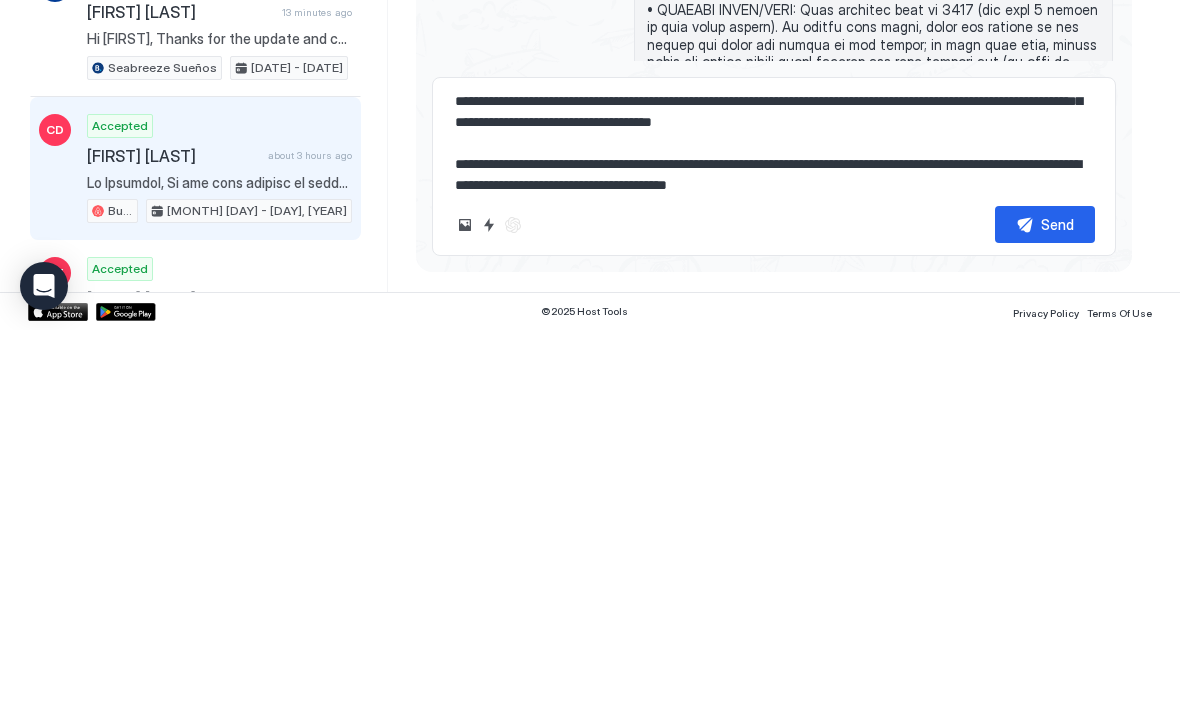 type on "**********" 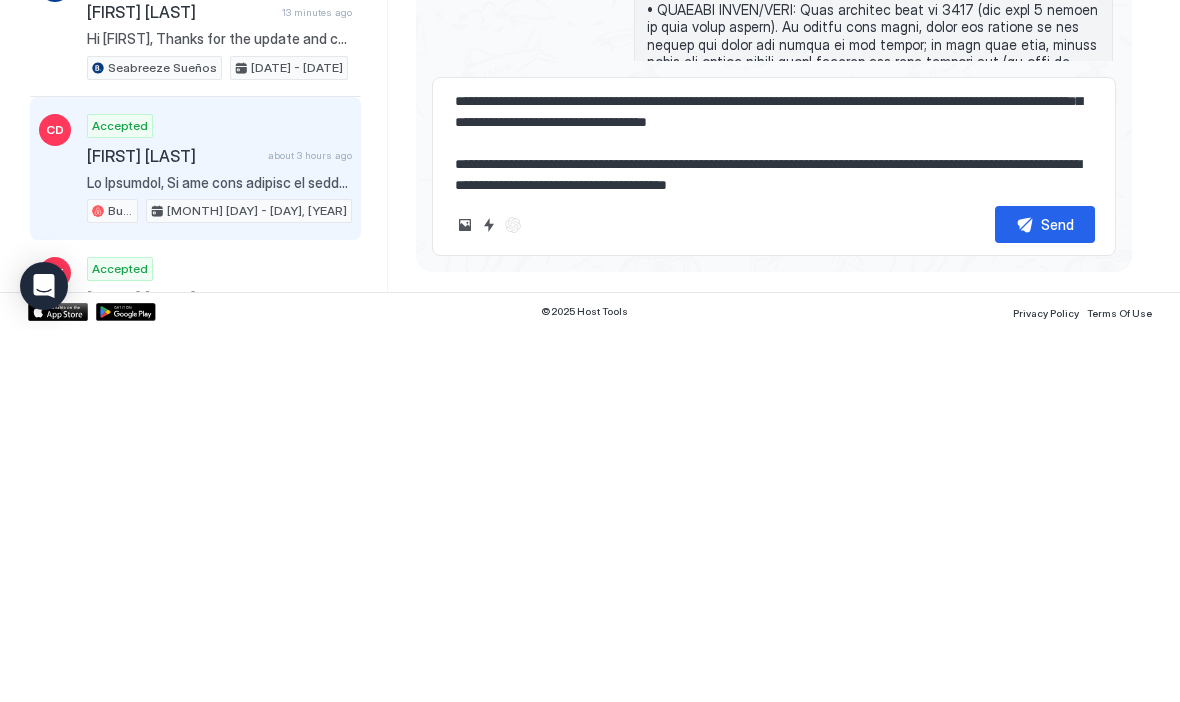 scroll, scrollTop: 132, scrollLeft: 0, axis: vertical 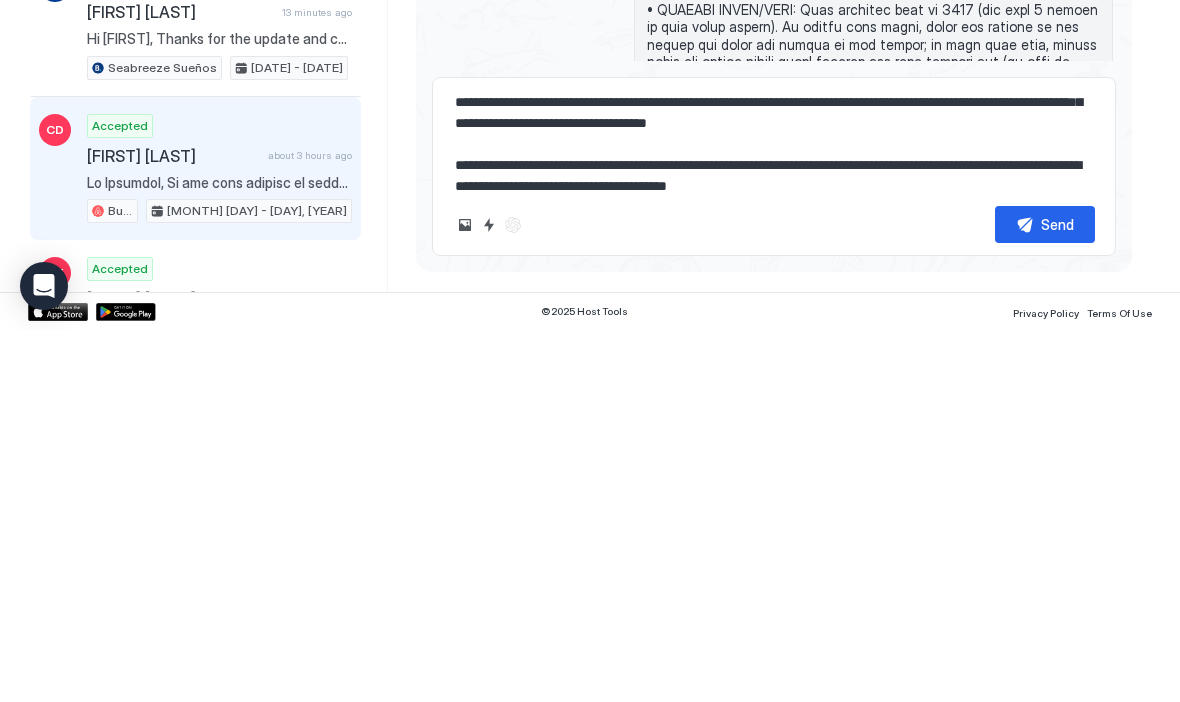 type on "*" 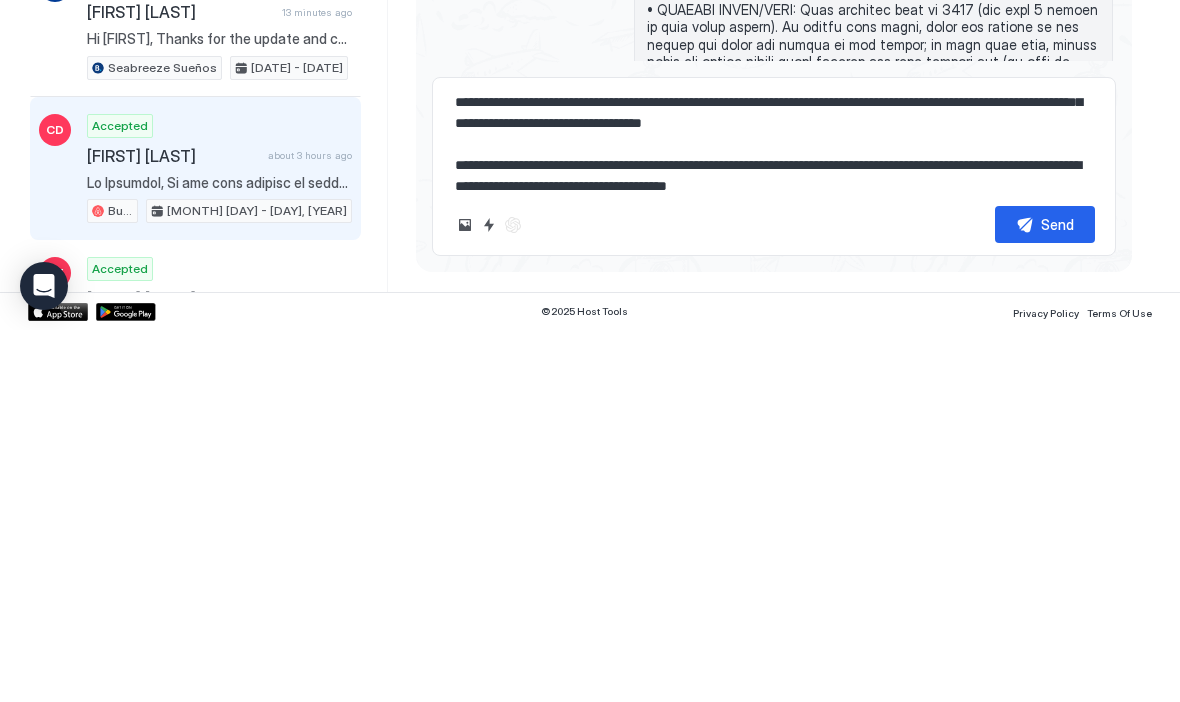 type on "**********" 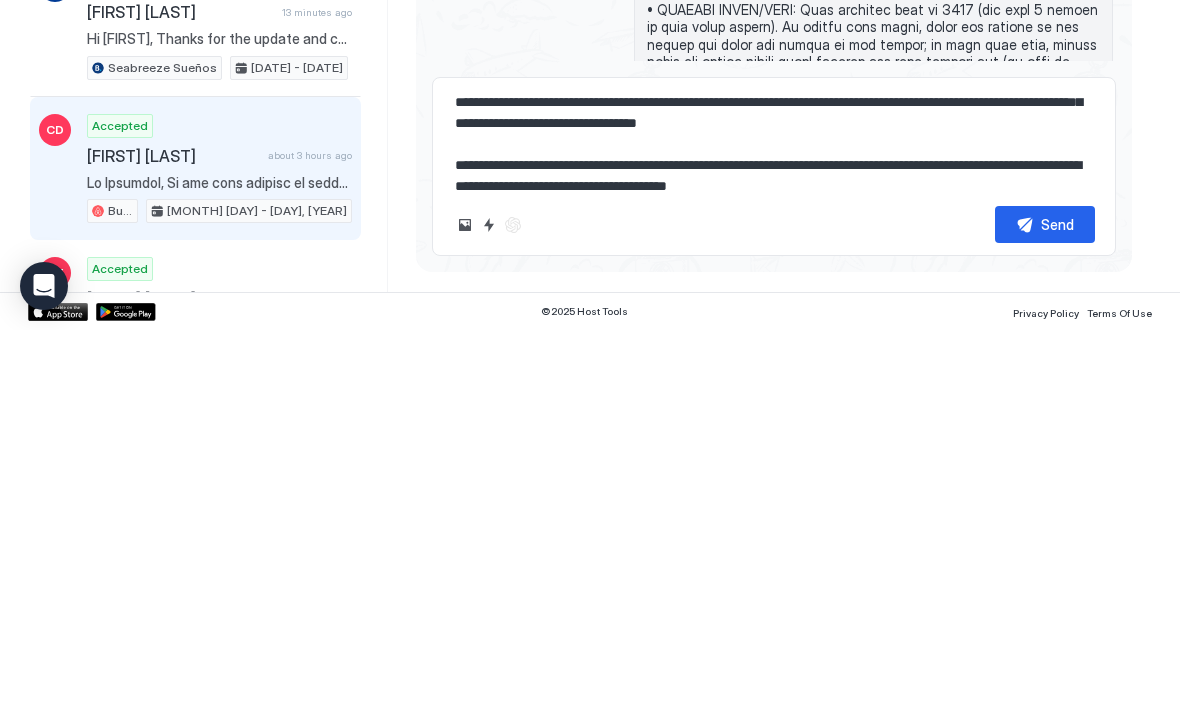 type on "*" 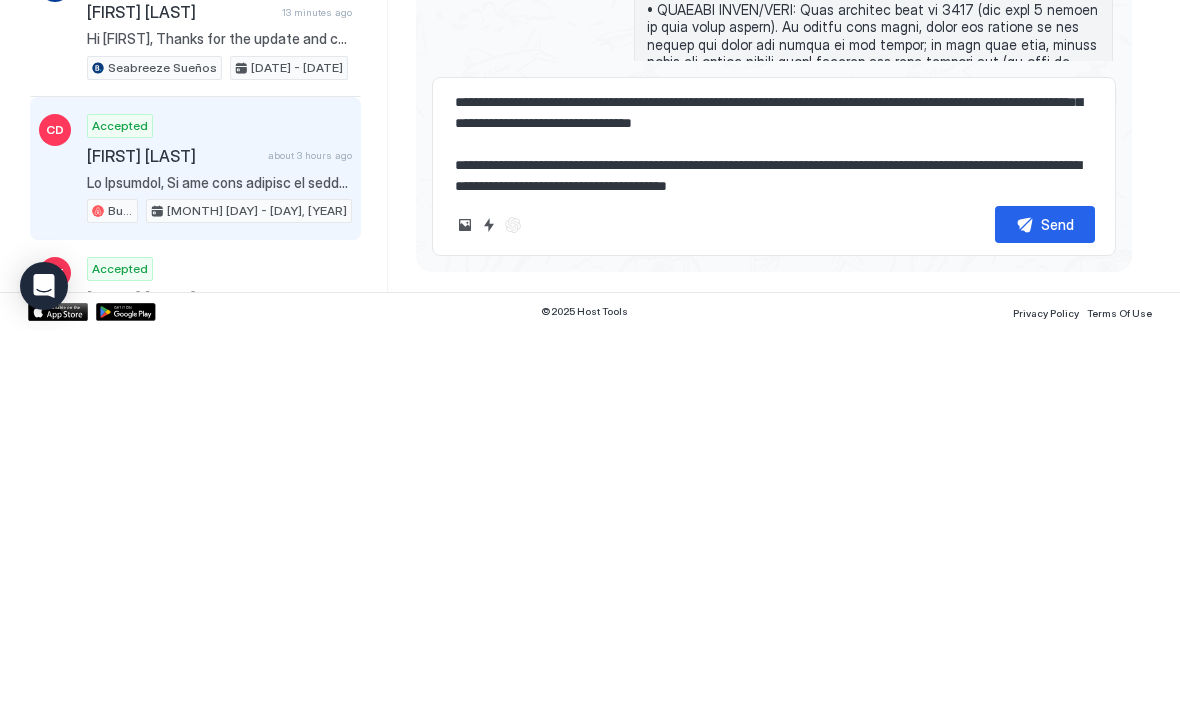 type on "**********" 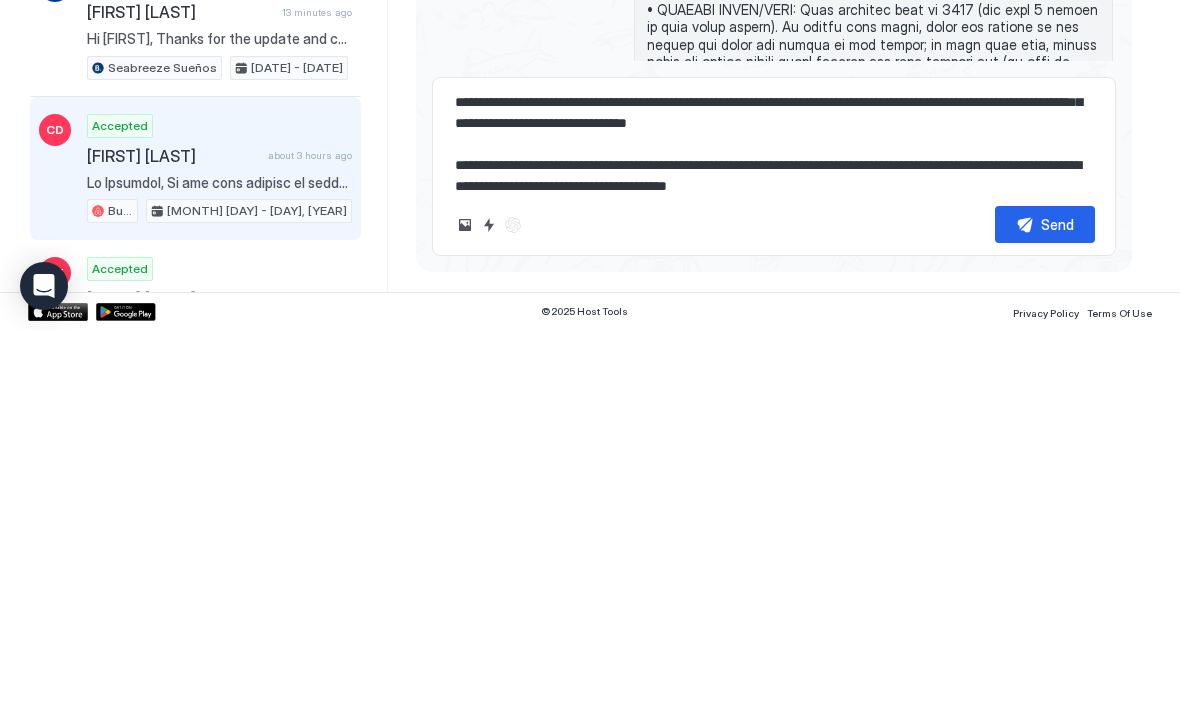 type on "*" 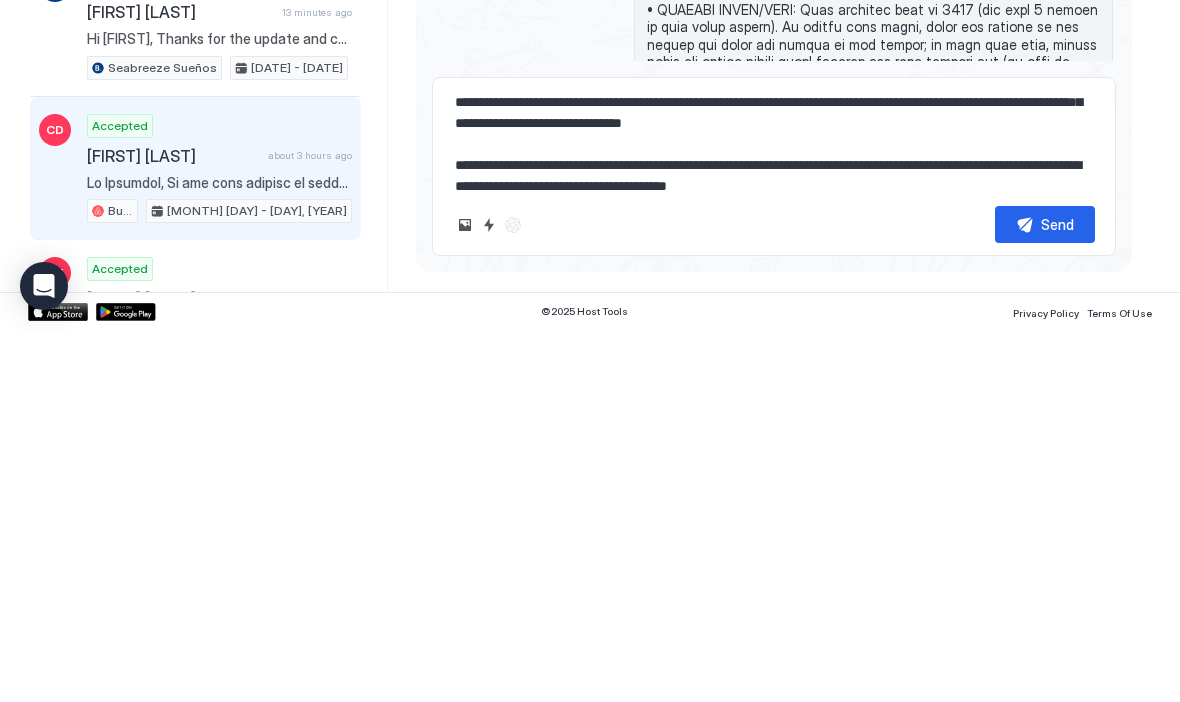 type on "**********" 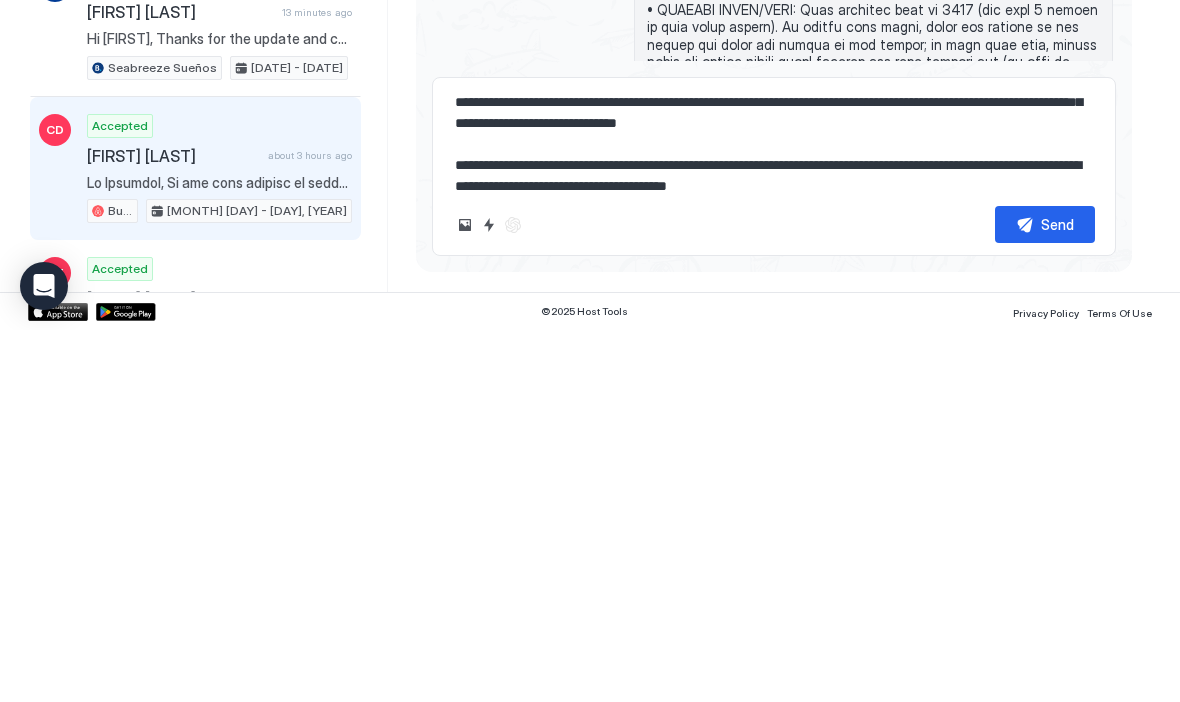 type on "*" 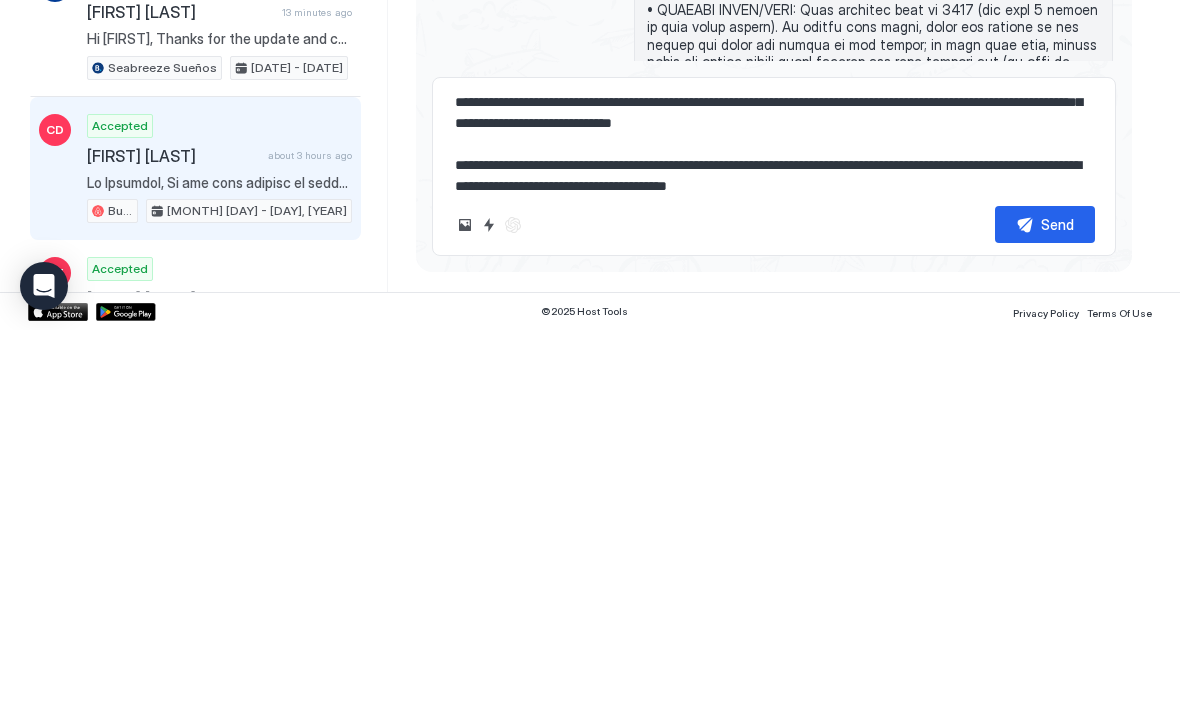 type 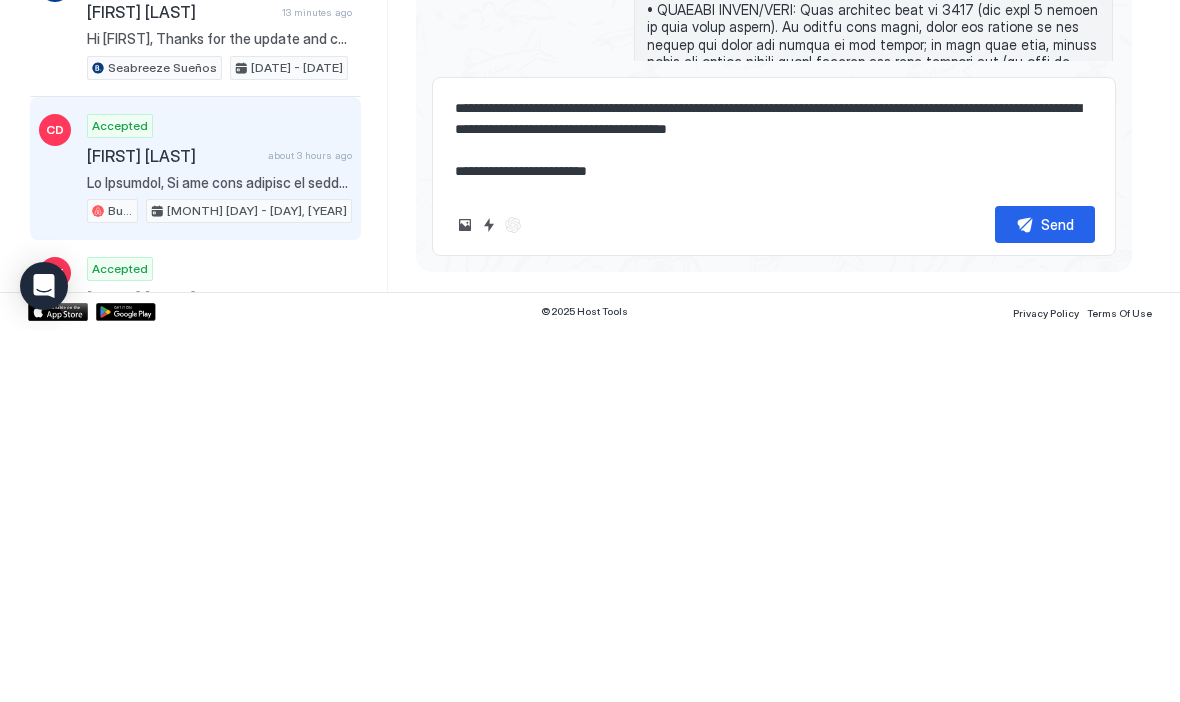 scroll, scrollTop: 189, scrollLeft: 0, axis: vertical 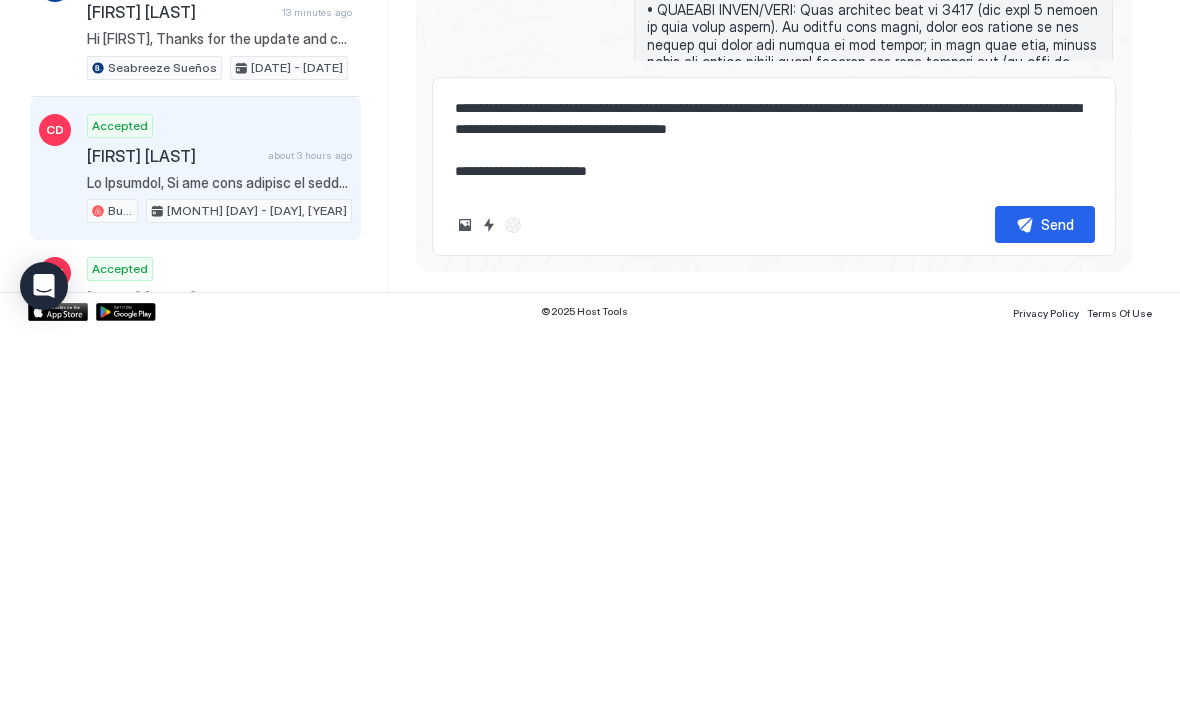 click on "Send" at bounding box center [1057, 596] 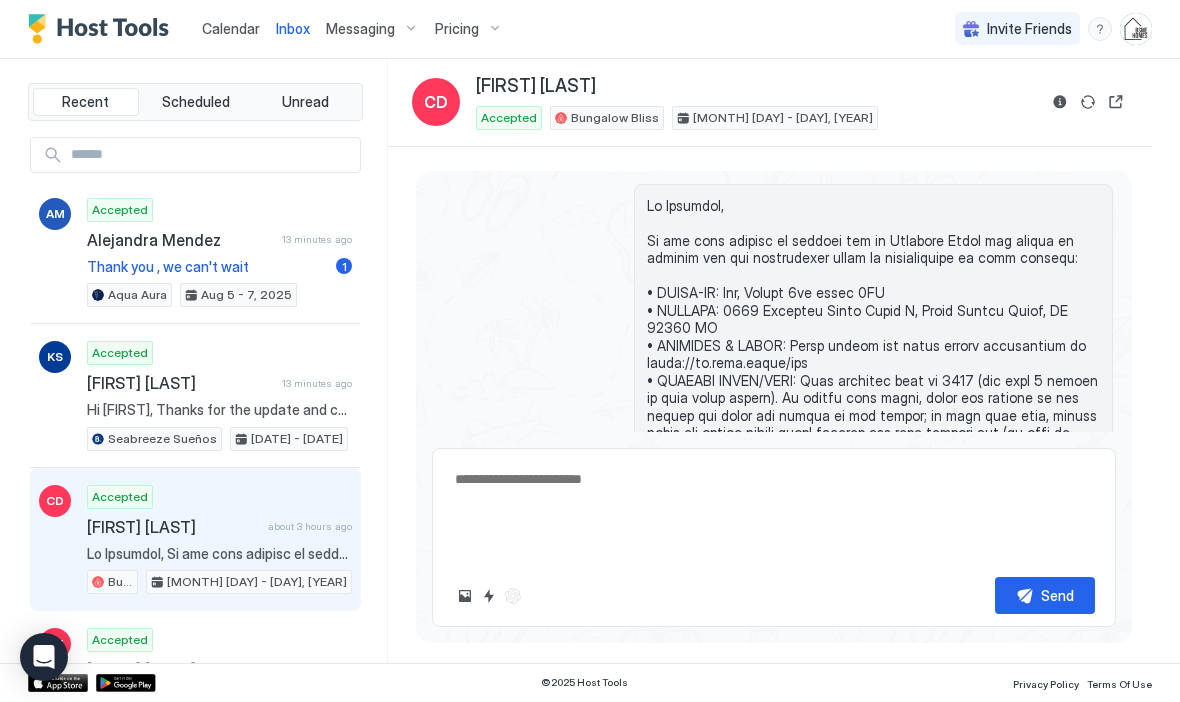 scroll, scrollTop: 0, scrollLeft: 0, axis: both 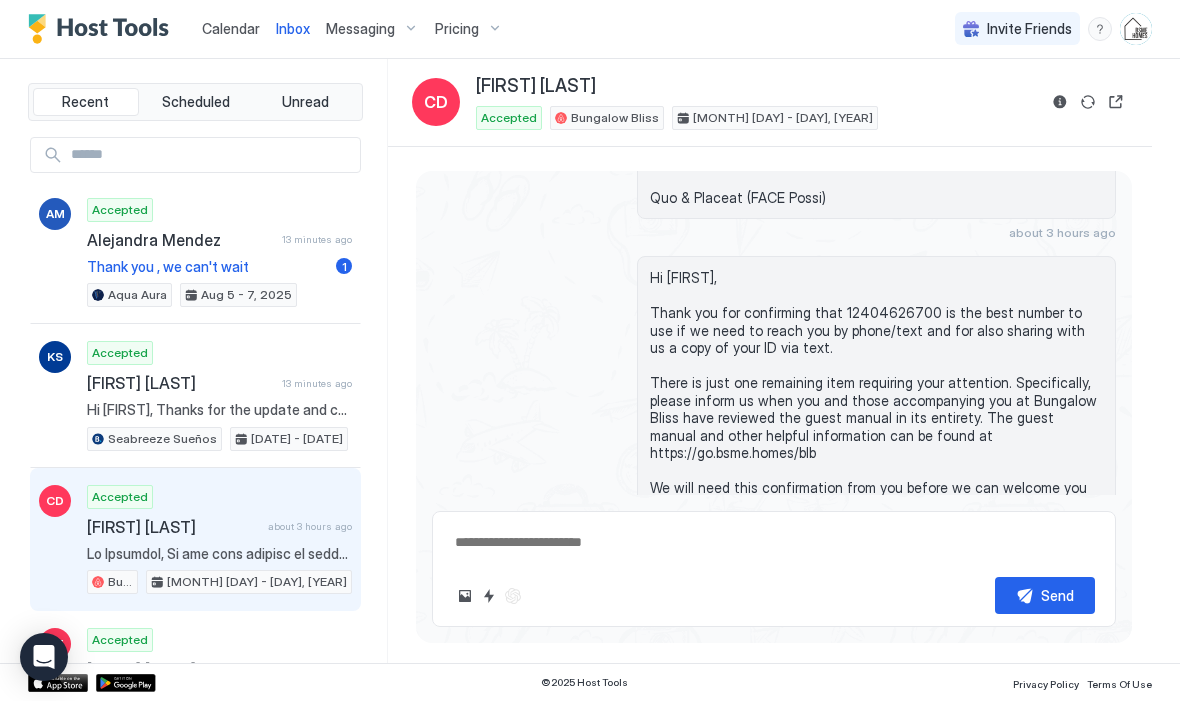 click at bounding box center [1060, 103] 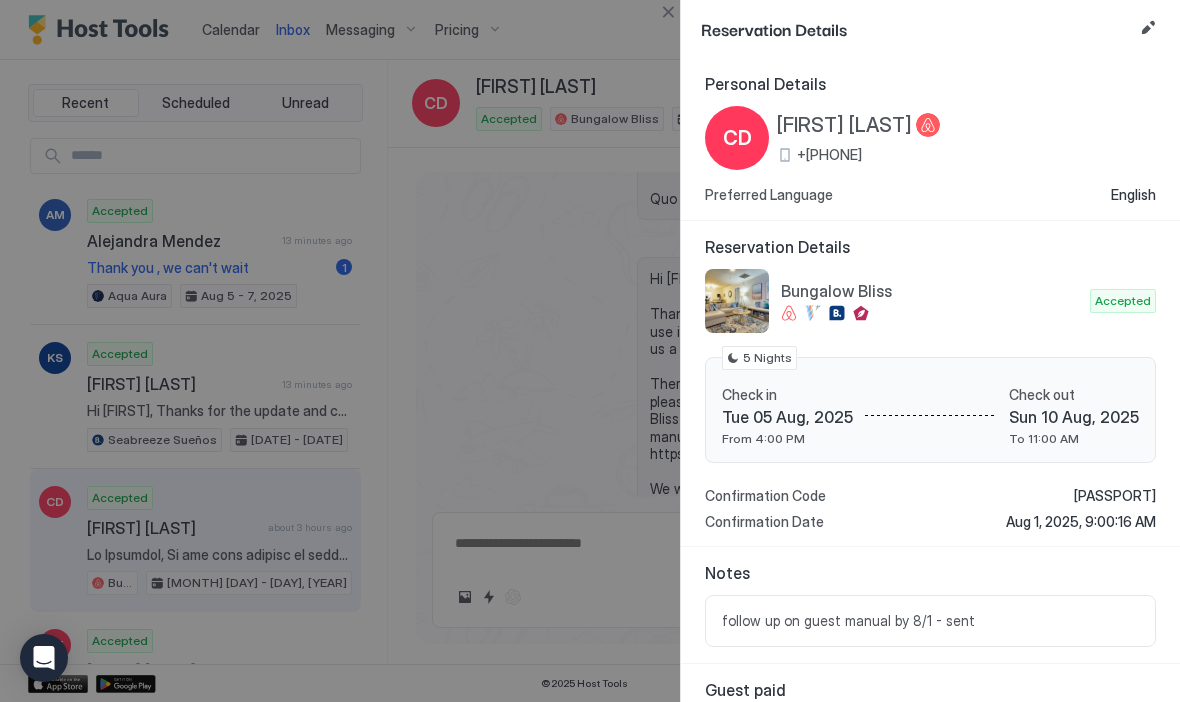 click at bounding box center [1148, 28] 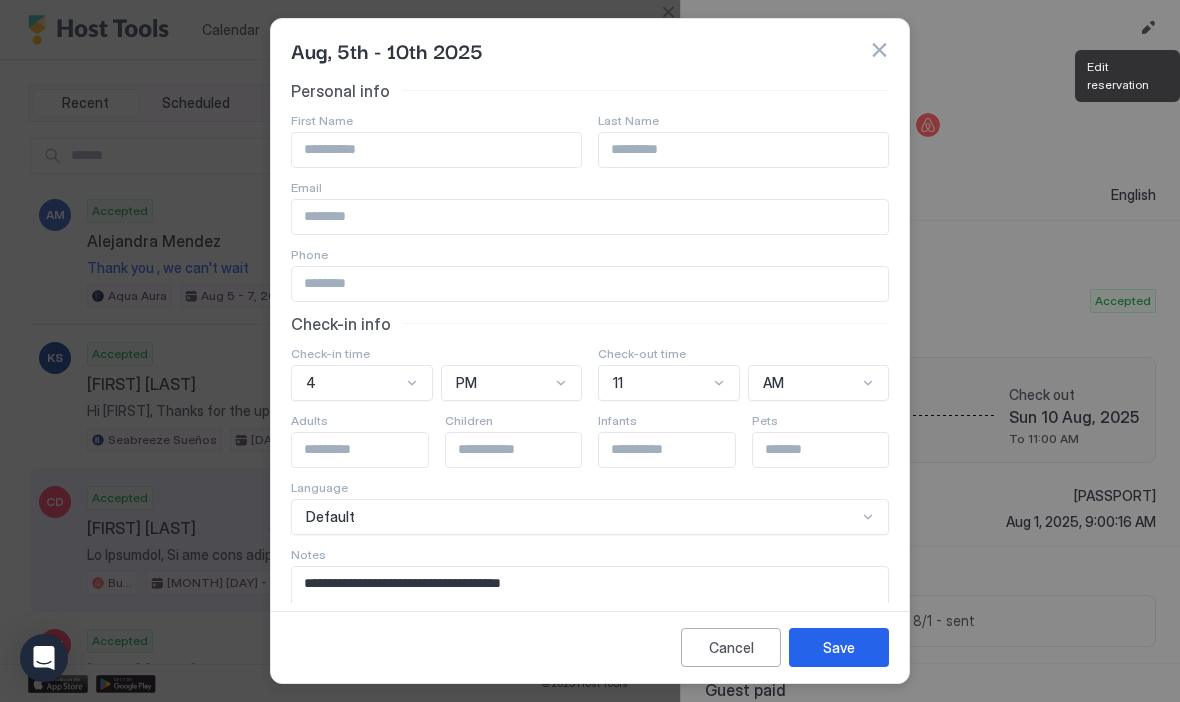 click on "**********" at bounding box center (590, 616) 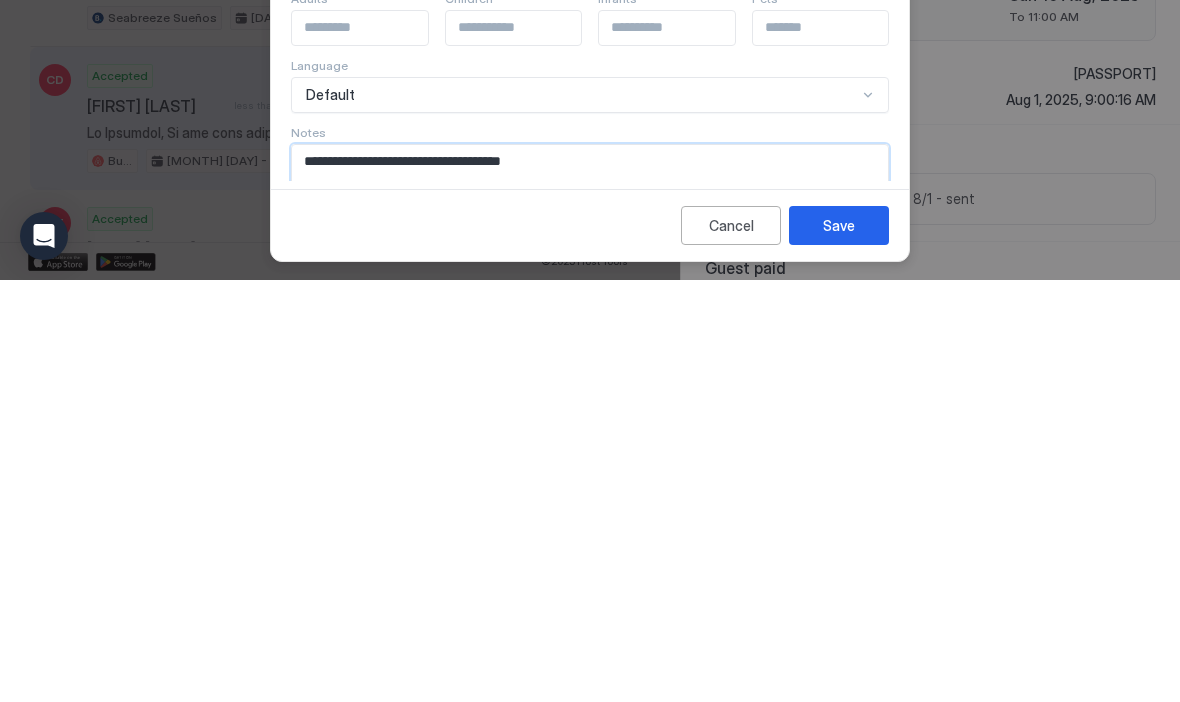 scroll, scrollTop: 0, scrollLeft: 0, axis: both 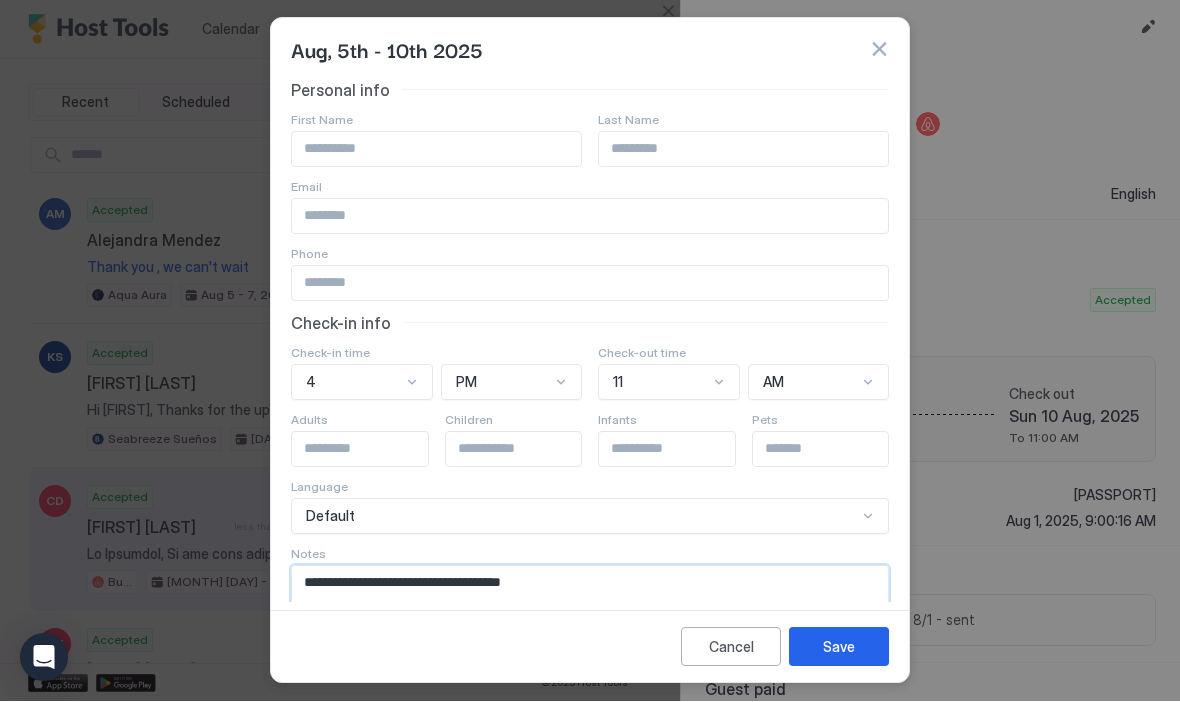click at bounding box center [879, 50] 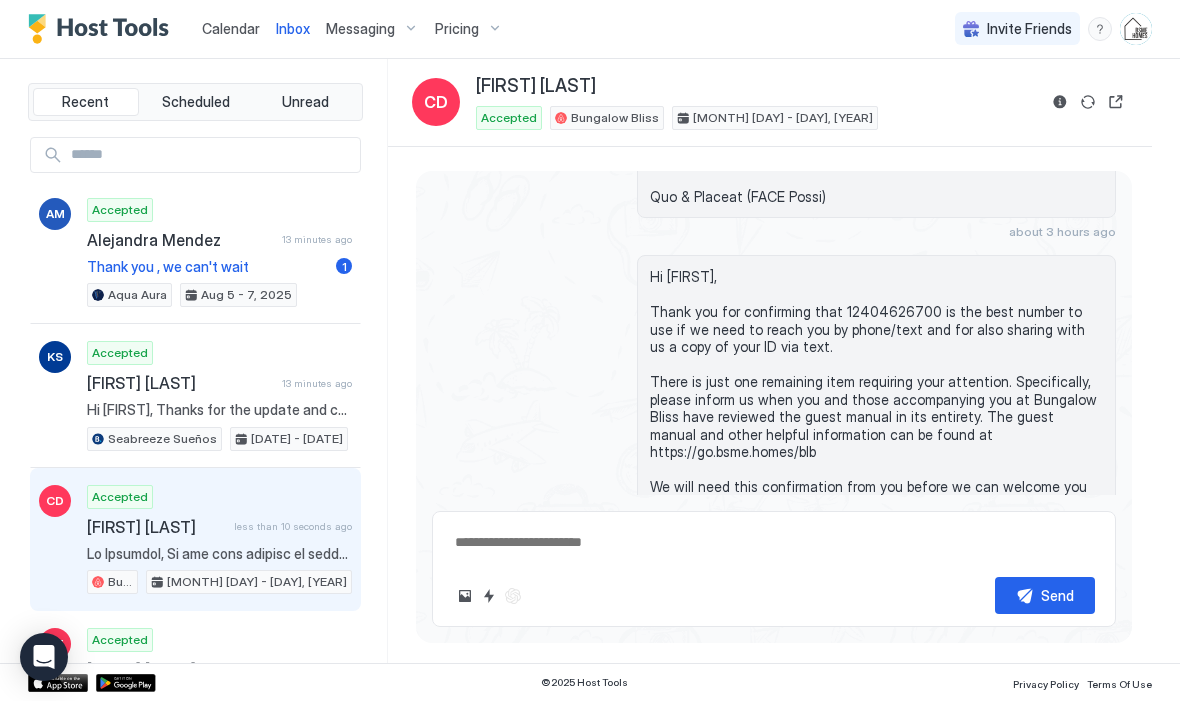 scroll, scrollTop: 3282, scrollLeft: 0, axis: vertical 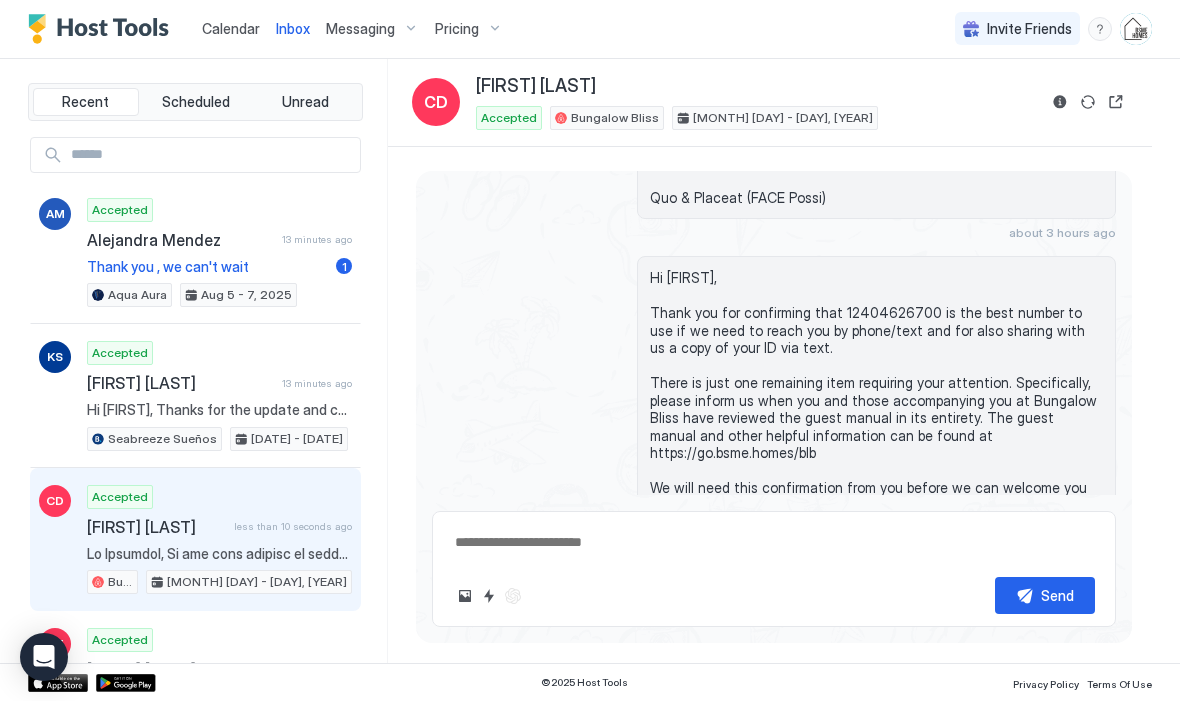 click on "Calendar" at bounding box center [231, 29] 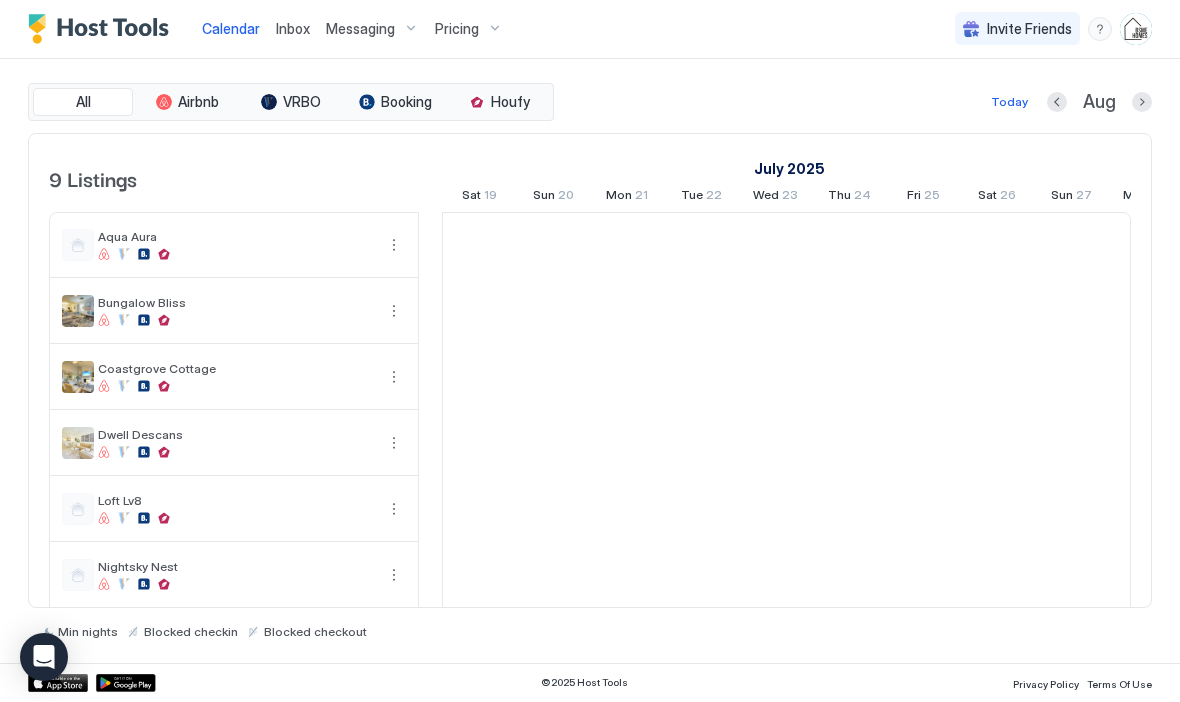 scroll, scrollTop: 0, scrollLeft: 1111, axis: horizontal 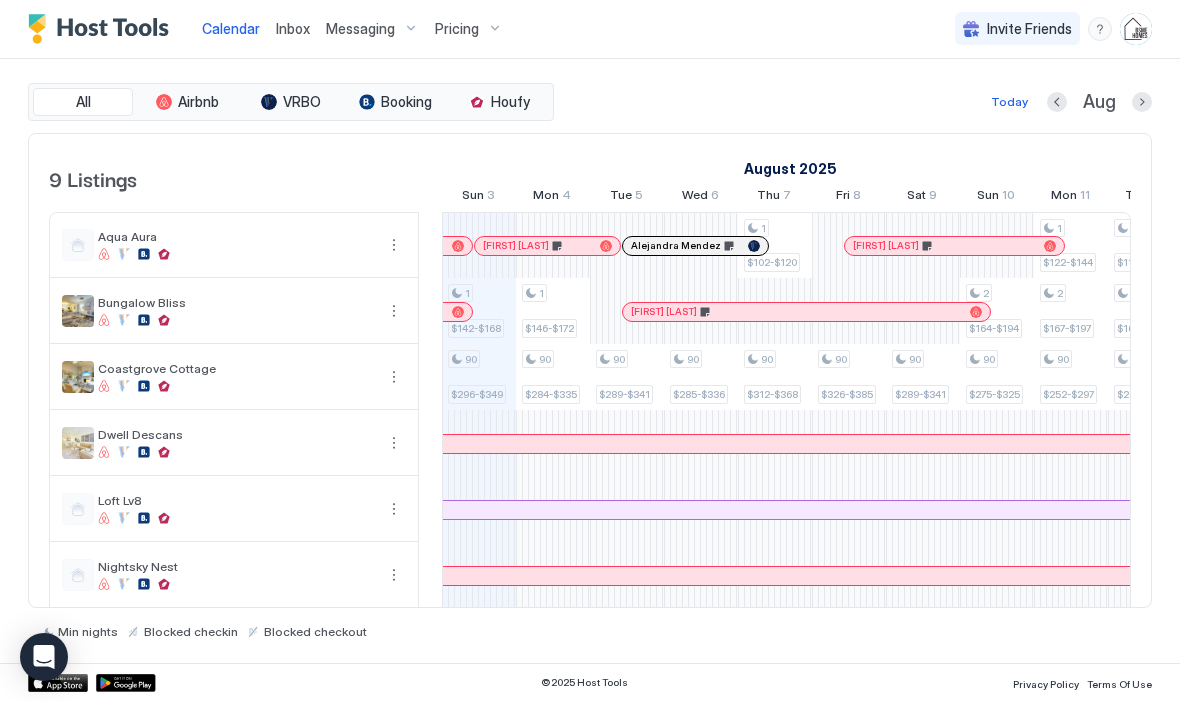 click on "Inbox" at bounding box center (293, 29) 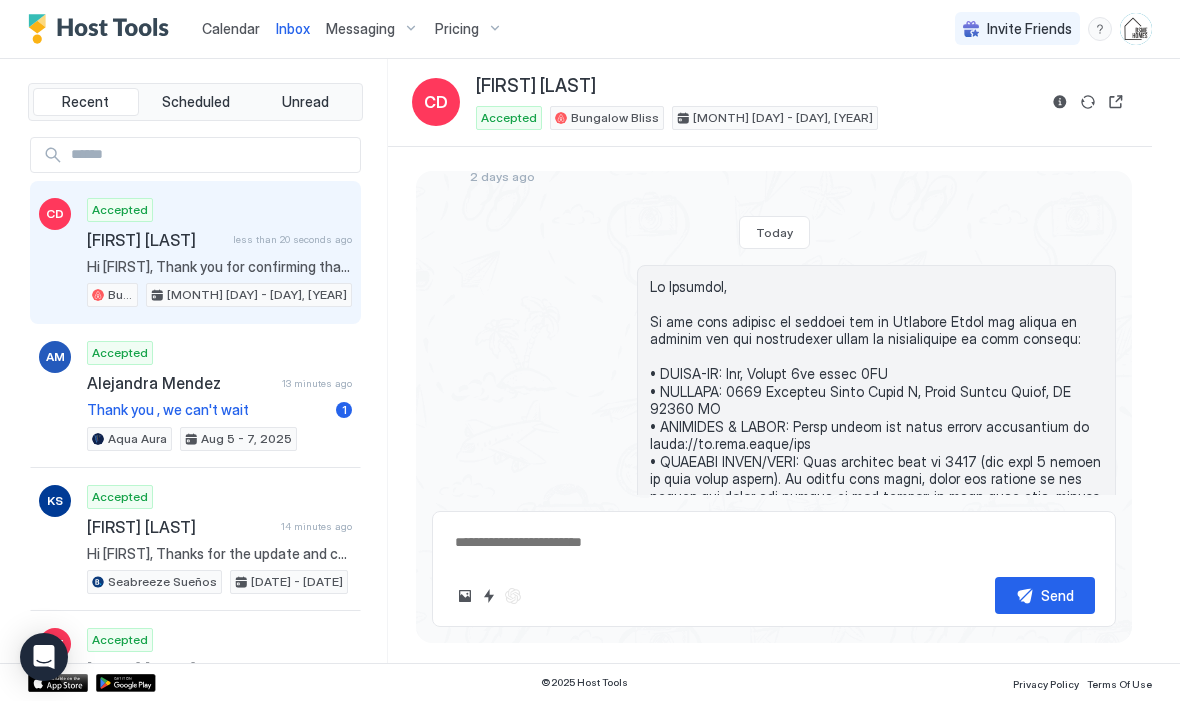 scroll, scrollTop: 3282, scrollLeft: 0, axis: vertical 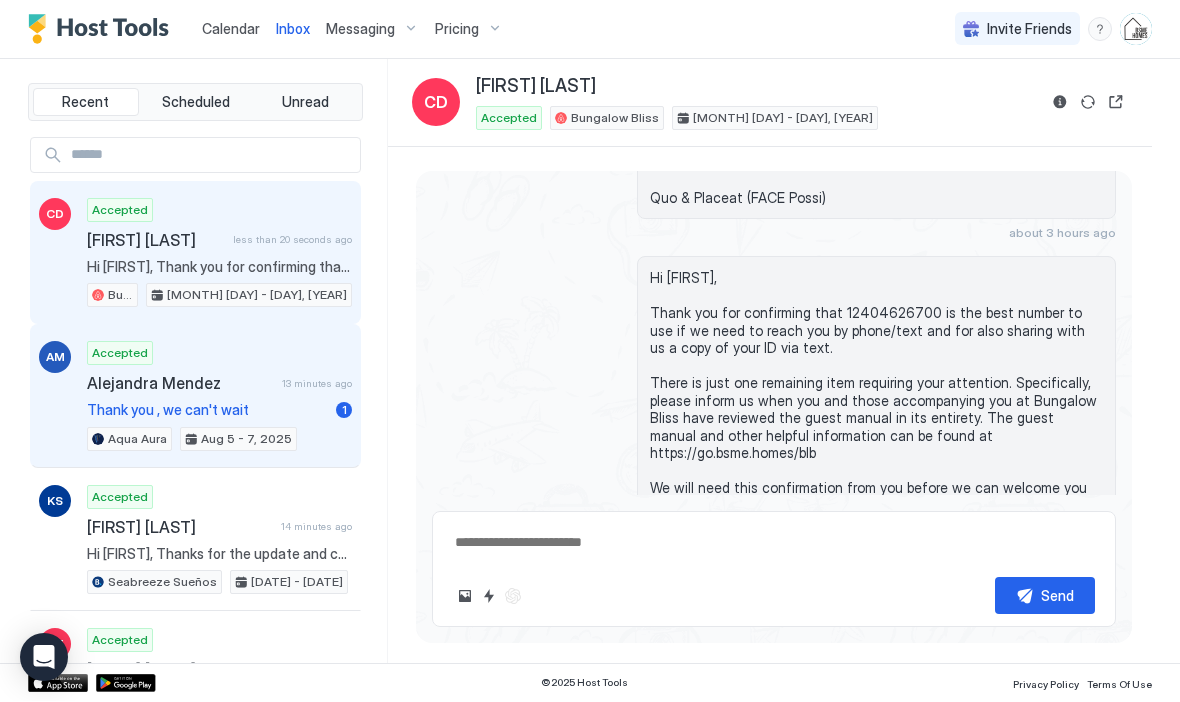 click on "Alejandra Mendez" at bounding box center [180, 384] 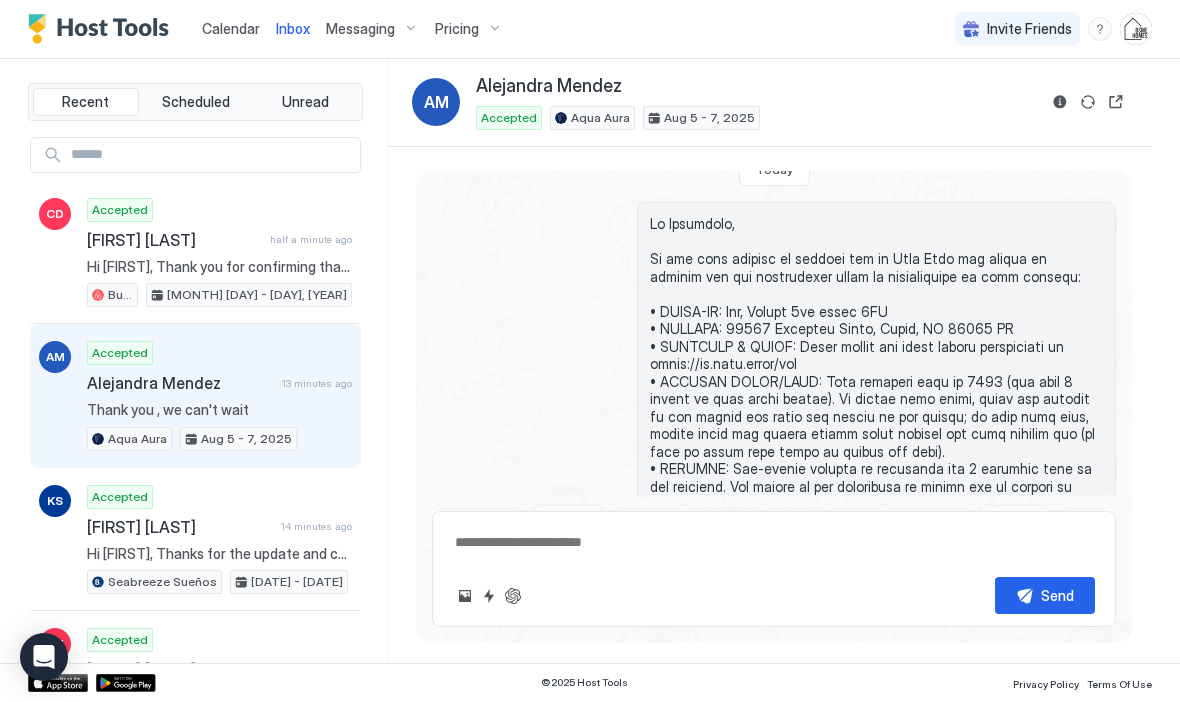 scroll, scrollTop: 1991, scrollLeft: -2, axis: both 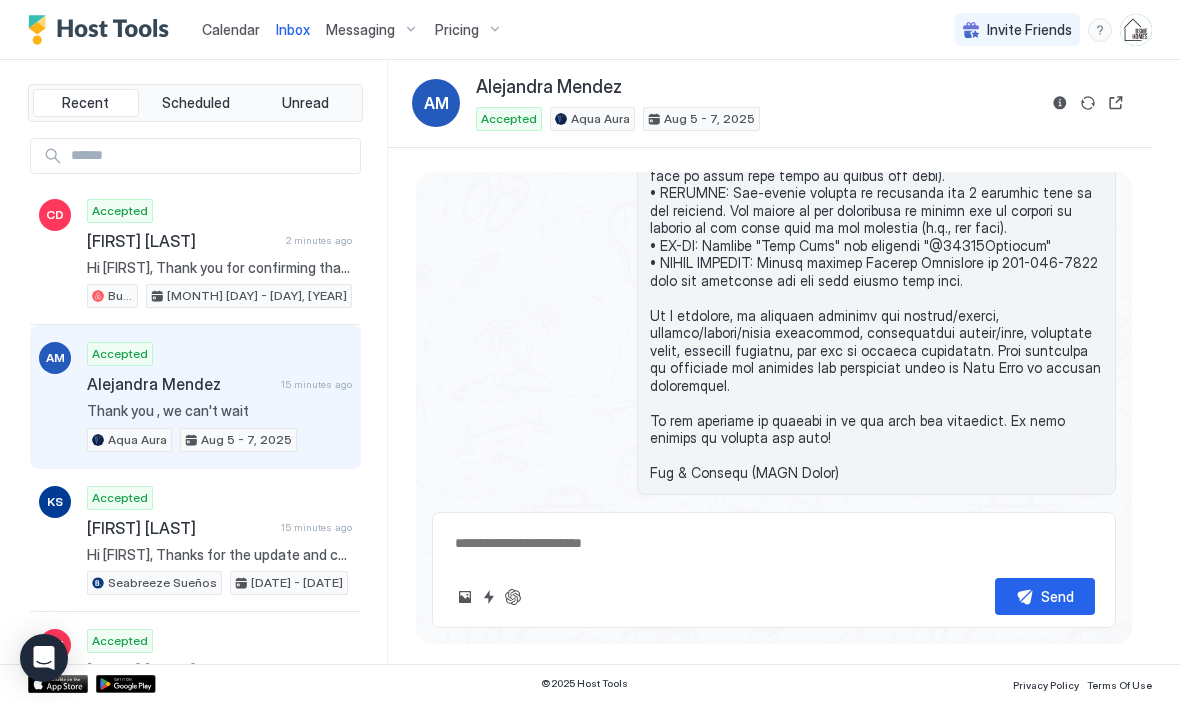 click on "Calendar" at bounding box center (231, 29) 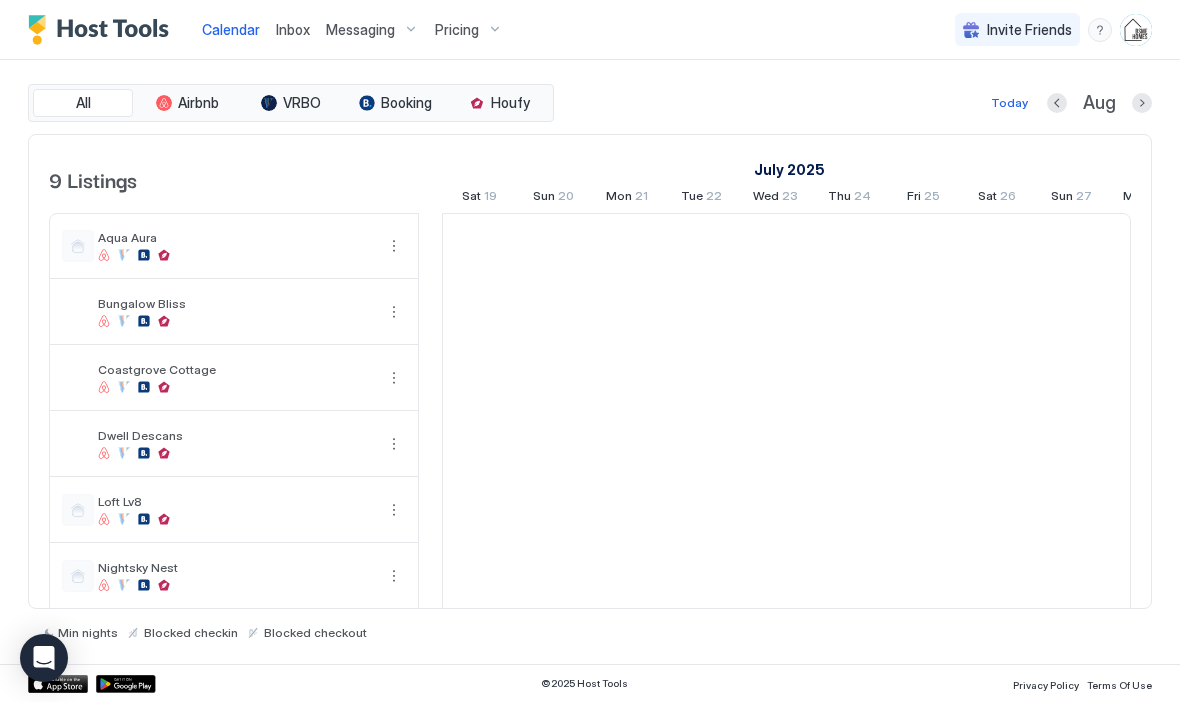 scroll, scrollTop: 0, scrollLeft: 1111, axis: horizontal 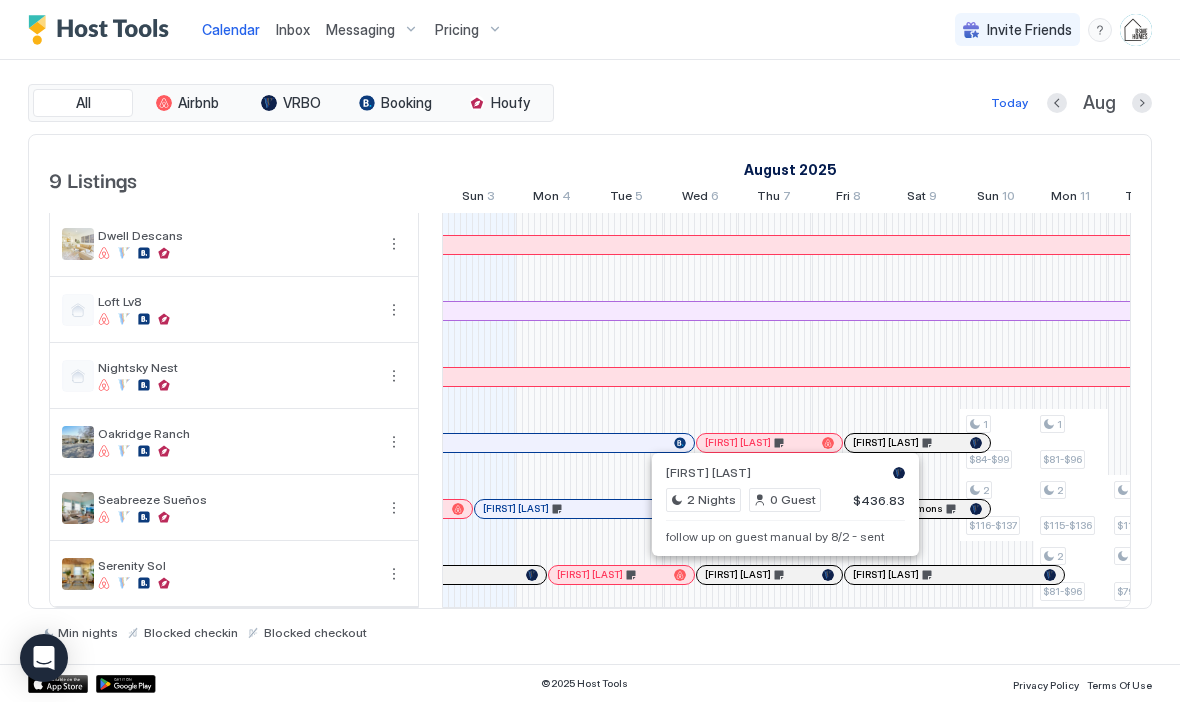 click on "Eliane Carvalho 2 Nights 0 Guest $436.83 follow up on guest manual by 8/2 - sent" at bounding box center [785, 504] 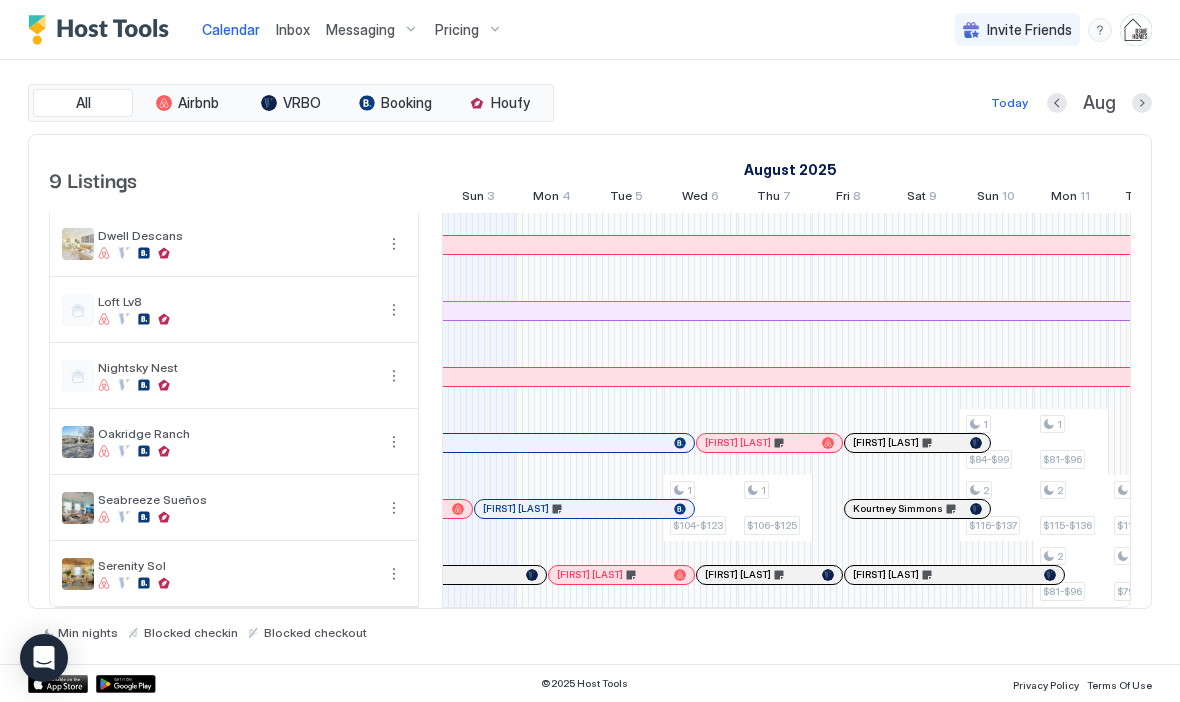 click at bounding box center (778, 575) 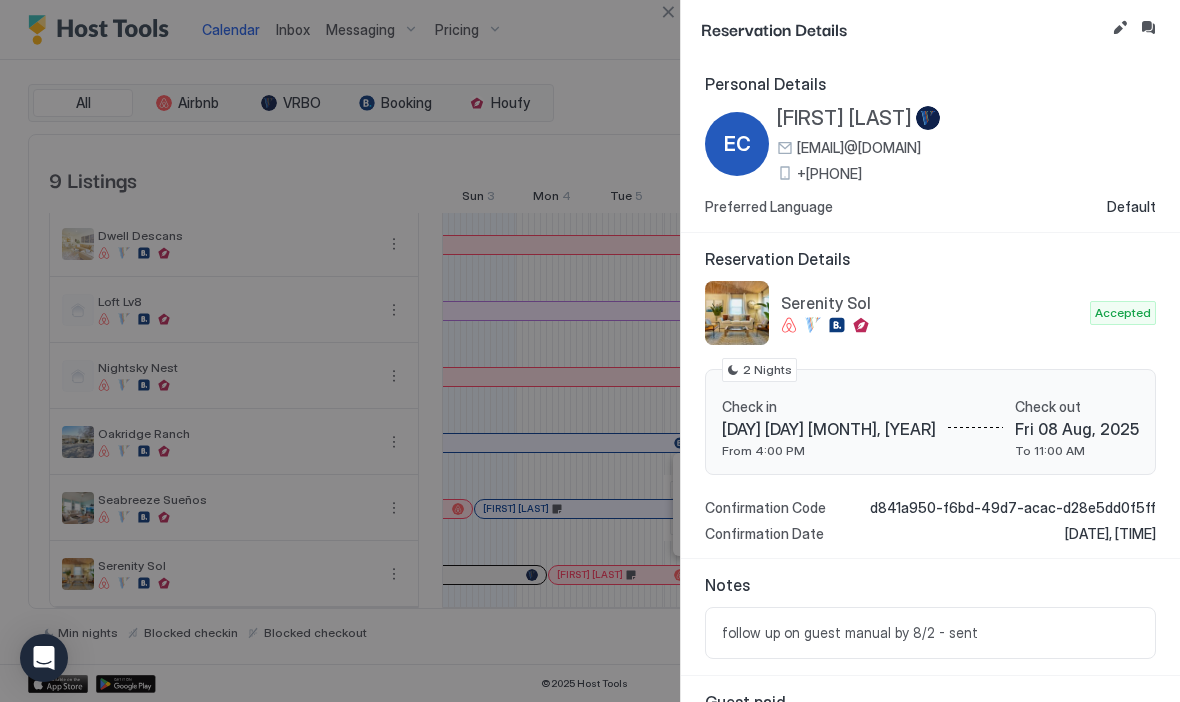 click at bounding box center (1148, 28) 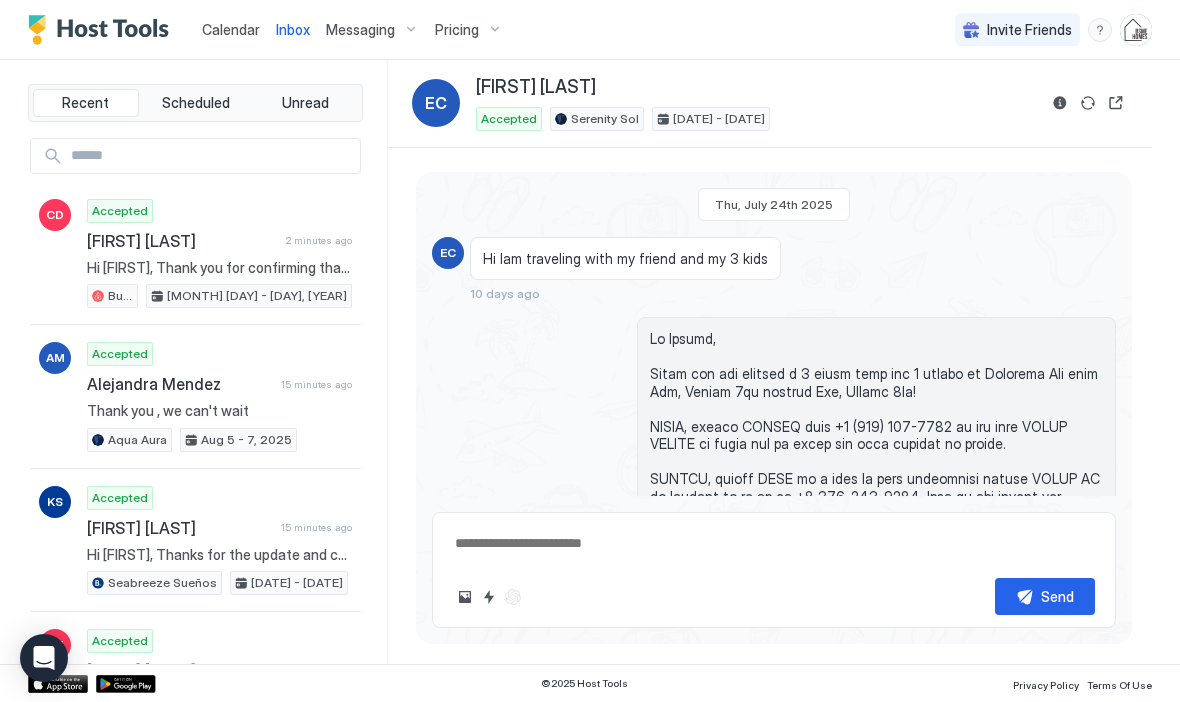 scroll, scrollTop: 1576, scrollLeft: 0, axis: vertical 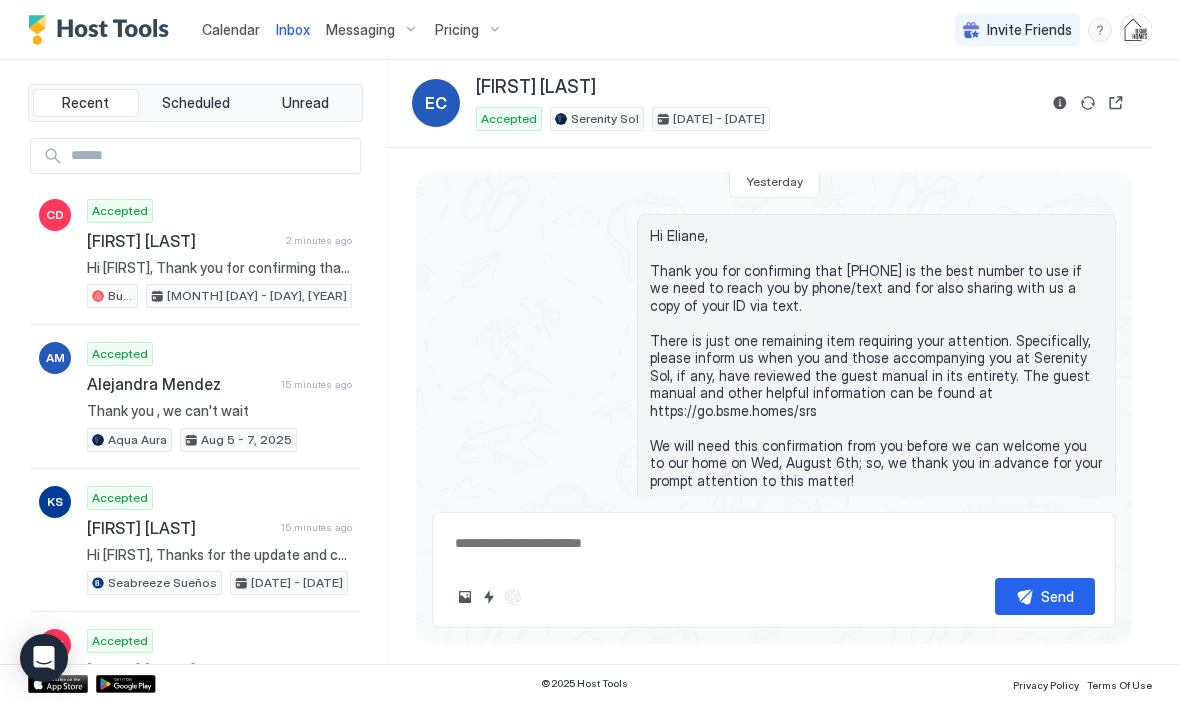 click at bounding box center [1060, 103] 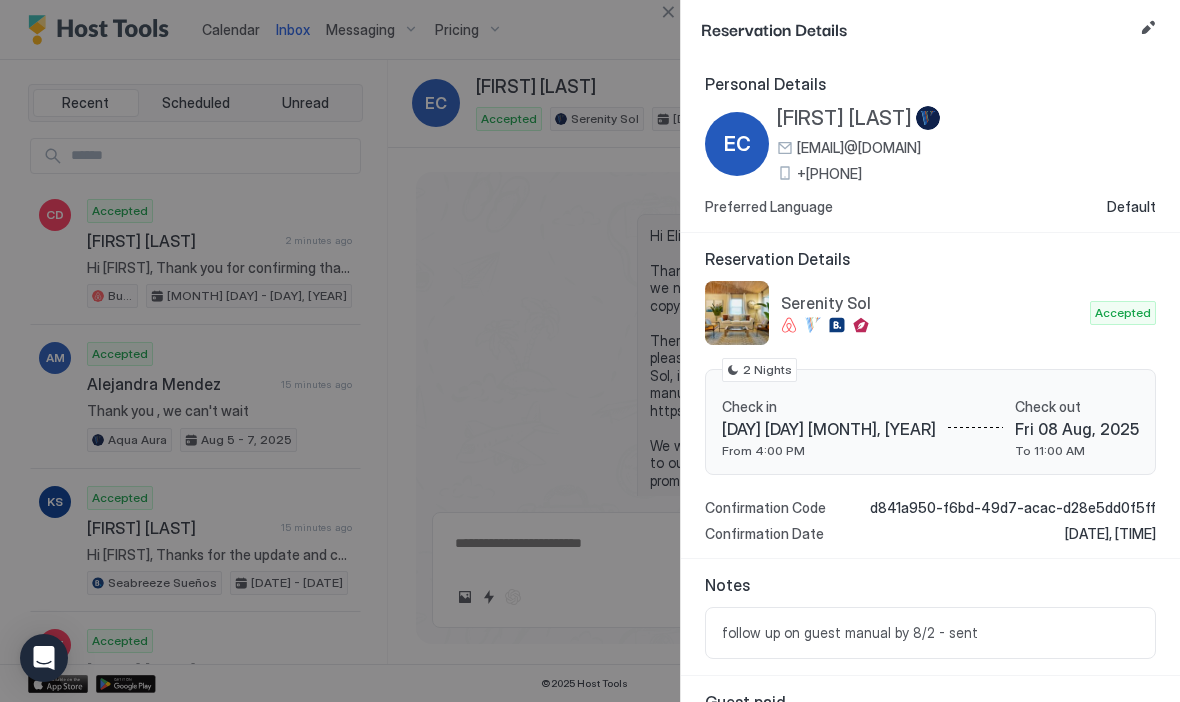 click at bounding box center (1148, 28) 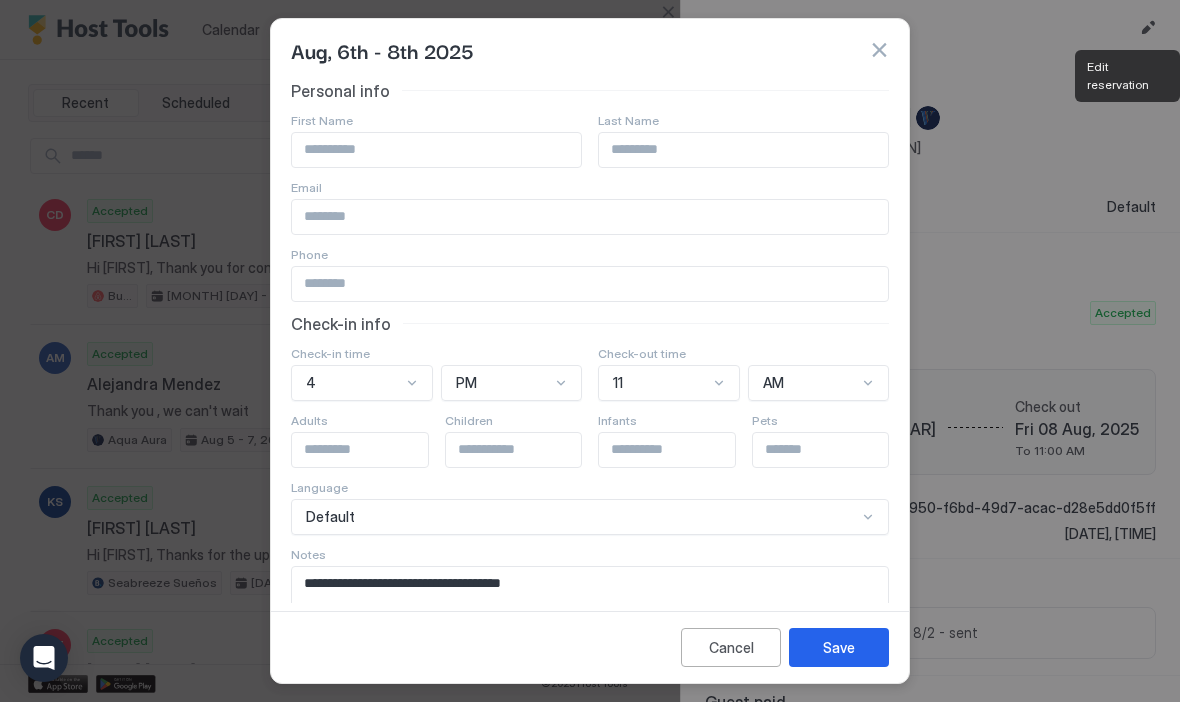 click on "**********" at bounding box center [590, 616] 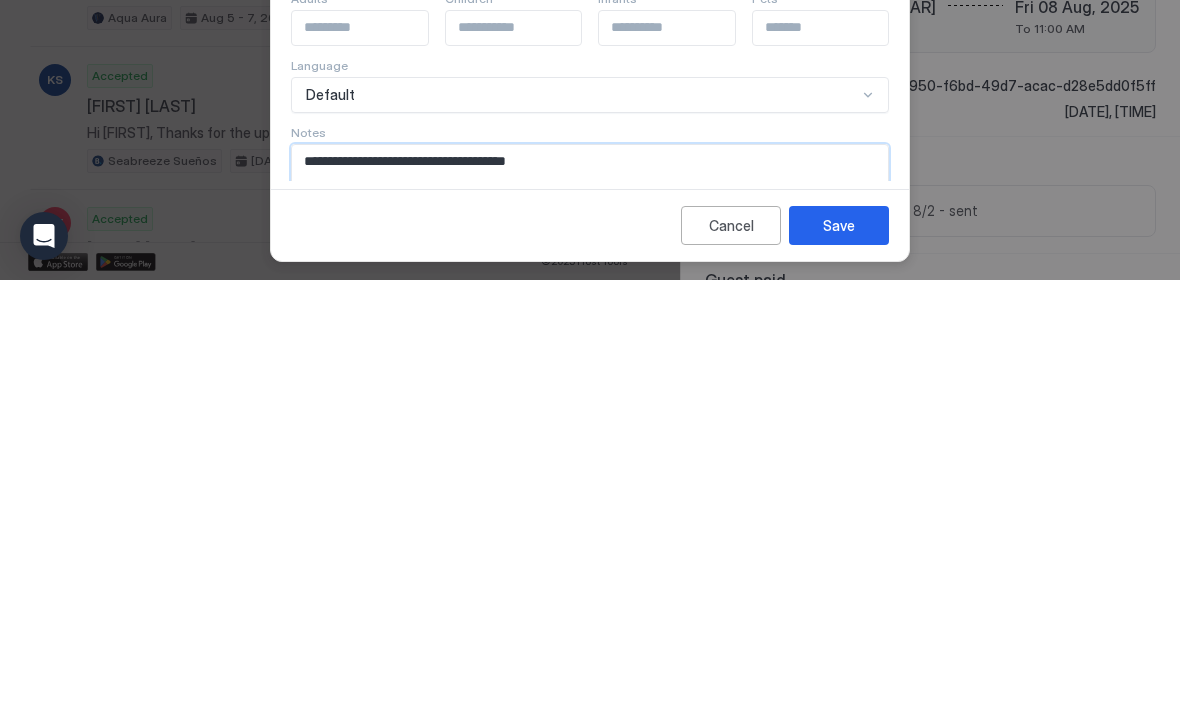 scroll, scrollTop: 6, scrollLeft: 0, axis: vertical 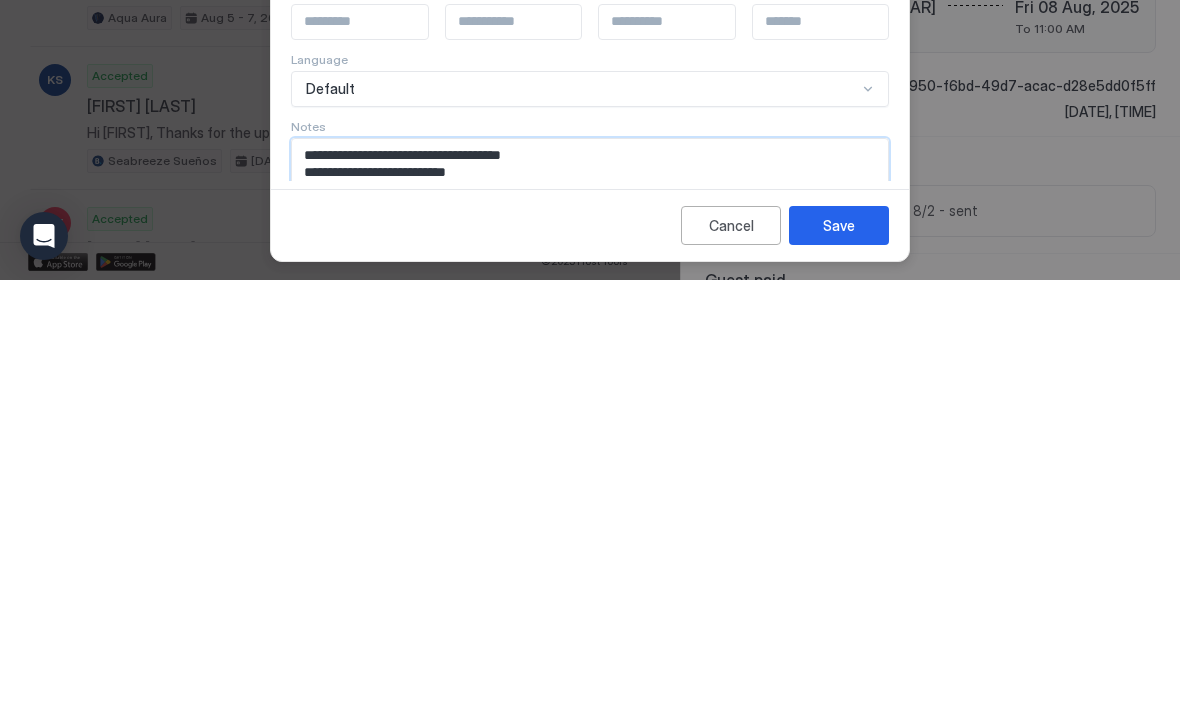 click on "Save" at bounding box center (839, 647) 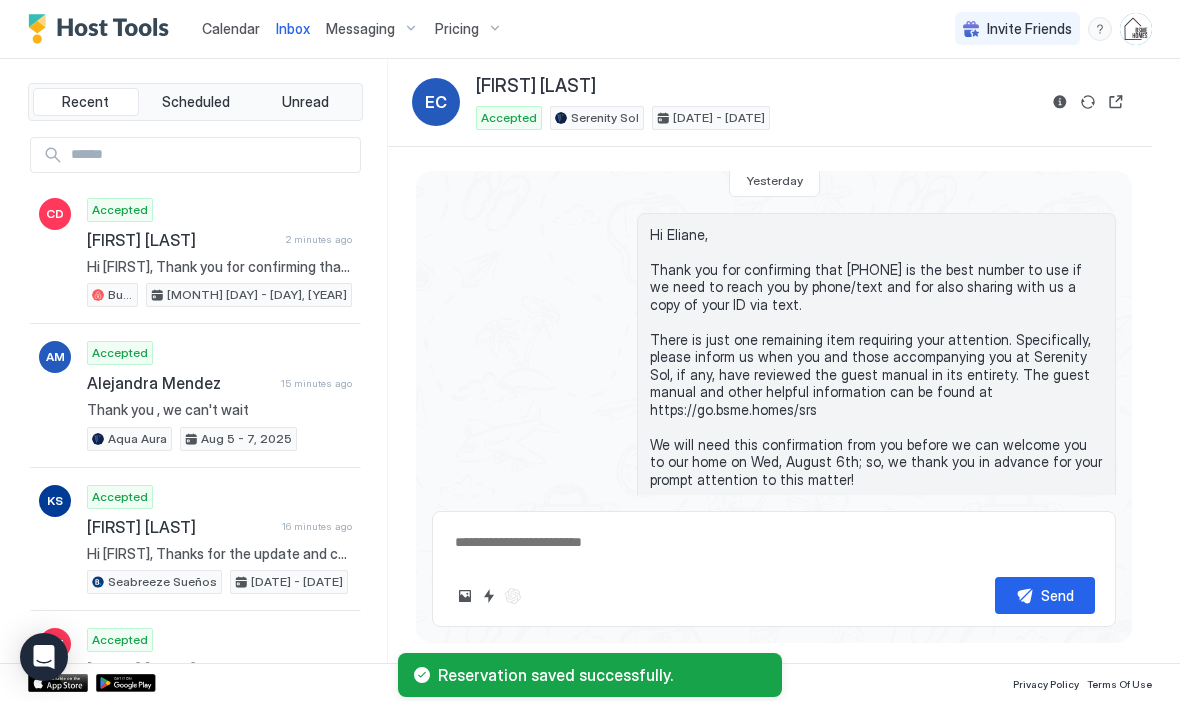 click at bounding box center [489, 597] 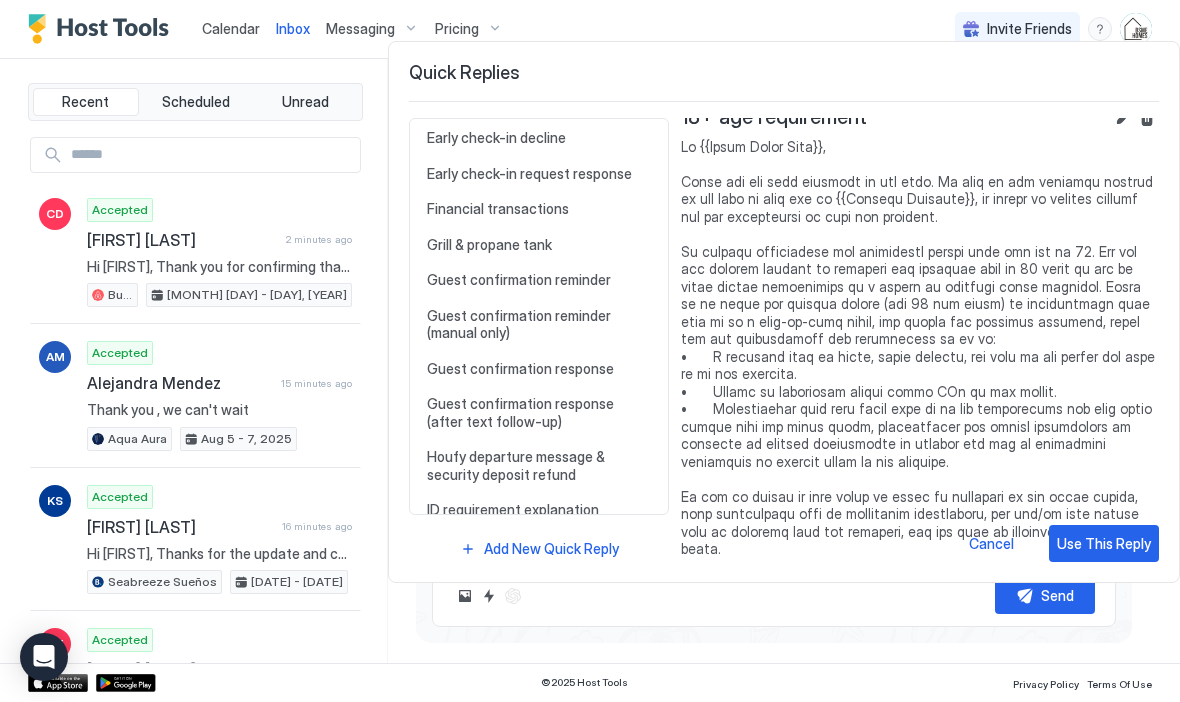 scroll, scrollTop: 814, scrollLeft: 0, axis: vertical 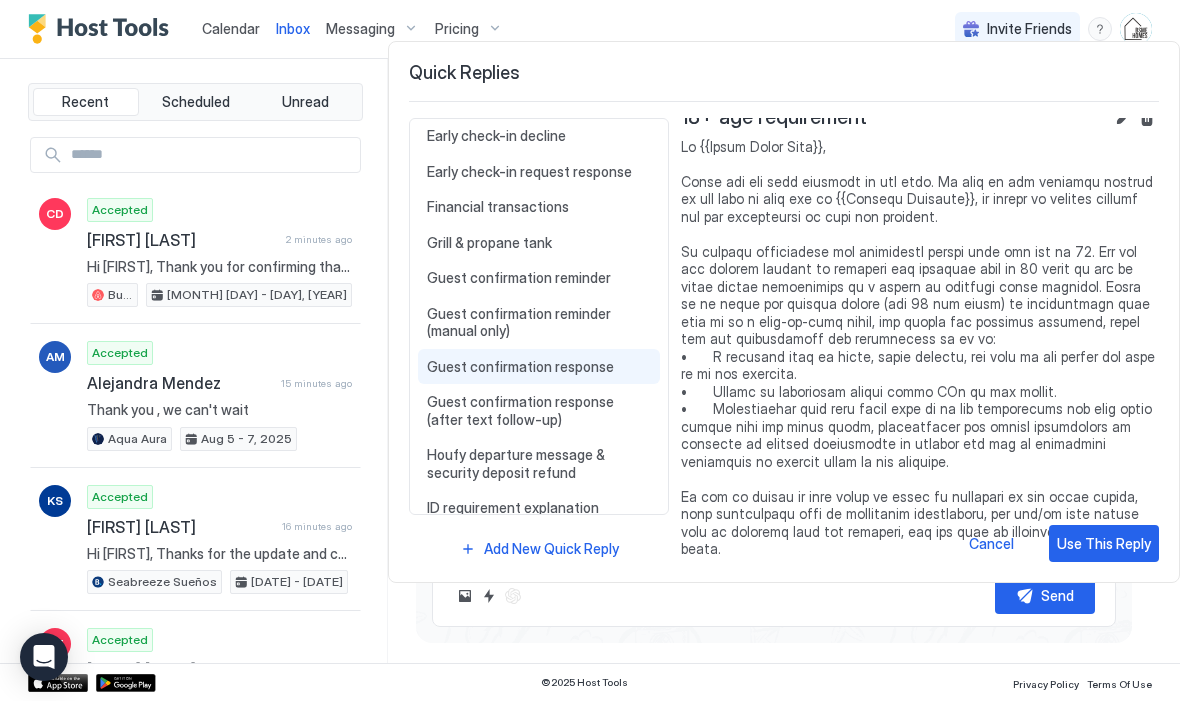 click on "Guest confirmation response" at bounding box center [539, 368] 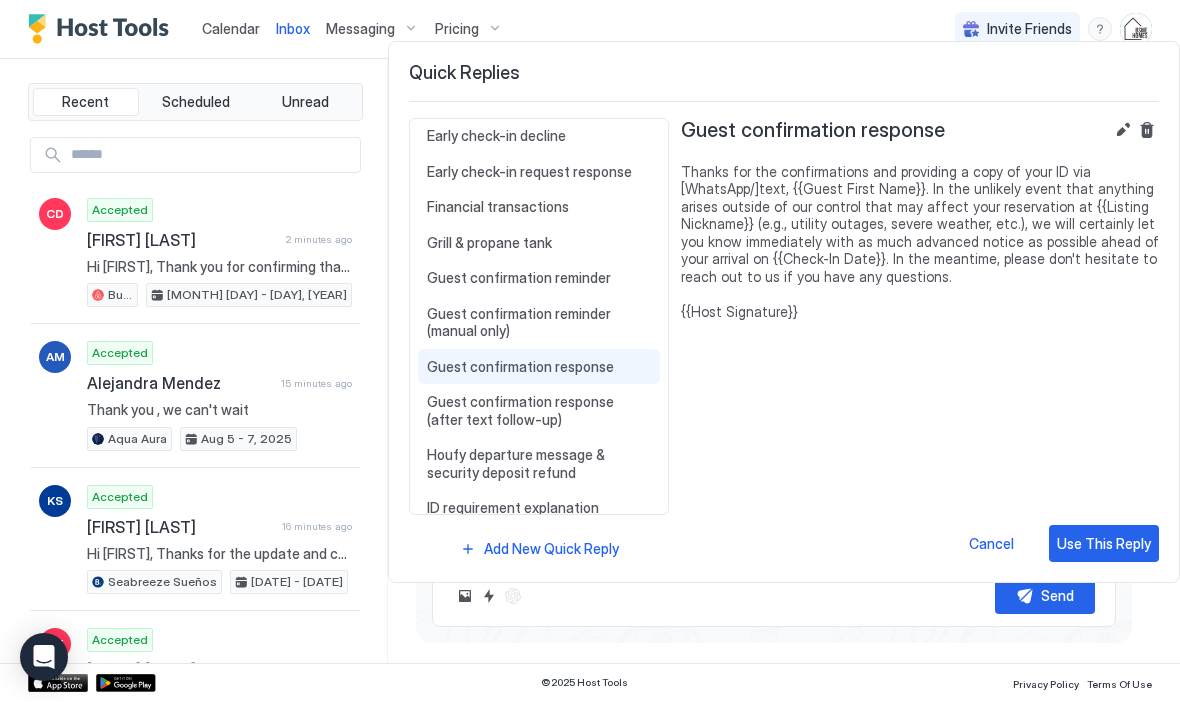 click on "Use This Reply" at bounding box center [1104, 544] 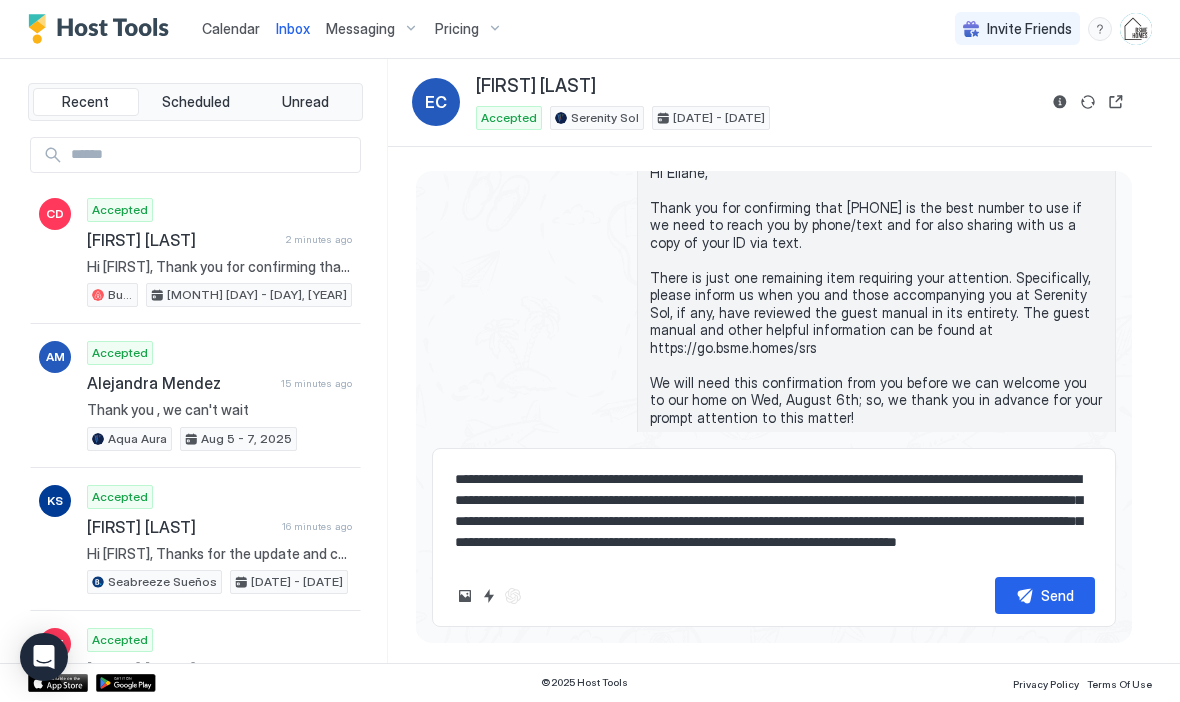 scroll, scrollTop: 1640, scrollLeft: 0, axis: vertical 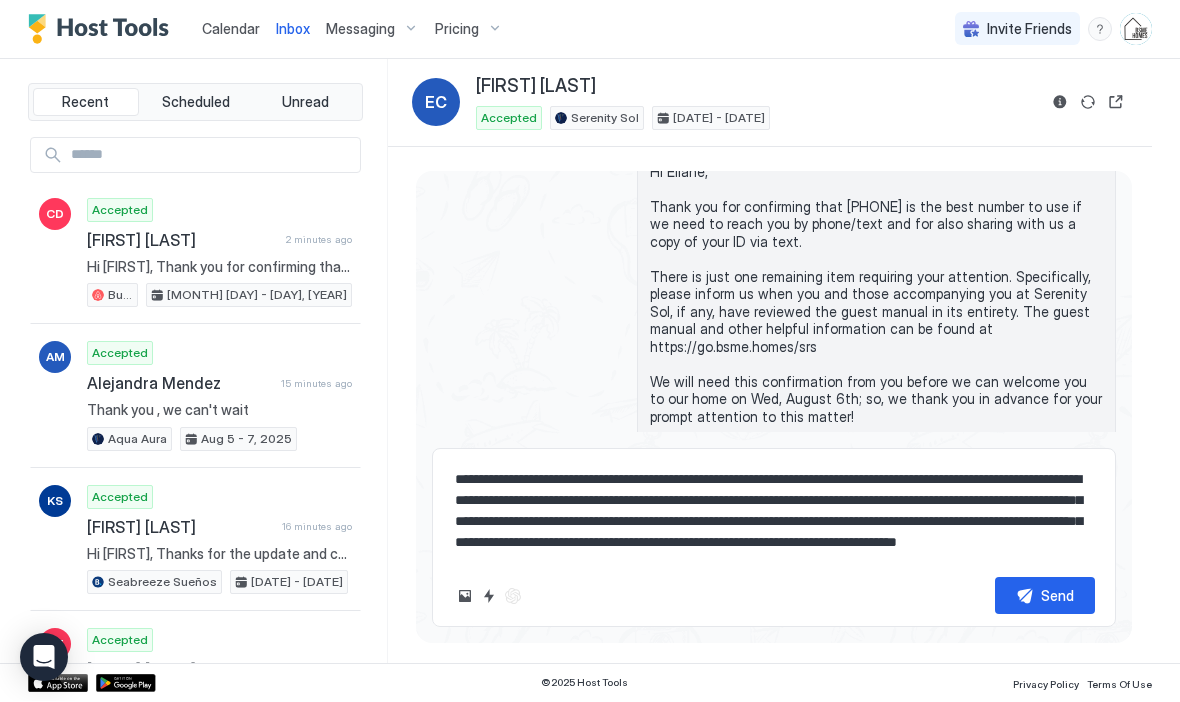 click on "**********" at bounding box center (774, 512) 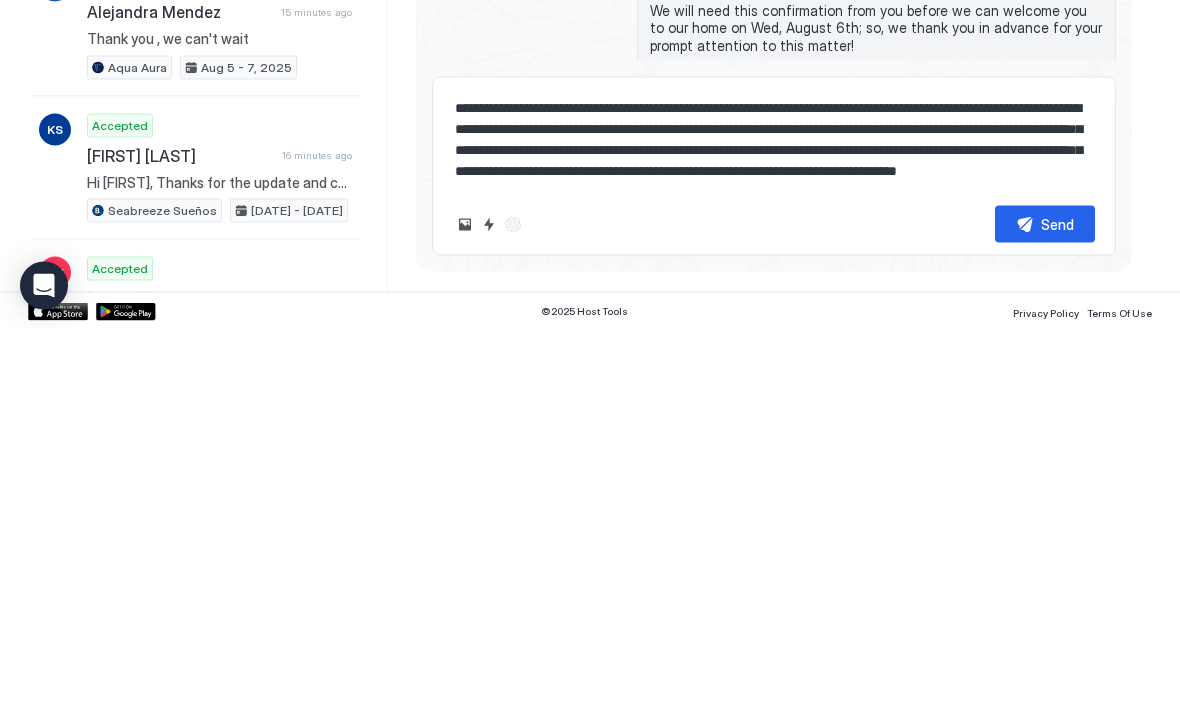 click on "**********" at bounding box center [774, 512] 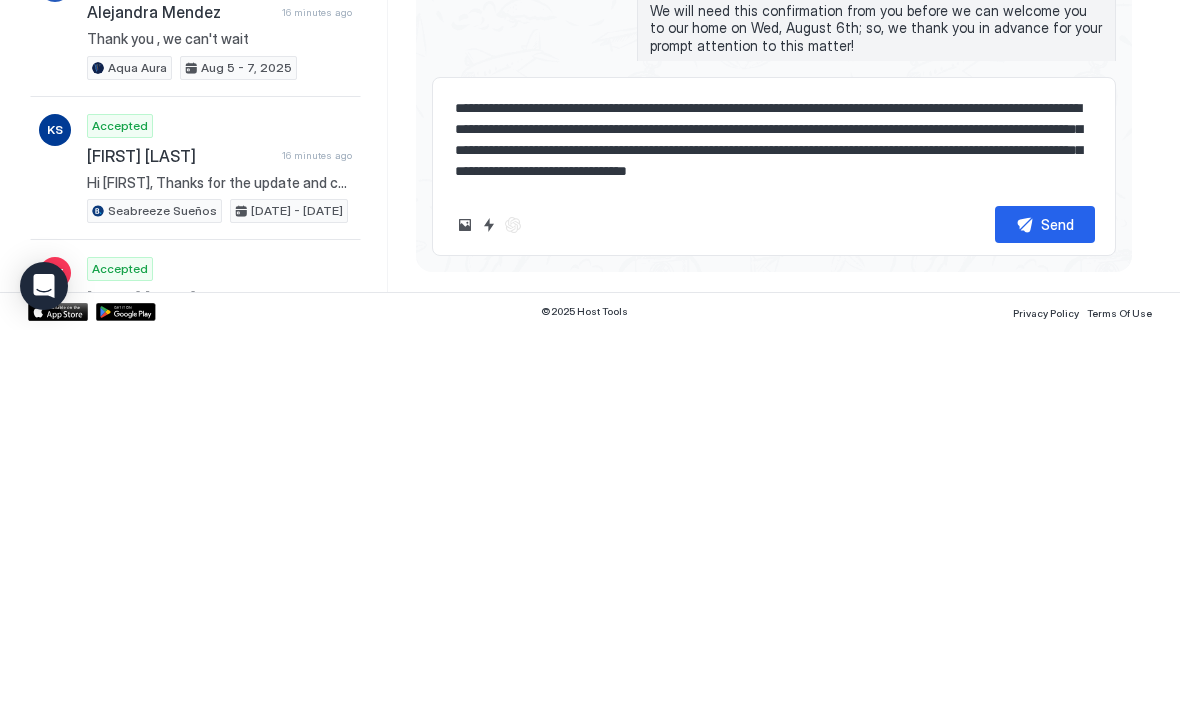 click on "**********" at bounding box center (774, 512) 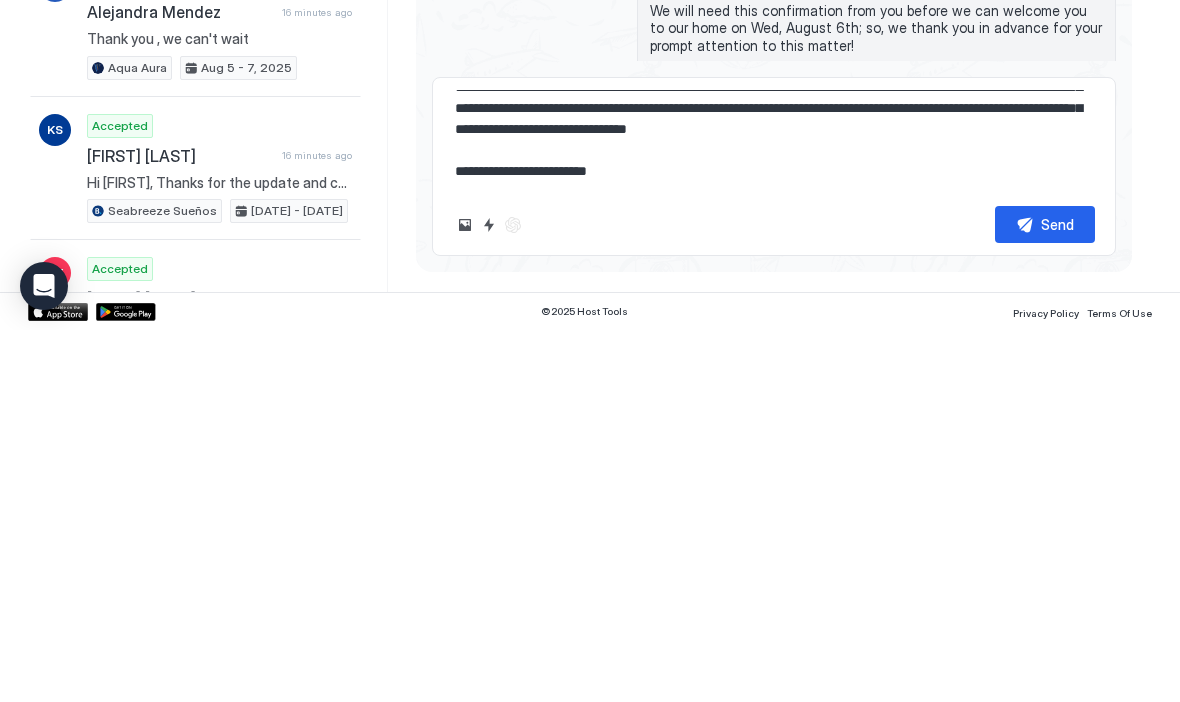 scroll, scrollTop: 42, scrollLeft: 0, axis: vertical 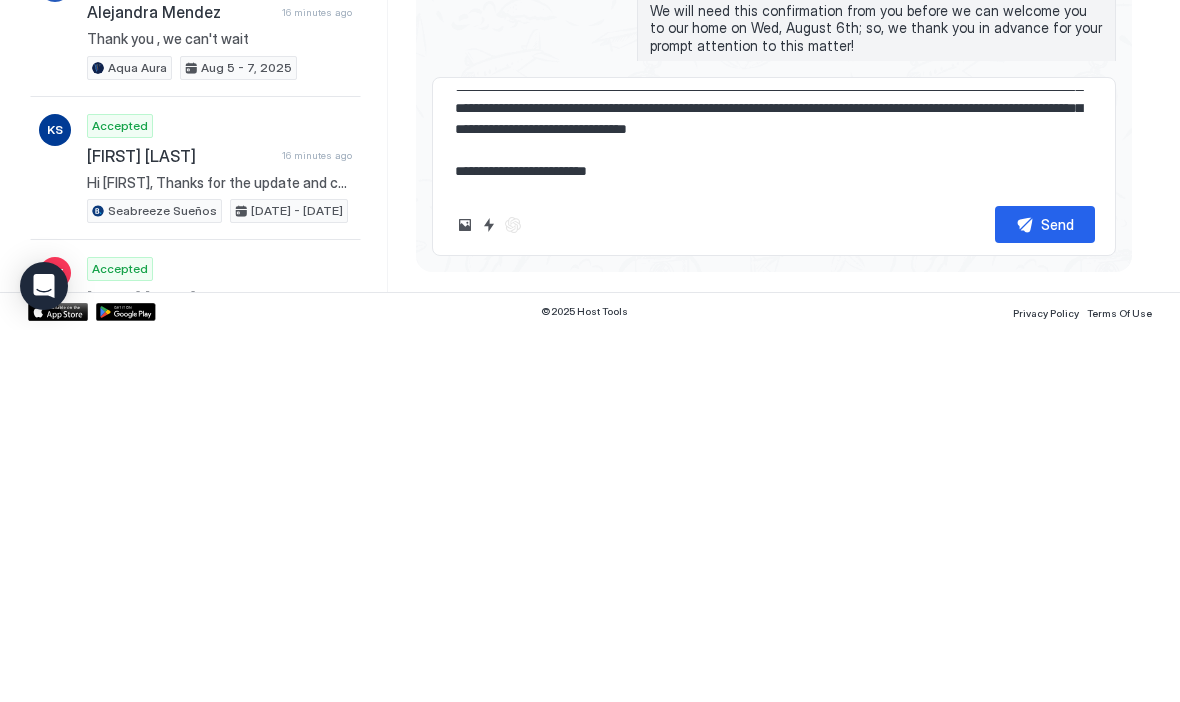 click on "Send" at bounding box center [1057, 596] 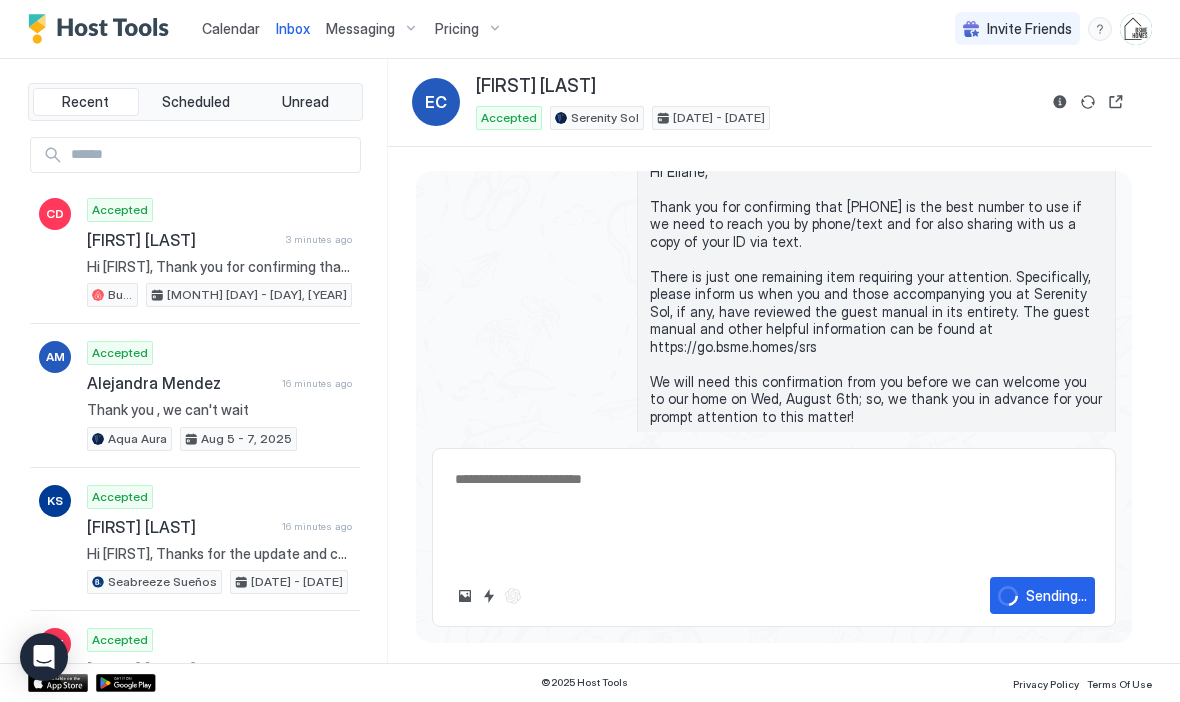 scroll, scrollTop: 0, scrollLeft: 0, axis: both 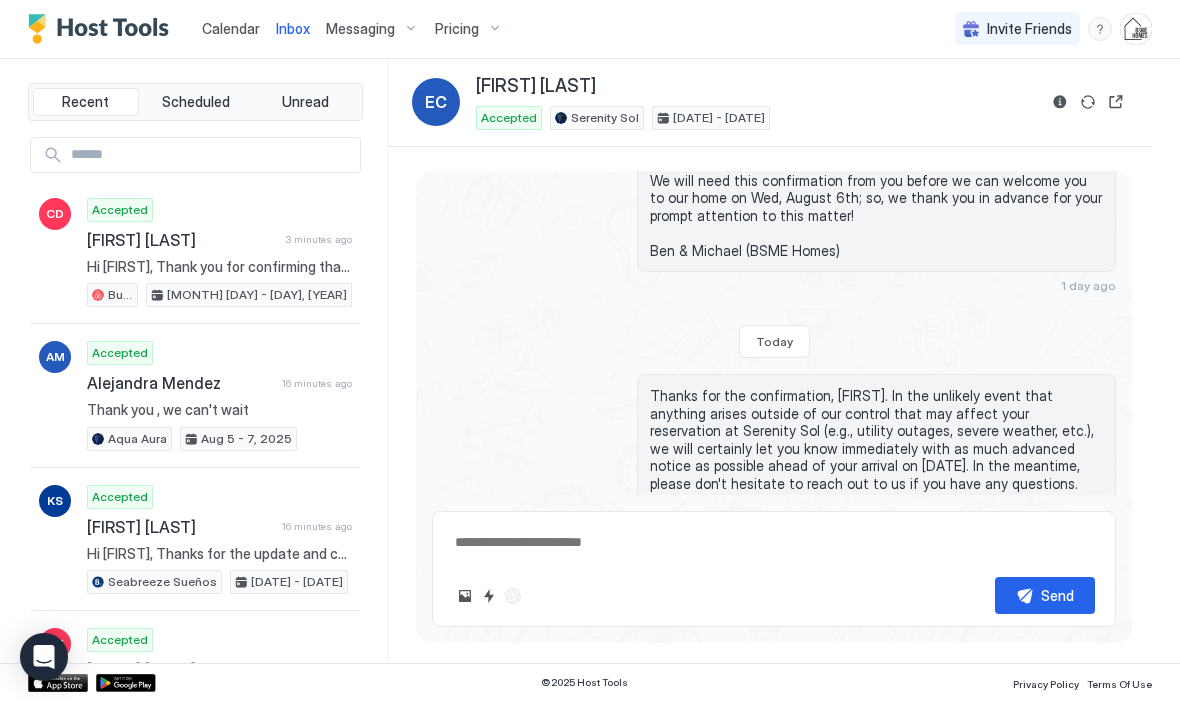 click at bounding box center [1060, 103] 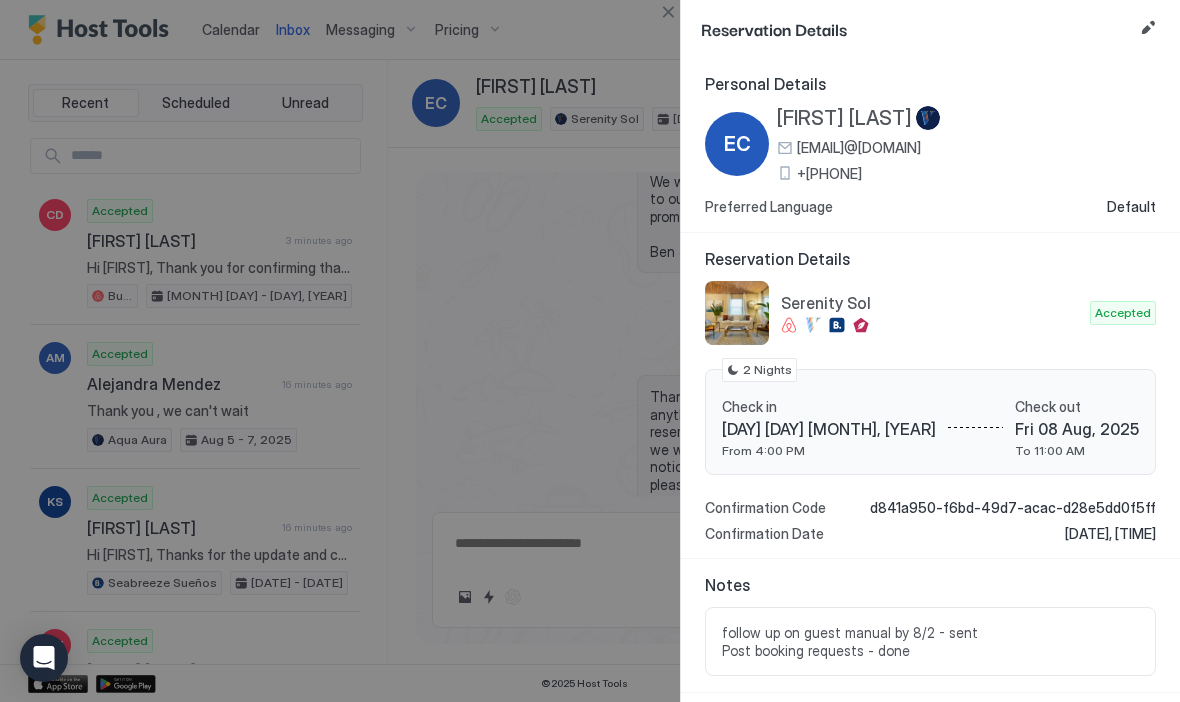 click at bounding box center [590, 351] 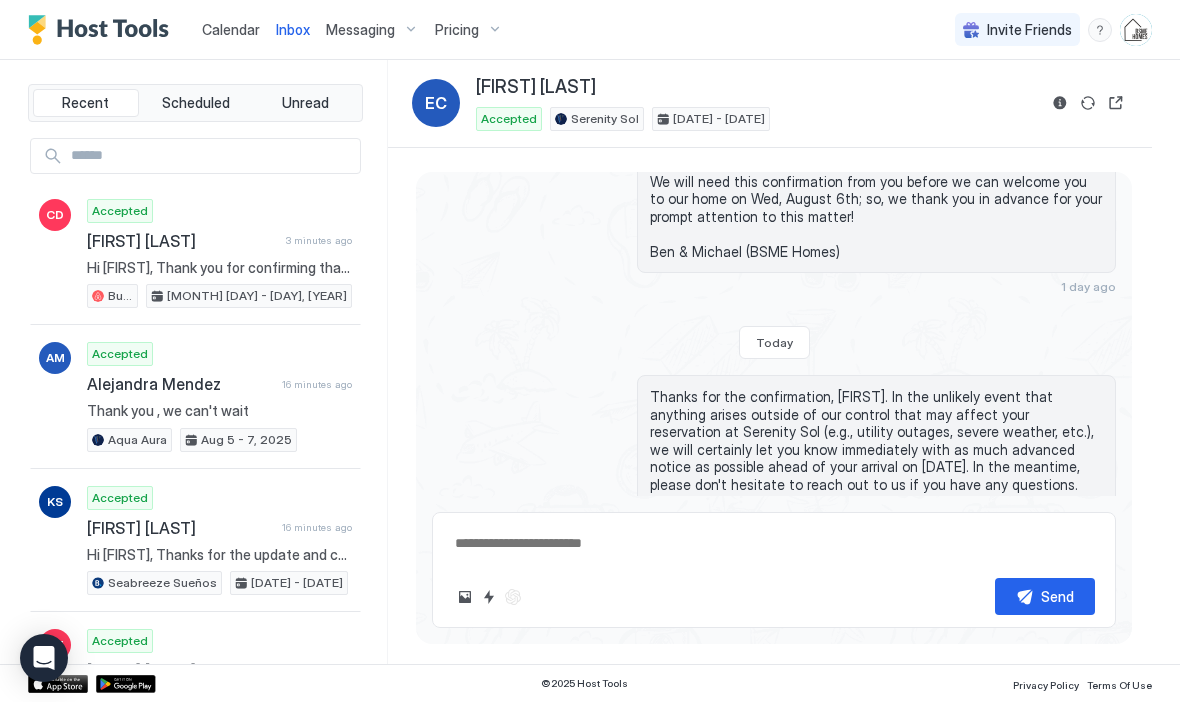 click on "Calendar" at bounding box center (231, 29) 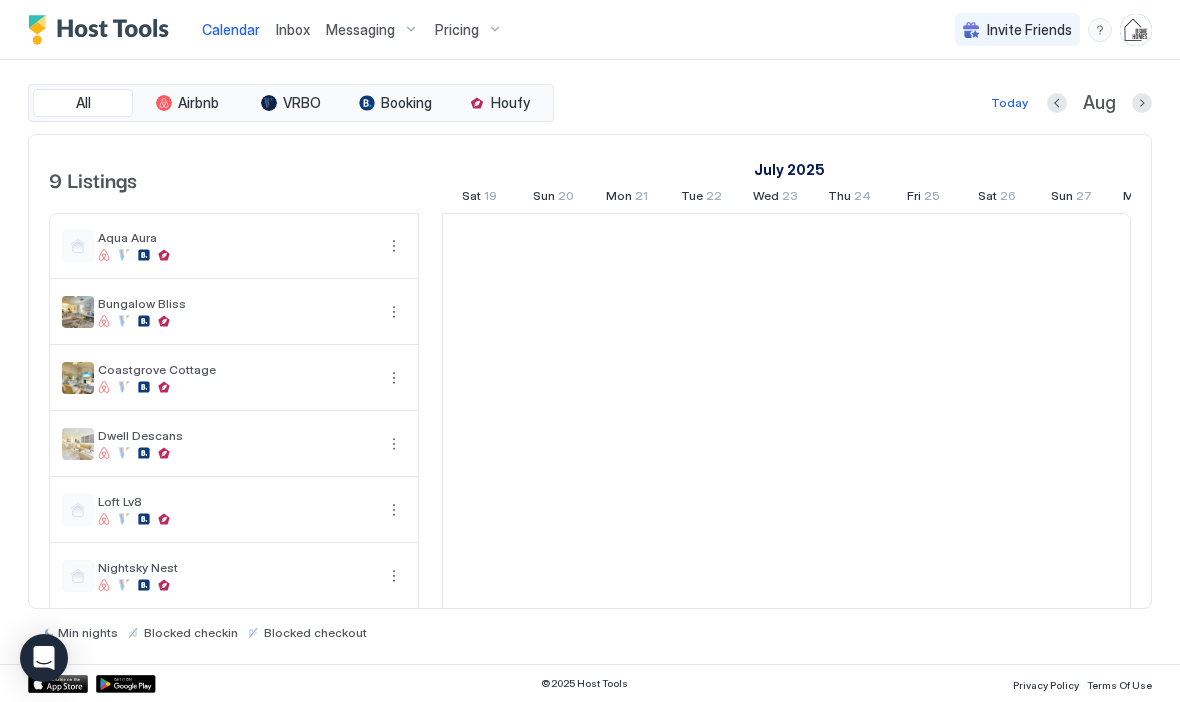 scroll, scrollTop: 0, scrollLeft: 1111, axis: horizontal 